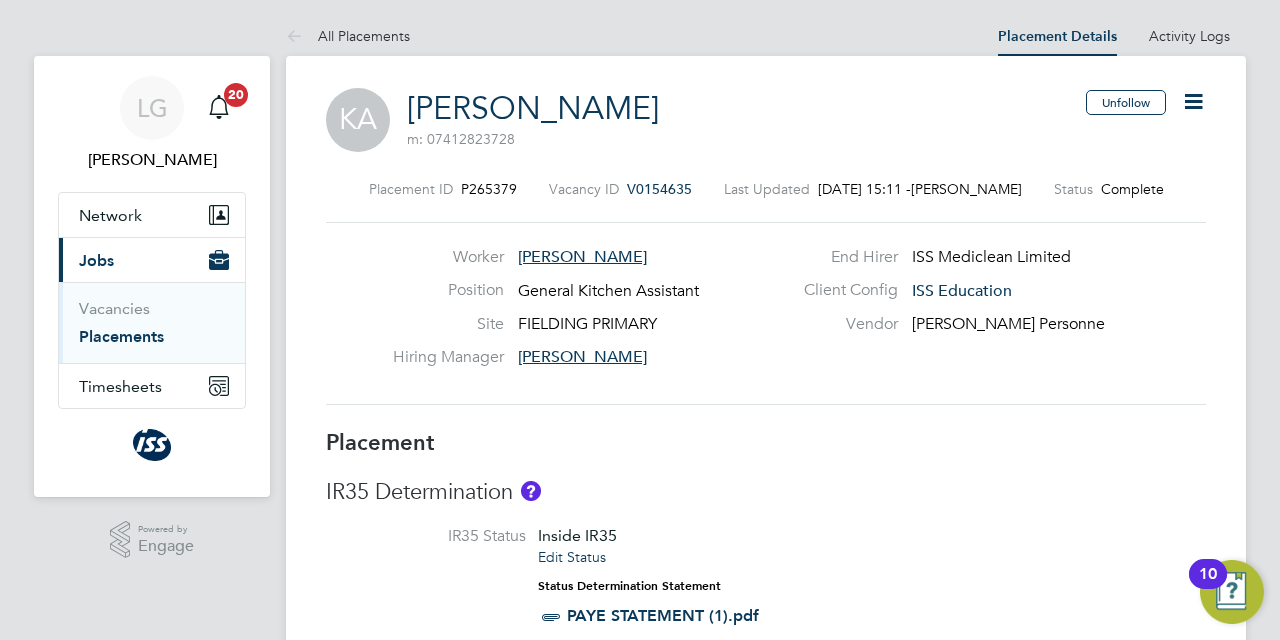 scroll, scrollTop: 0, scrollLeft: 0, axis: both 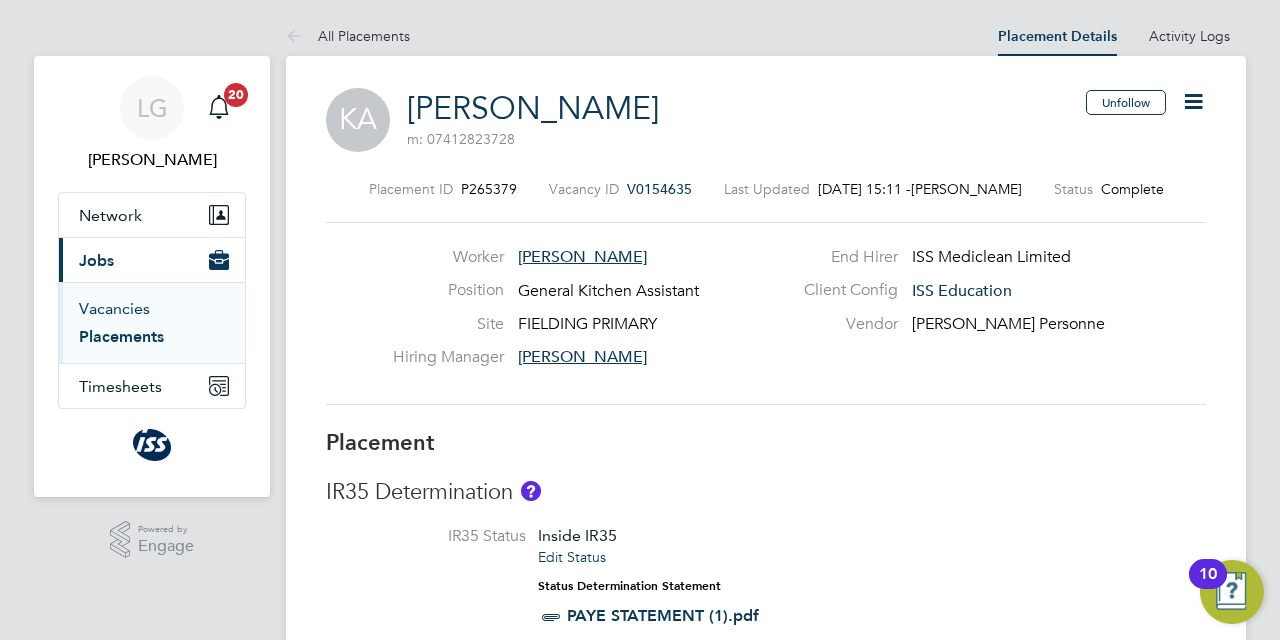 click on "Vacancies" at bounding box center [114, 308] 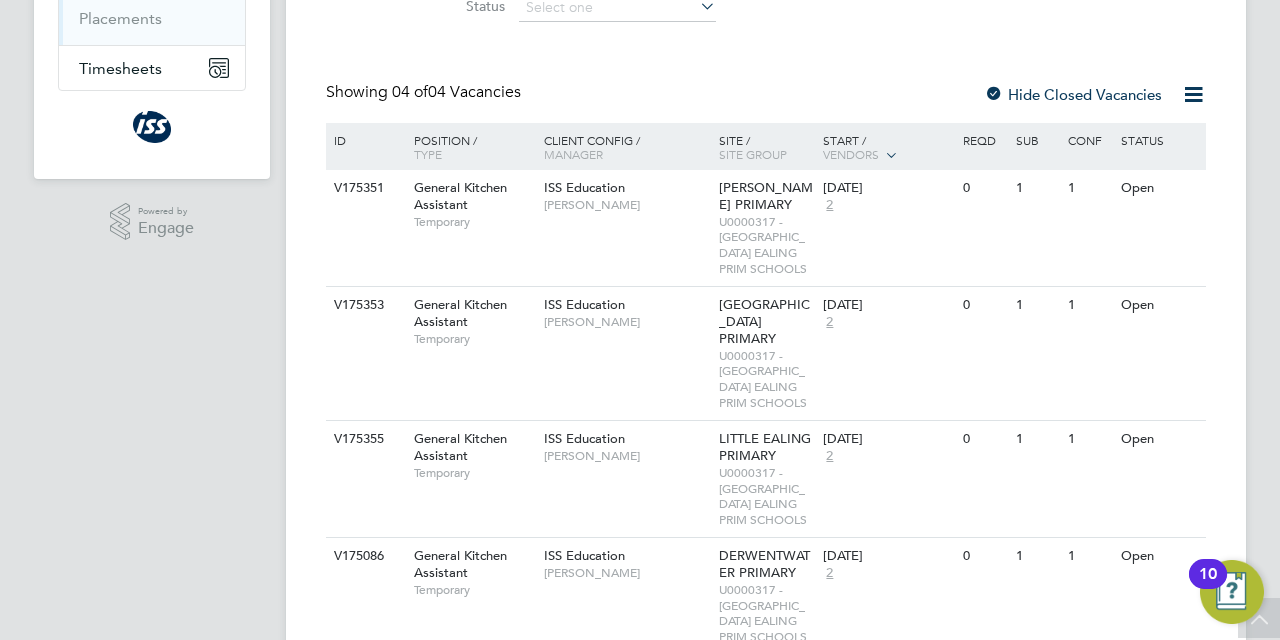 scroll, scrollTop: 210, scrollLeft: 0, axis: vertical 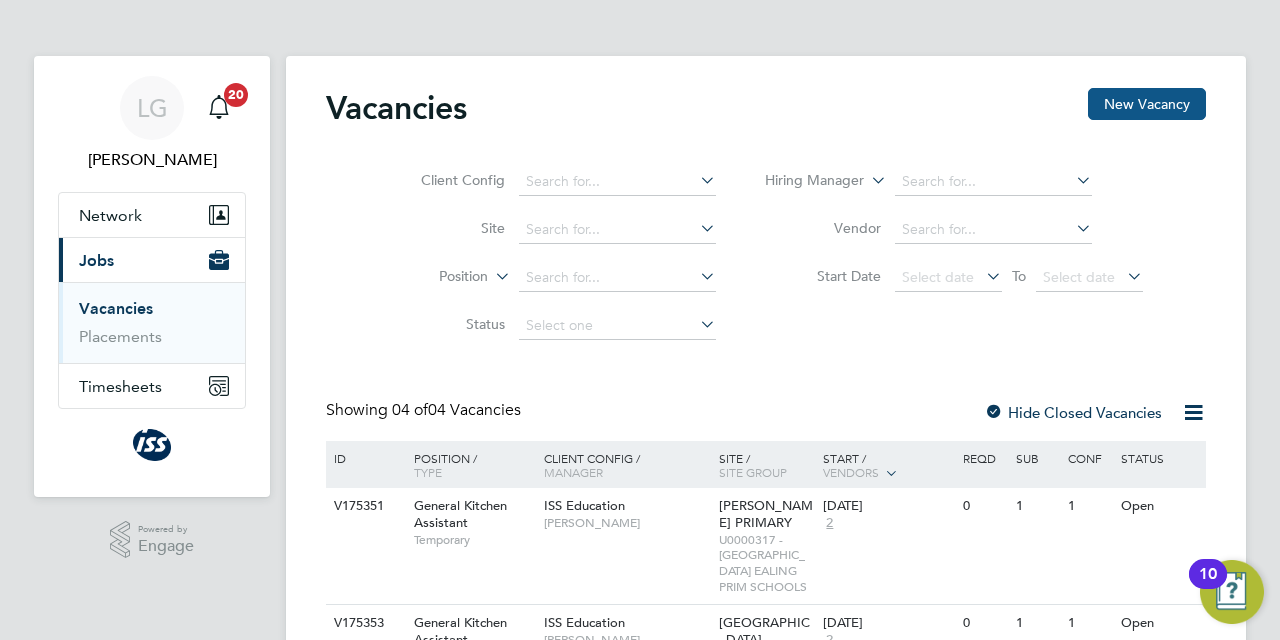 click on "New Vacancy" 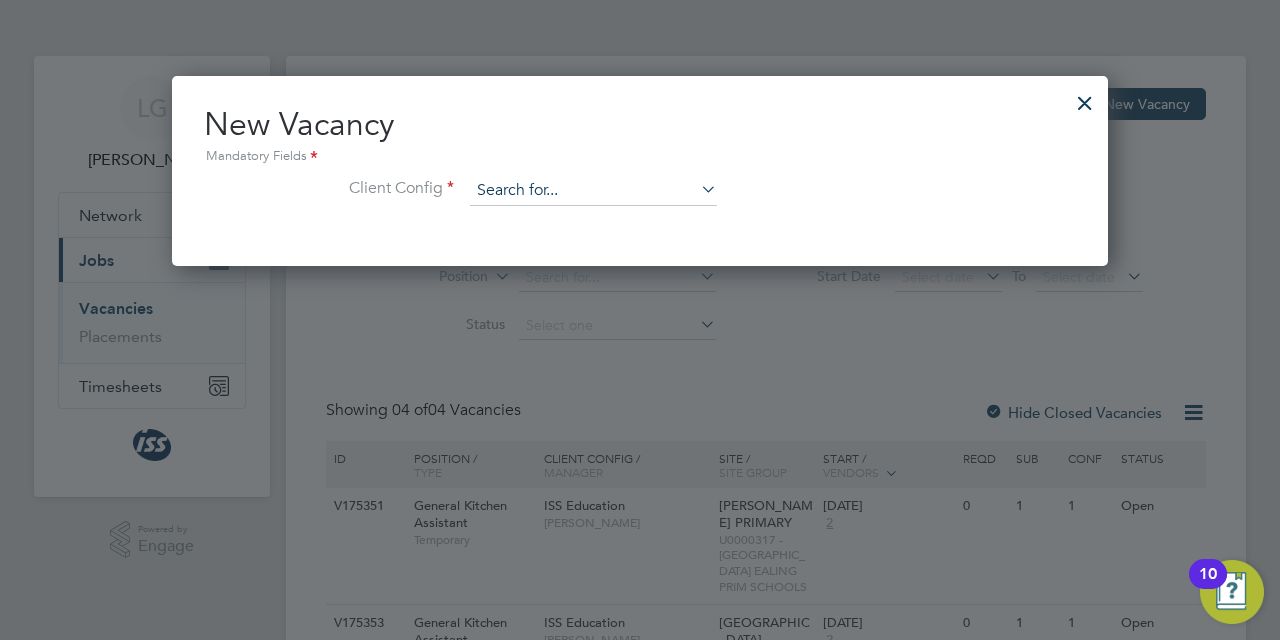 click at bounding box center [593, 191] 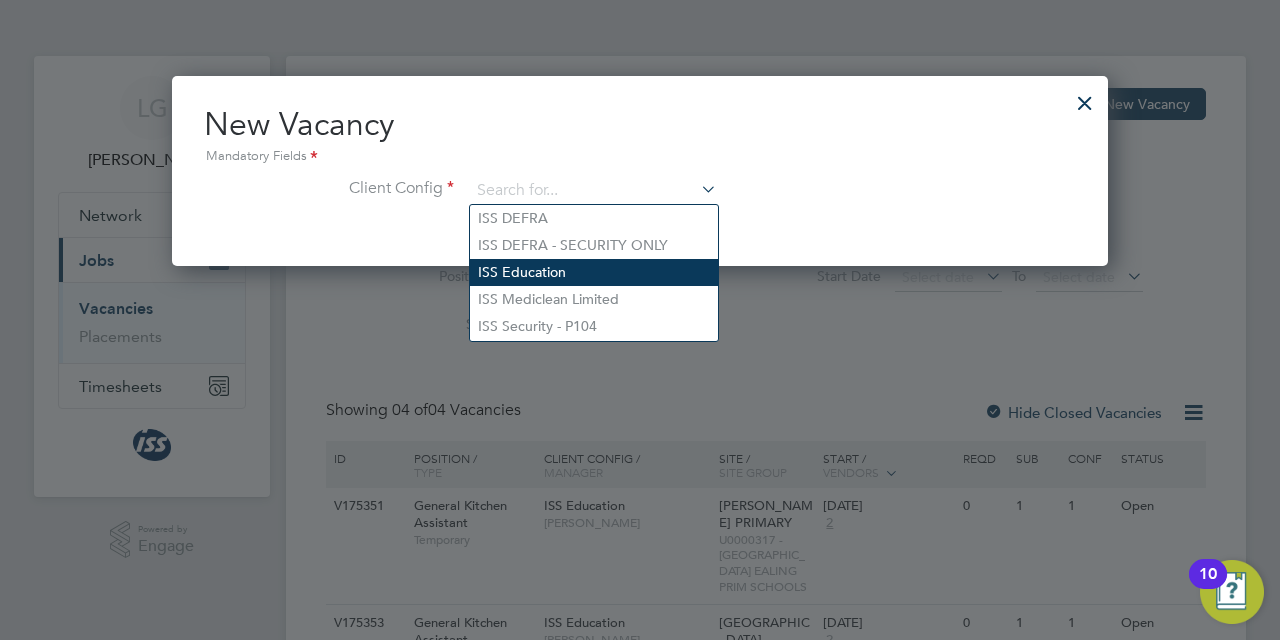 click on "ISS Education" 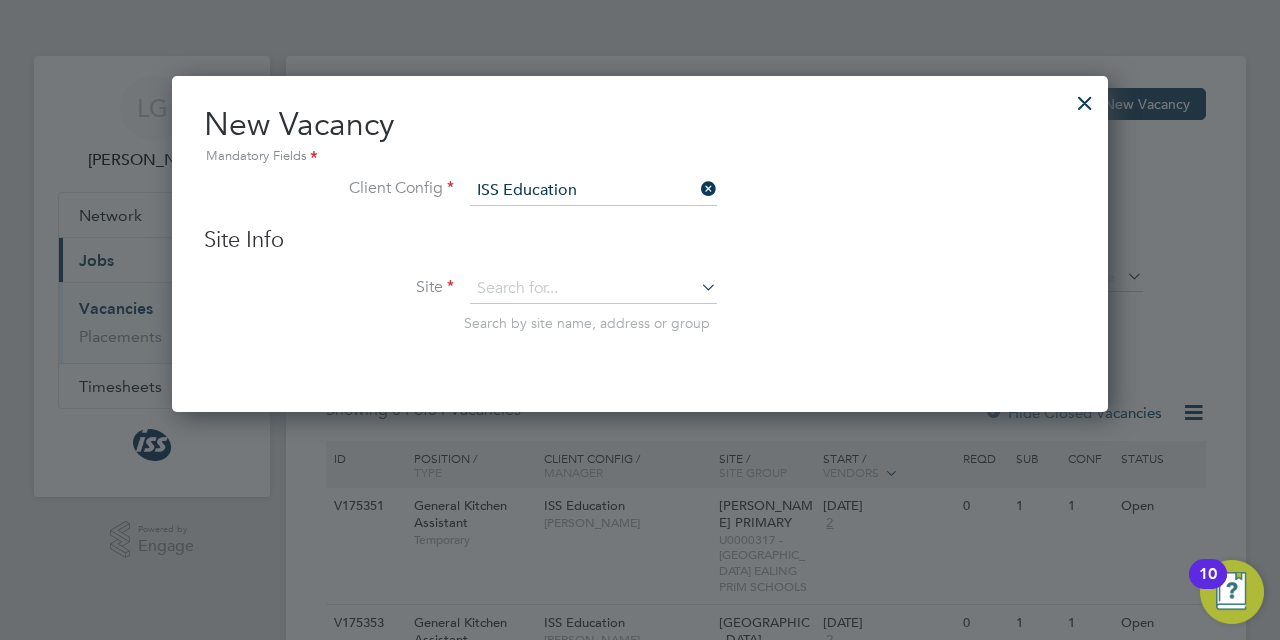 click at bounding box center [697, 287] 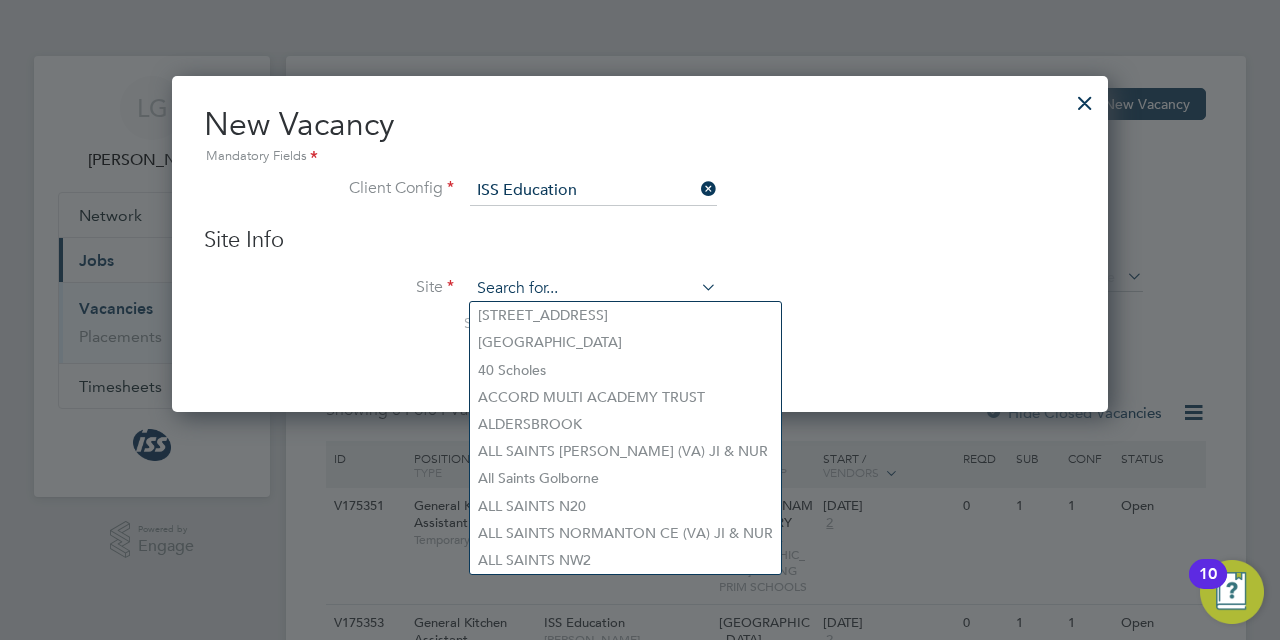 click at bounding box center [593, 289] 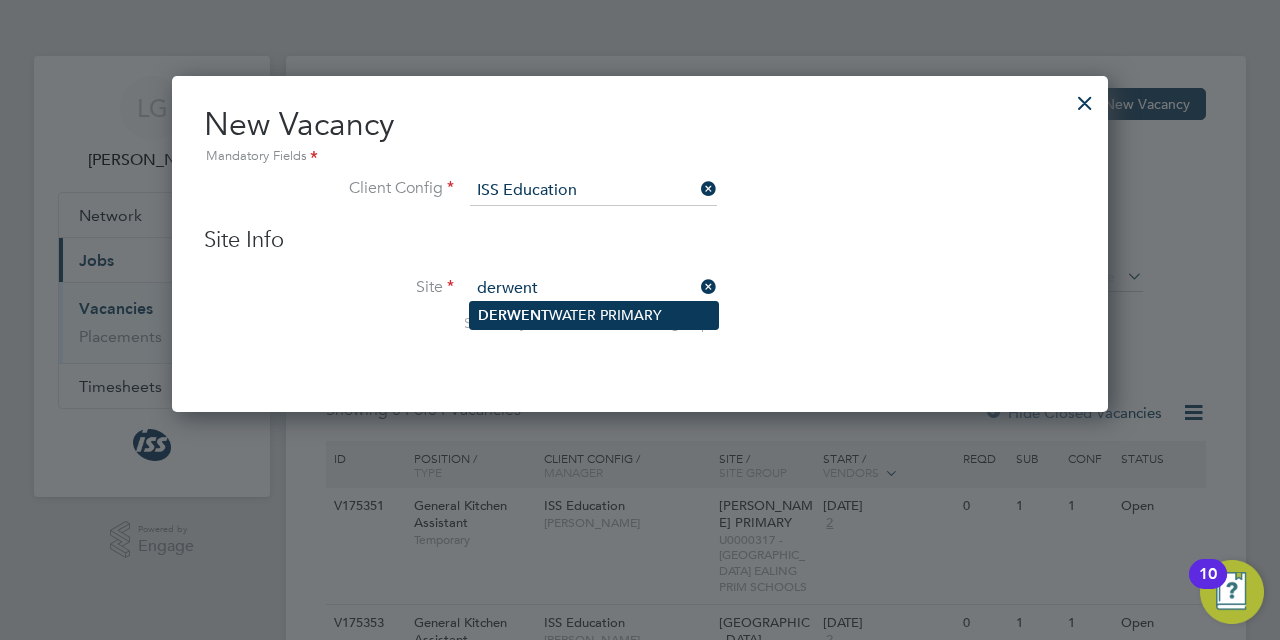 type on "derwent" 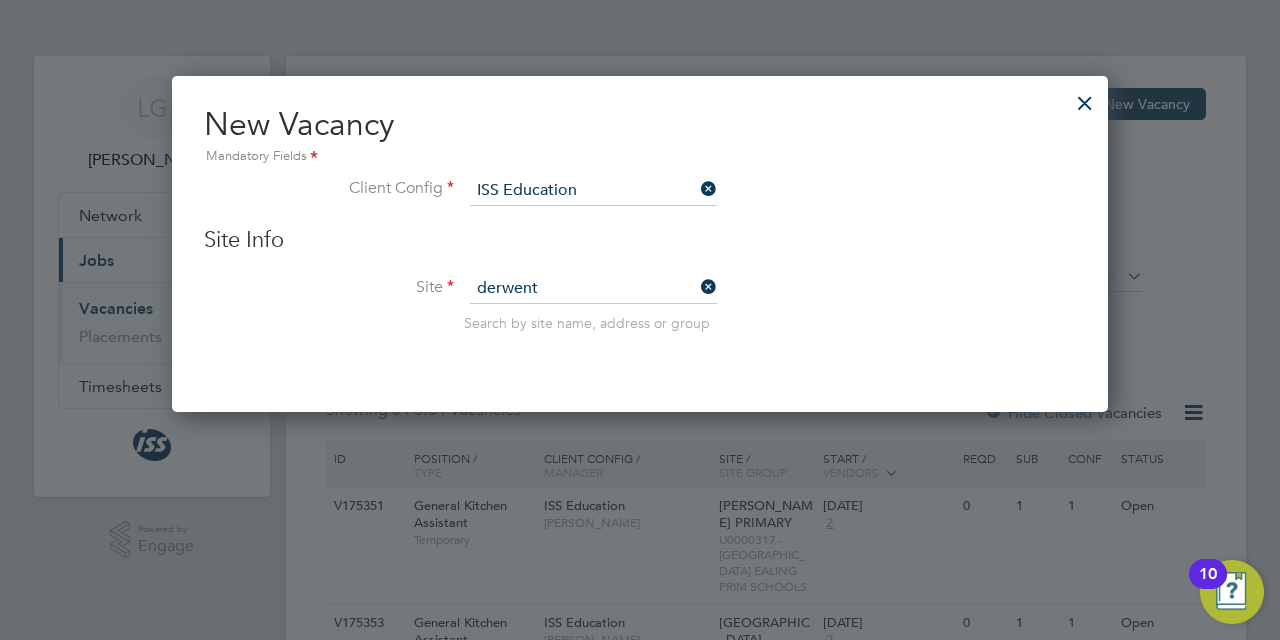 click on "Vacancies New Vacancy Client Config     Site     Position     Status   Hiring Manager     Vendor   Start Date
Select date
To
Select date
Showing   04 of  04 Vacancies Hide Closed Vacancies ID  Position / Type   Client Config / Manager Site / Site Group Start / Vendors   Reqd Sub Conf Status V175351 General Kitchen Assistant   Temporary ISS Education   [PERSON_NAME] [PERSON_NAME] PRIMARY   U0000317 - [GEOGRAPHIC_DATA] BOROUGH OF EALING EALING PRIM SCHOOLS [DATE] 2 0 1 1 Open V175353 General Kitchen Assistant   Temporary ISS Education   [PERSON_NAME] [GEOGRAPHIC_DATA] PRIMARY   U0000317 - [GEOGRAPHIC_DATA] BOROUGH OF EALING EALING PRIM SCHOOLS [DATE] 2 0 1 1 Open V175355 General Kitchen Assistant   Temporary ISS Education   [PERSON_NAME] LITTLE EALING PRIMARY   U0000317 - [GEOGRAPHIC_DATA] EALING PRIM SCHOOLS [DATE] 2 0 1 1 Open V175086 General Kitchen Assistant   Temporary ISS Education   [PERSON_NAME] DERWENTWATER PRIMARY   U0000317 - [GEOGRAPHIC_DATA] OF EALING EALING PRIM SCHOOLS [DATE] 2 0 1 1 M" 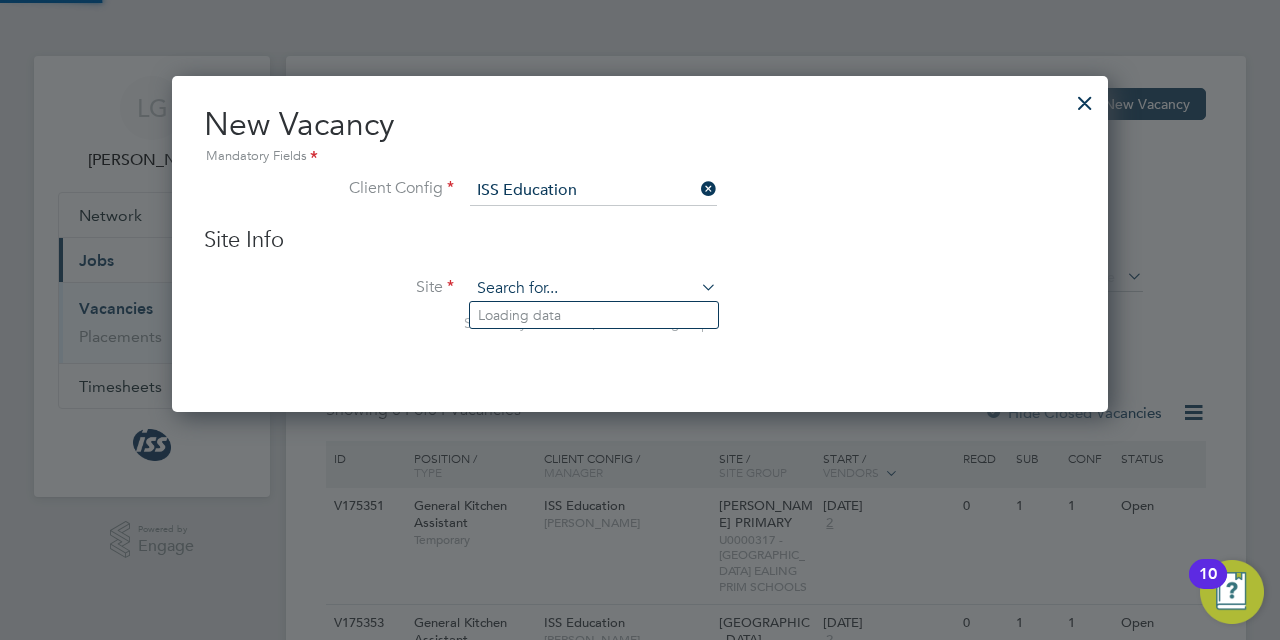 click at bounding box center (593, 289) 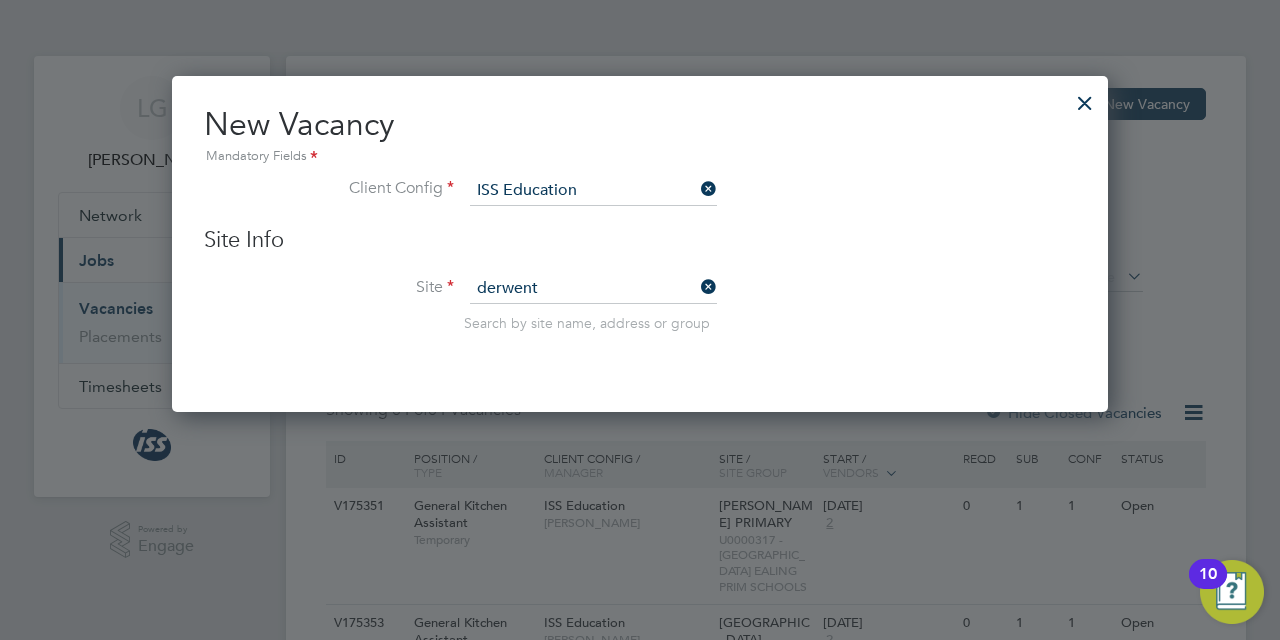 click on "DERWENT WATER PRIMARY" 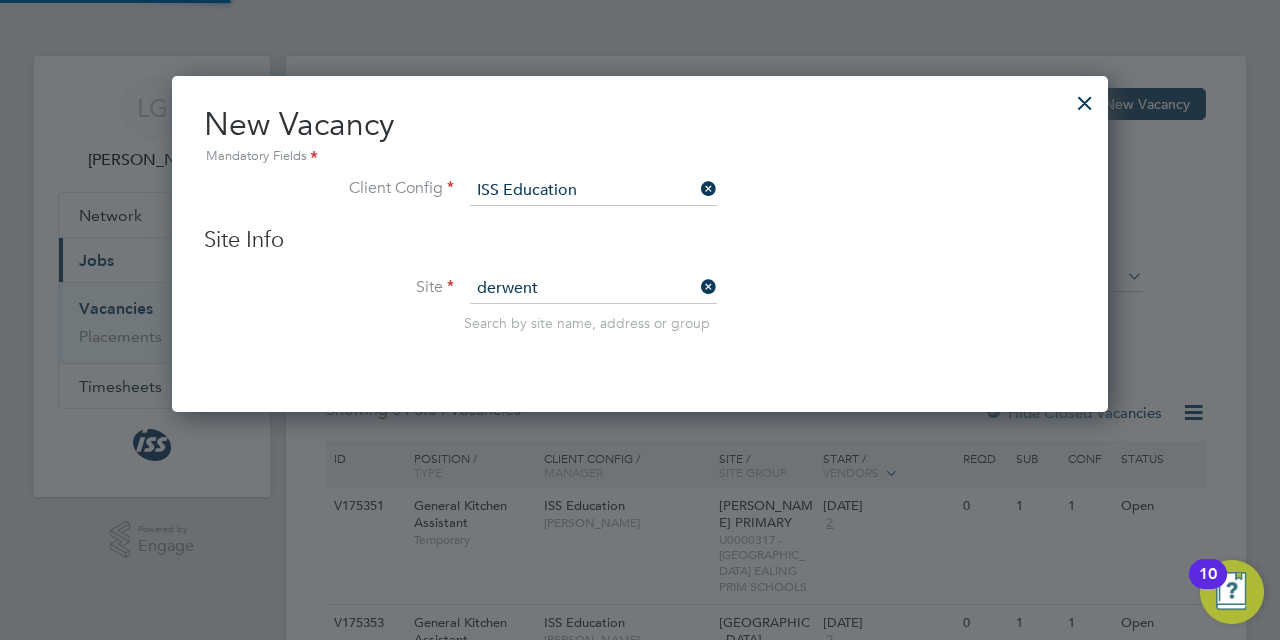 click on "Vacancies New Vacancy Client Config     Site     Position     Status   Hiring Manager     Vendor   Start Date
Select date
To
Select date
Showing   04 of  04 Vacancies Hide Closed Vacancies ID  Position / Type   Client Config / Manager Site / Site Group Start / Vendors   Reqd Sub Conf Status V175351 General Kitchen Assistant   Temporary ISS Education   [PERSON_NAME] [PERSON_NAME] PRIMARY   U0000317 - [GEOGRAPHIC_DATA] BOROUGH OF EALING EALING PRIM SCHOOLS [DATE] 2 0 1 1 Open V175353 General Kitchen Assistant   Temporary ISS Education   [PERSON_NAME] [GEOGRAPHIC_DATA] PRIMARY   U0000317 - [GEOGRAPHIC_DATA] BOROUGH OF EALING EALING PRIM SCHOOLS [DATE] 2 0 1 1 Open V175355 General Kitchen Assistant   Temporary ISS Education   [PERSON_NAME] LITTLE EALING PRIMARY   U0000317 - [GEOGRAPHIC_DATA] EALING PRIM SCHOOLS [DATE] 2 0 1 1 Open V175086 General Kitchen Assistant   Temporary ISS Education   [PERSON_NAME] DERWENTWATER PRIMARY   U0000317 - [GEOGRAPHIC_DATA] OF EALING EALING PRIM SCHOOLS [DATE] 2 0 1 1 M" 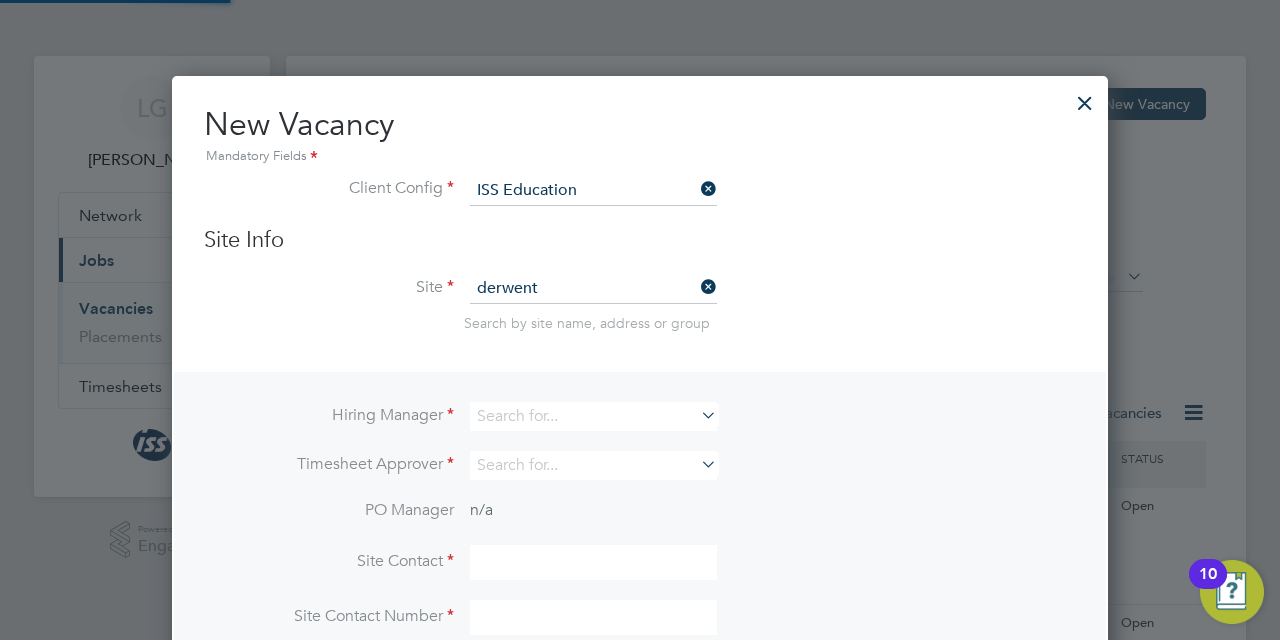 type on "DERWENTWATER PRIMARY" 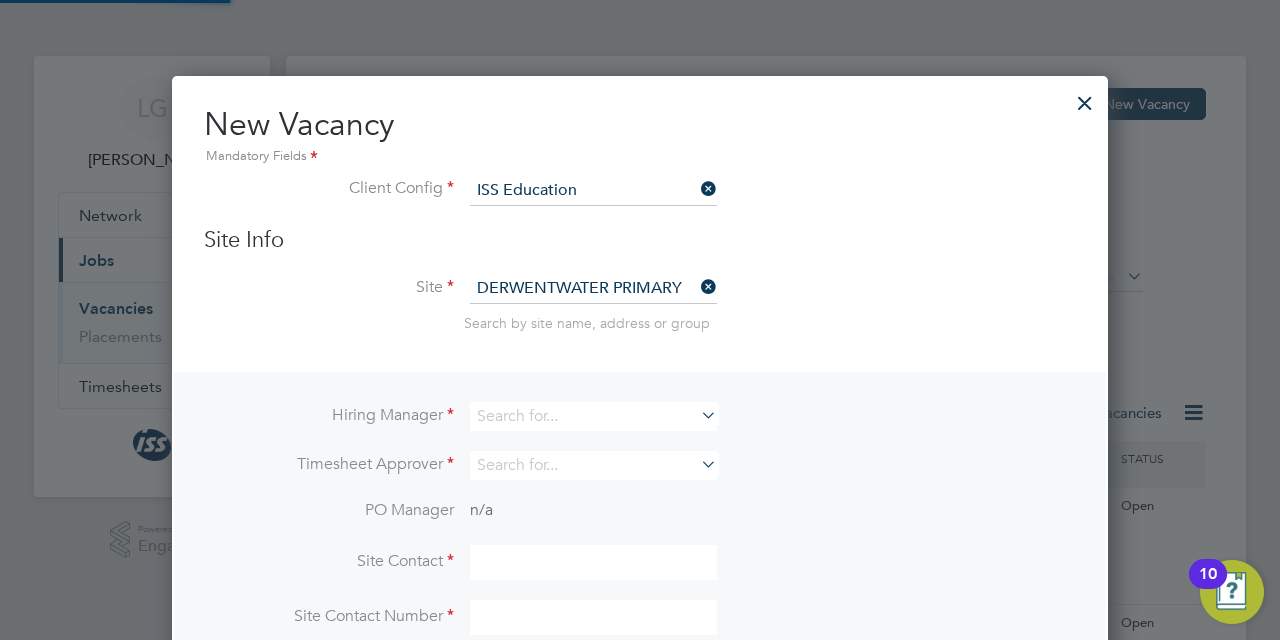 scroll, scrollTop: 10, scrollLeft: 10, axis: both 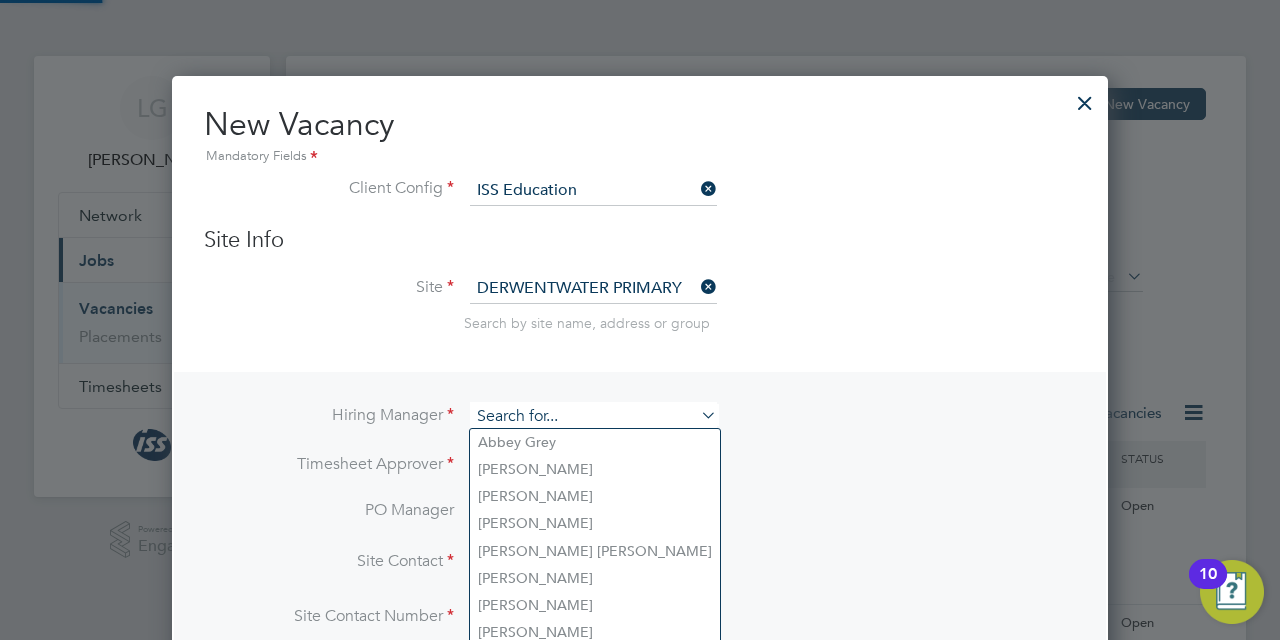click at bounding box center (593, 416) 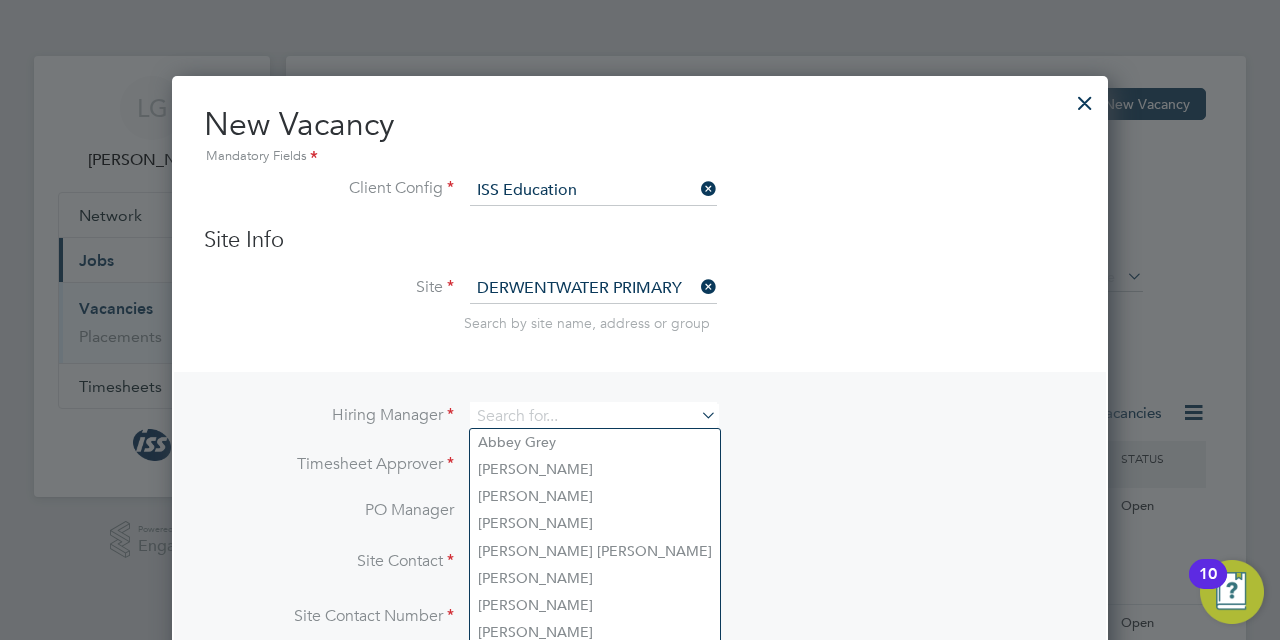 type on "[PERSON_NAME]" 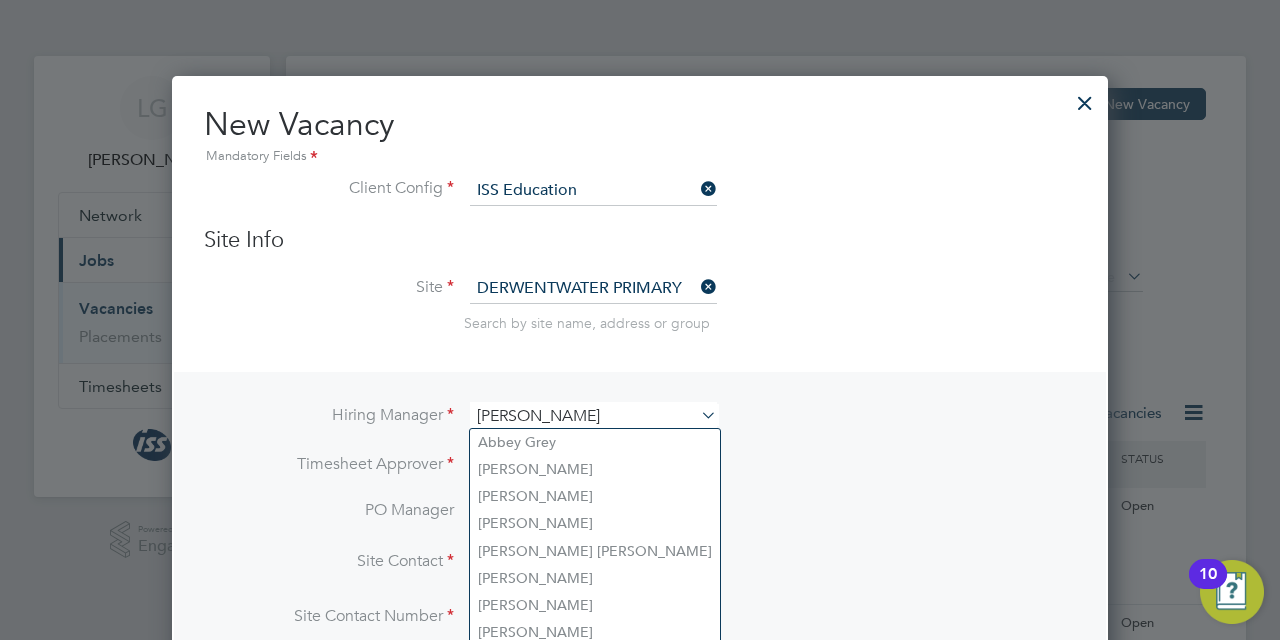 type on "[PERSON_NAME]" 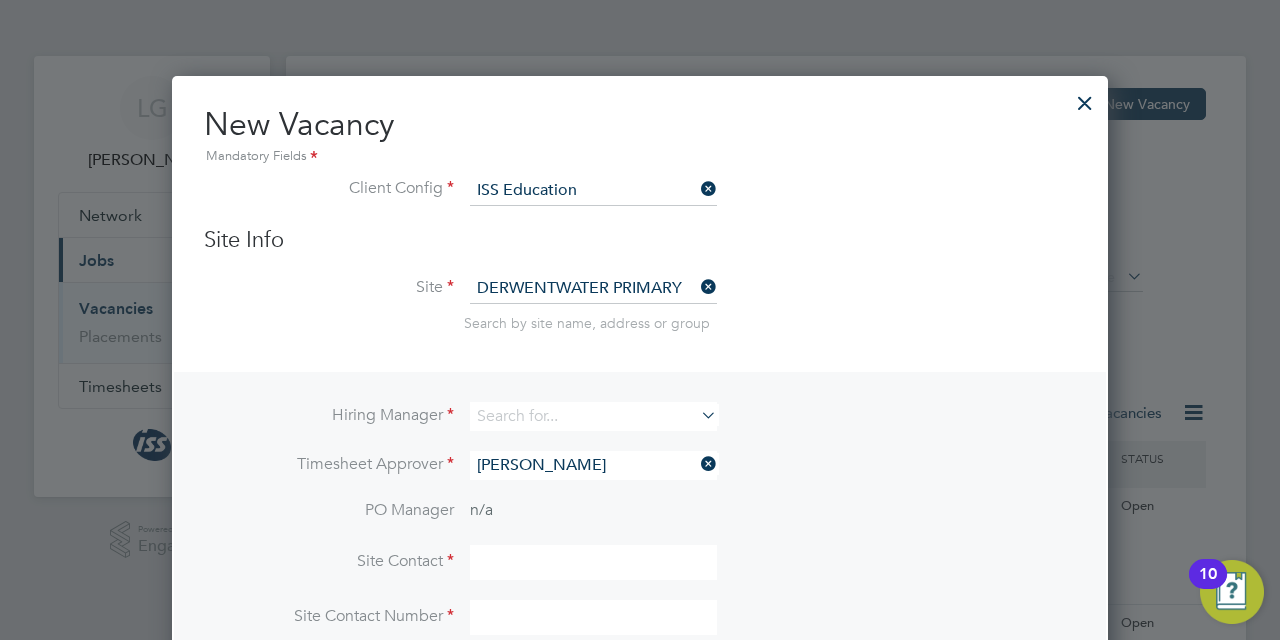 type 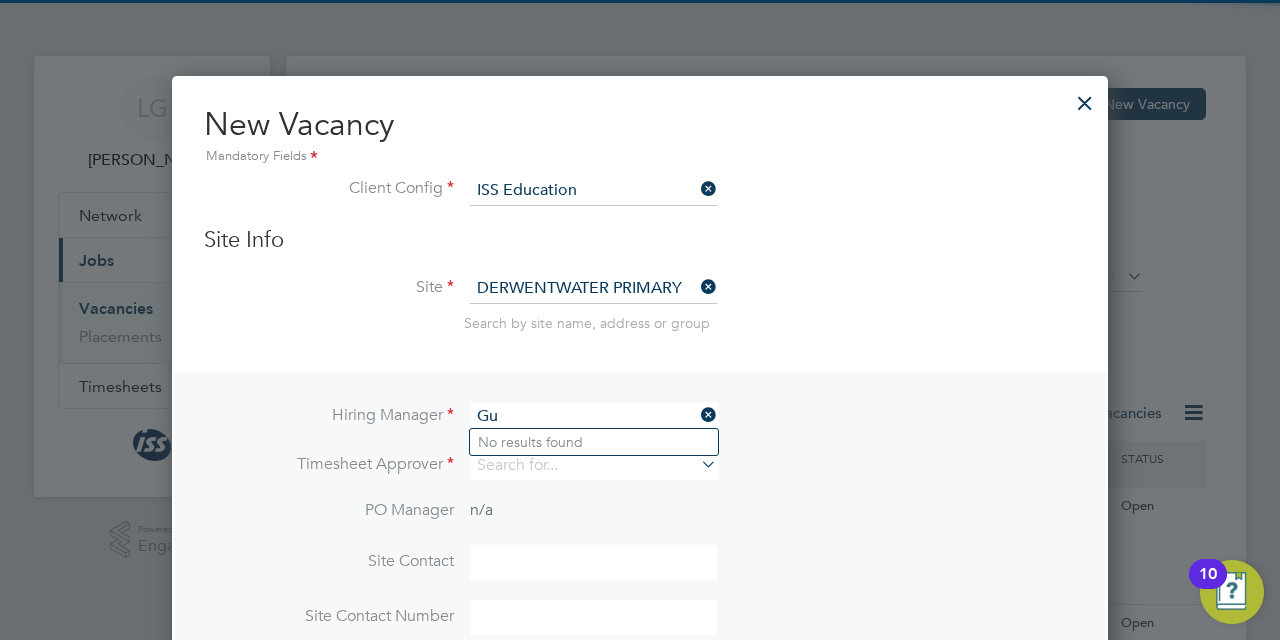 type on "G" 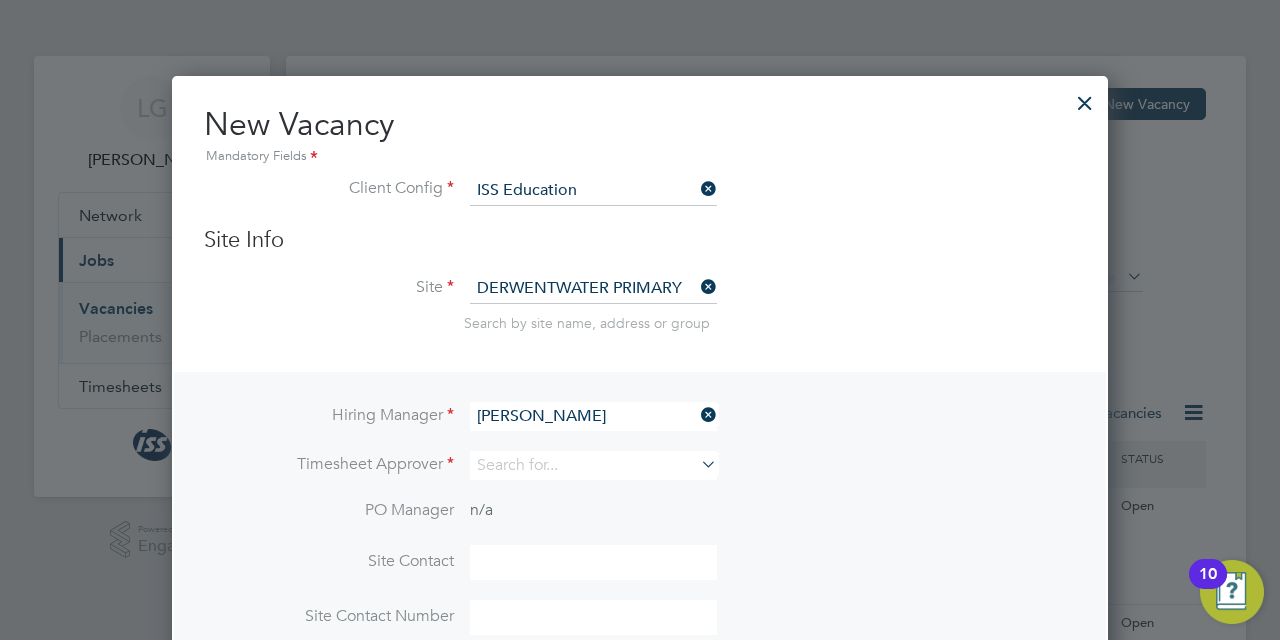 click on "[PERSON_NAME]" 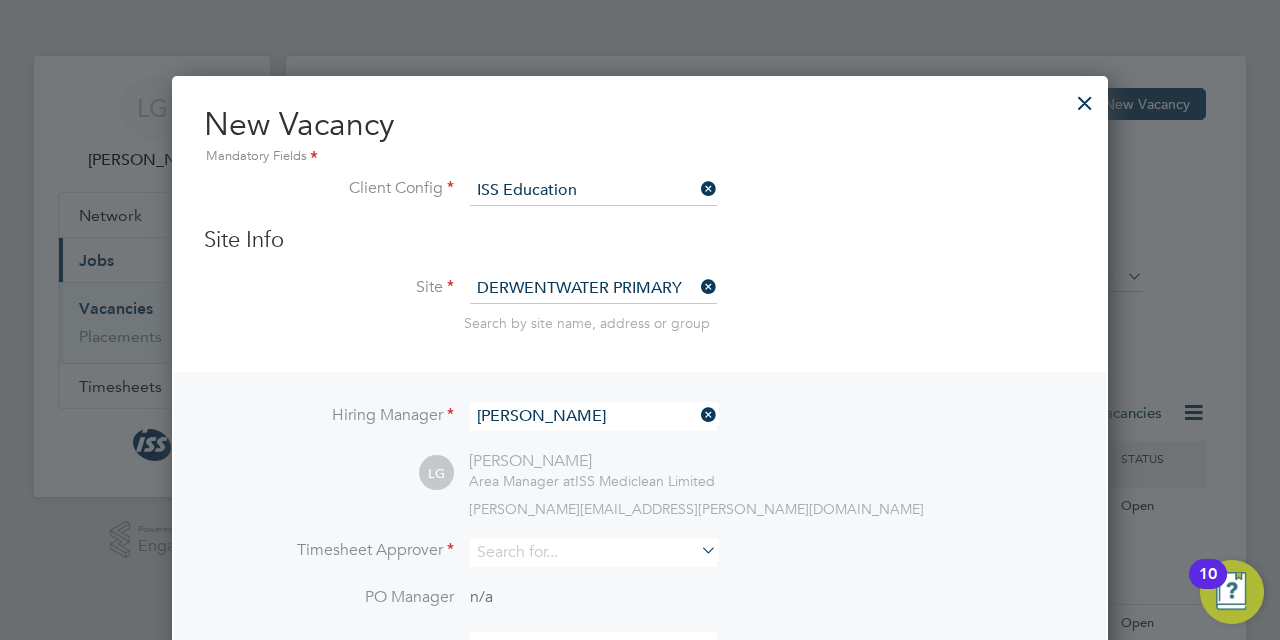 scroll, scrollTop: 10, scrollLeft: 10, axis: both 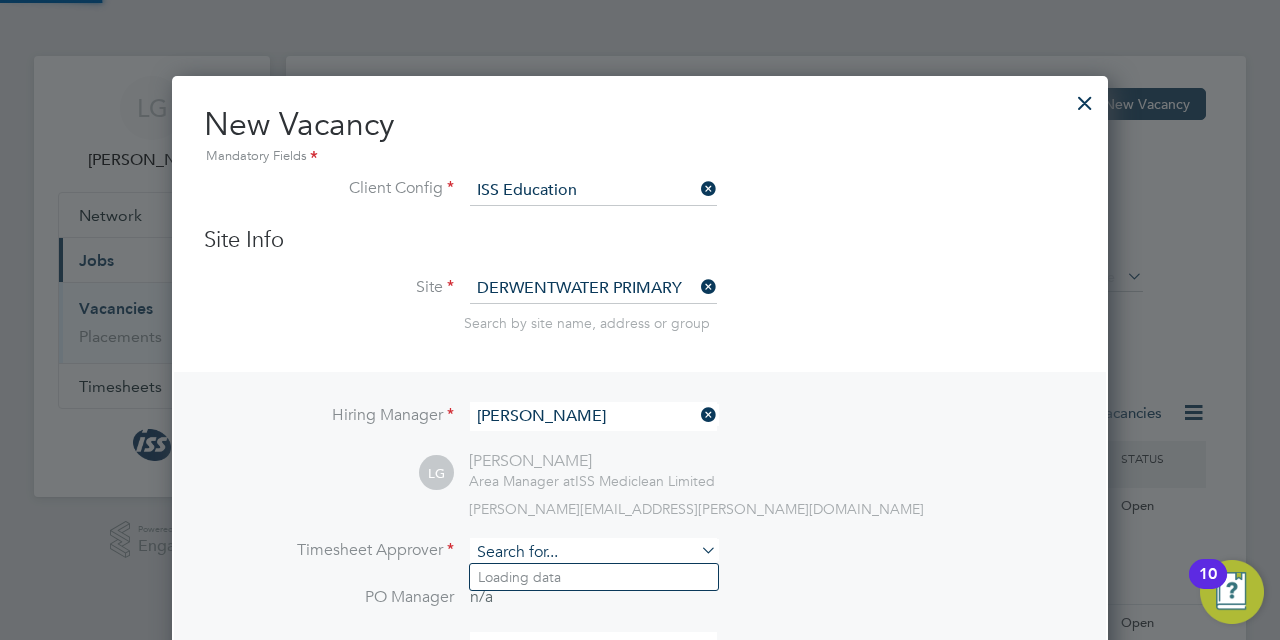 click at bounding box center [593, 552] 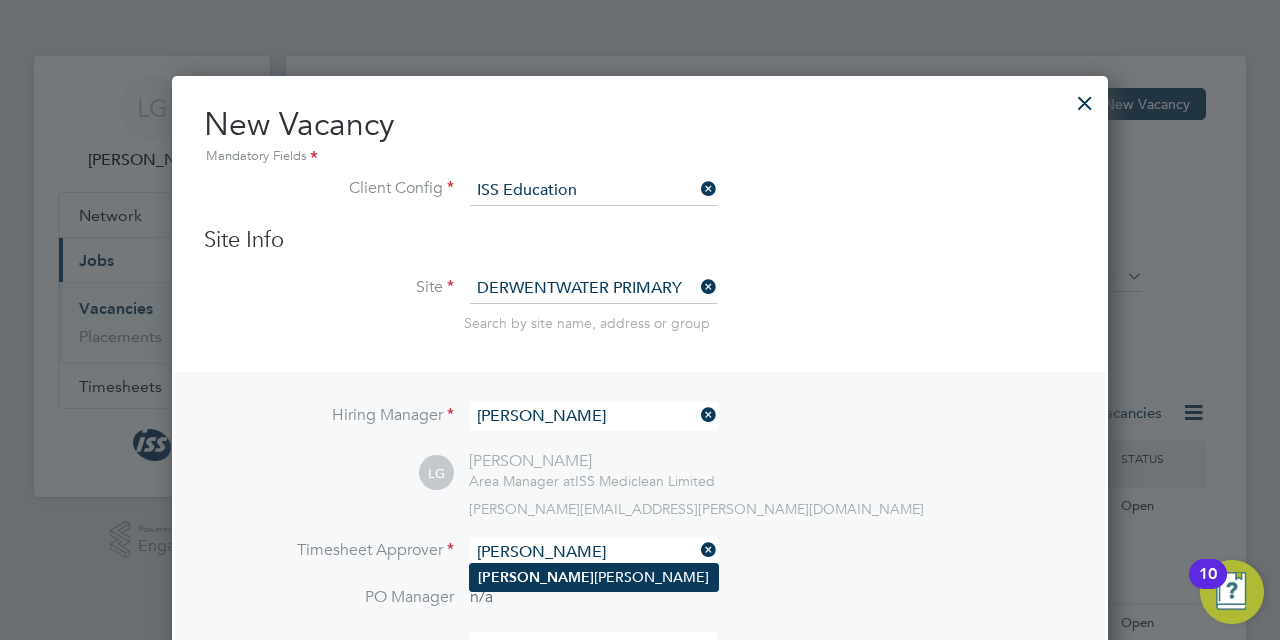 click on "[PERSON_NAME]" 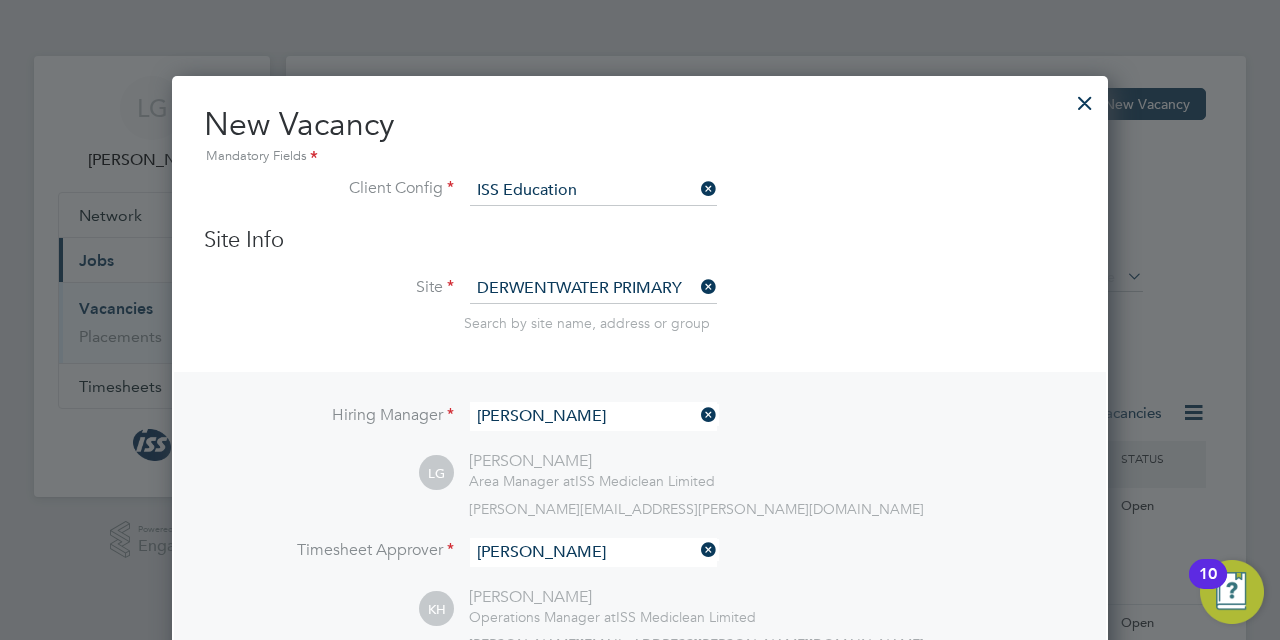 scroll, scrollTop: 10, scrollLeft: 10, axis: both 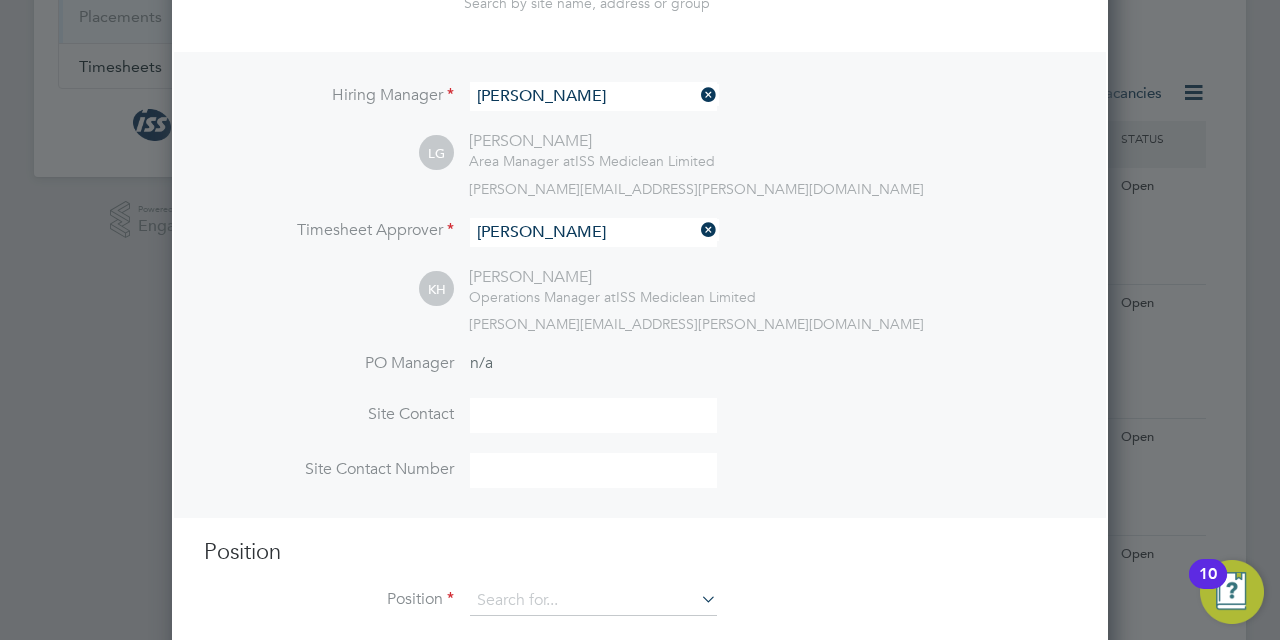 click at bounding box center (593, 415) 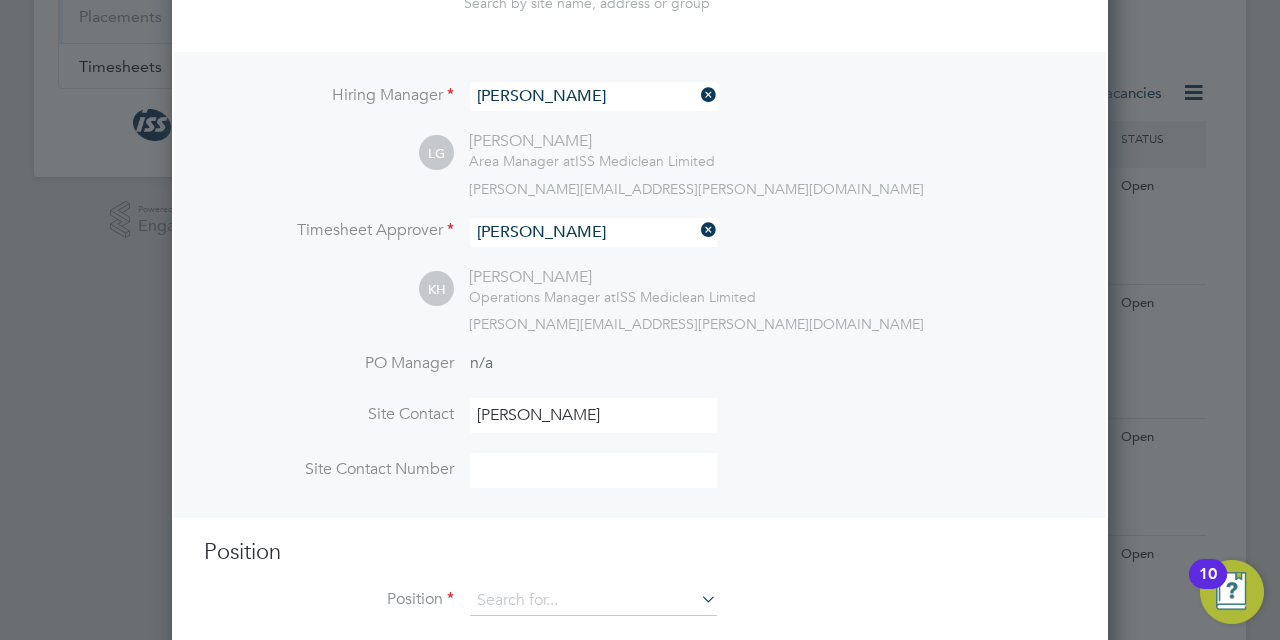 click at bounding box center [593, 470] 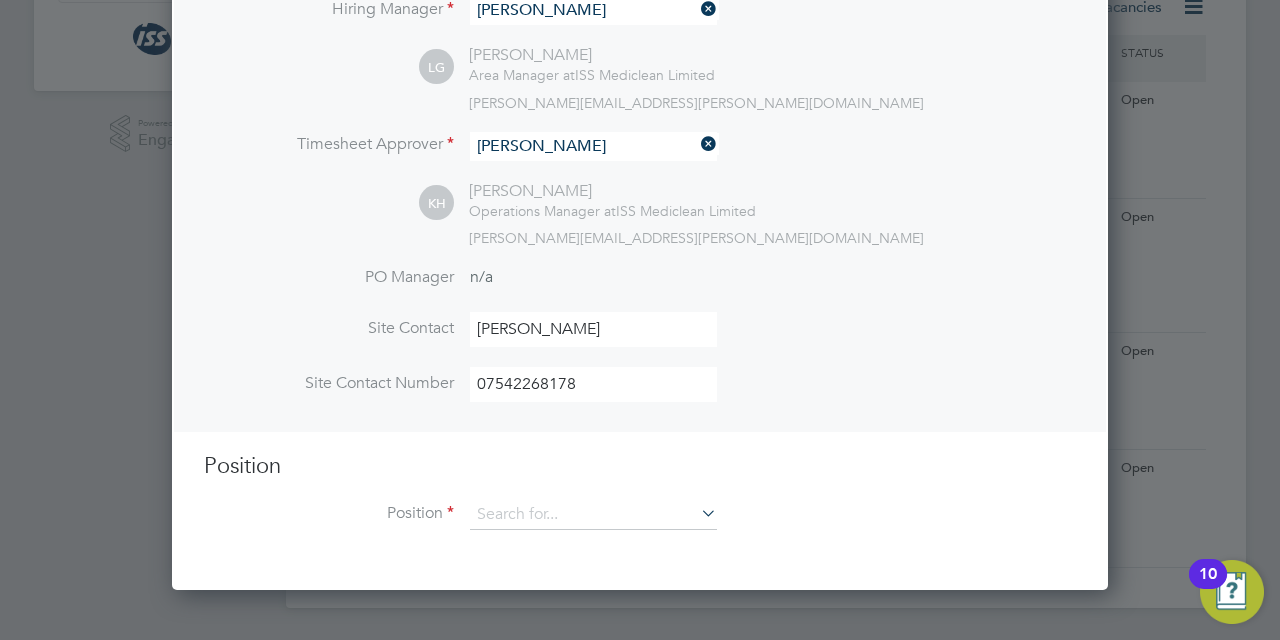 scroll, scrollTop: 450, scrollLeft: 0, axis: vertical 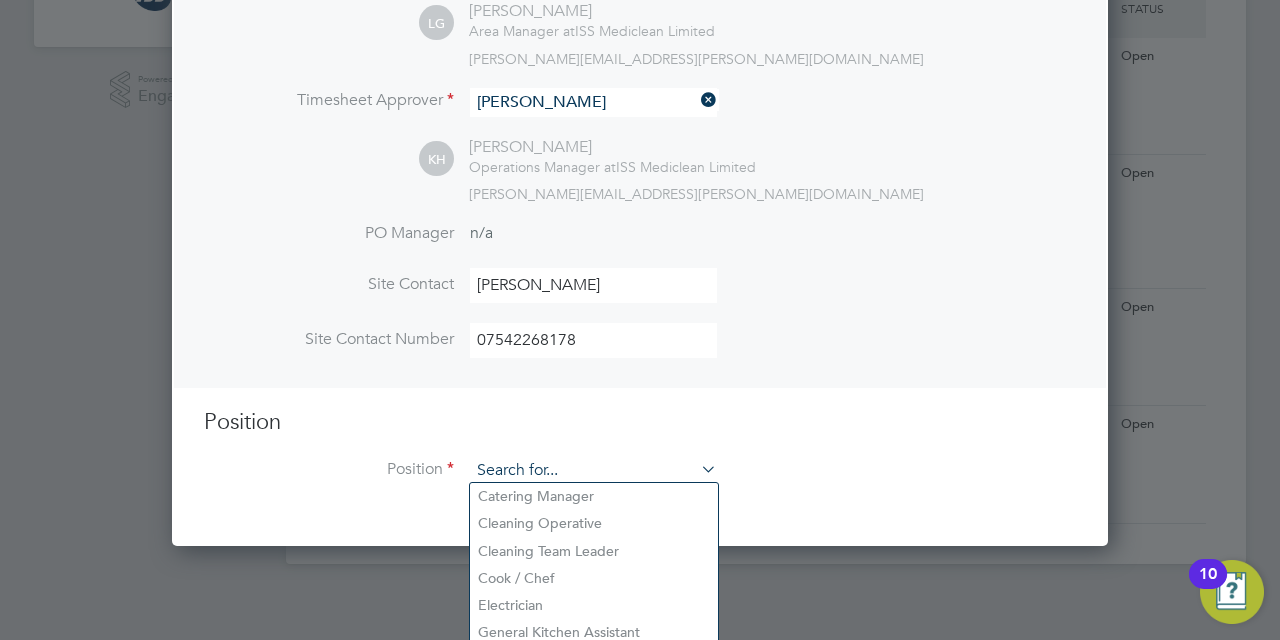 click at bounding box center (593, 471) 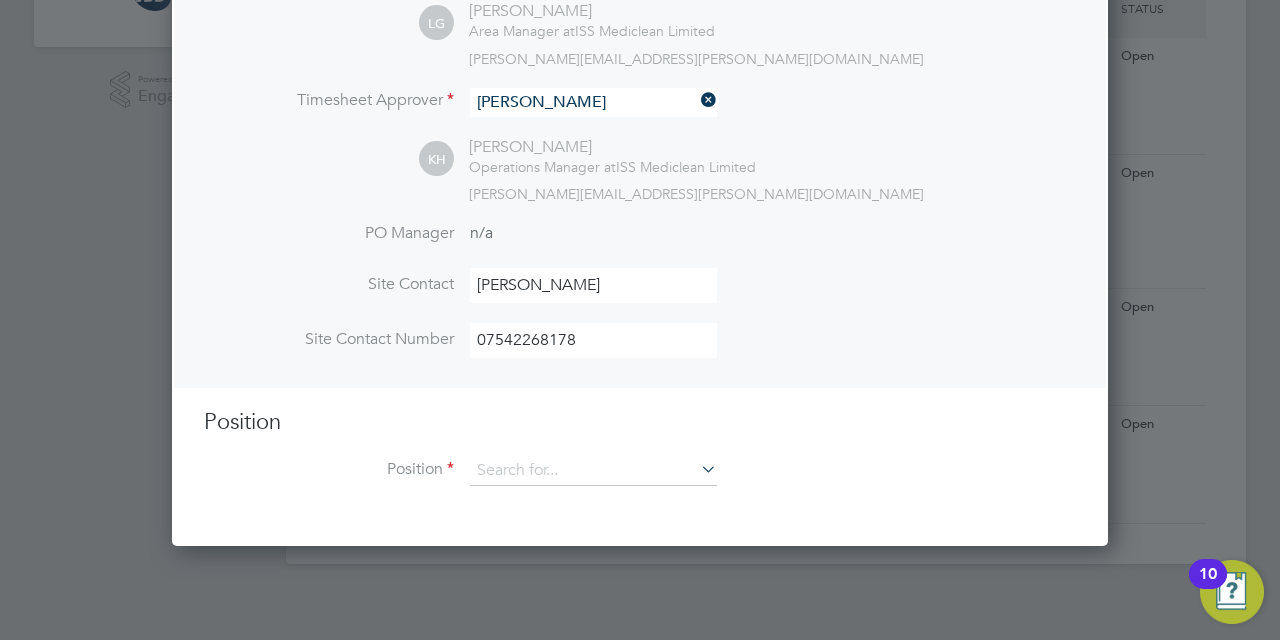 click on "General Kitchen Assistant" 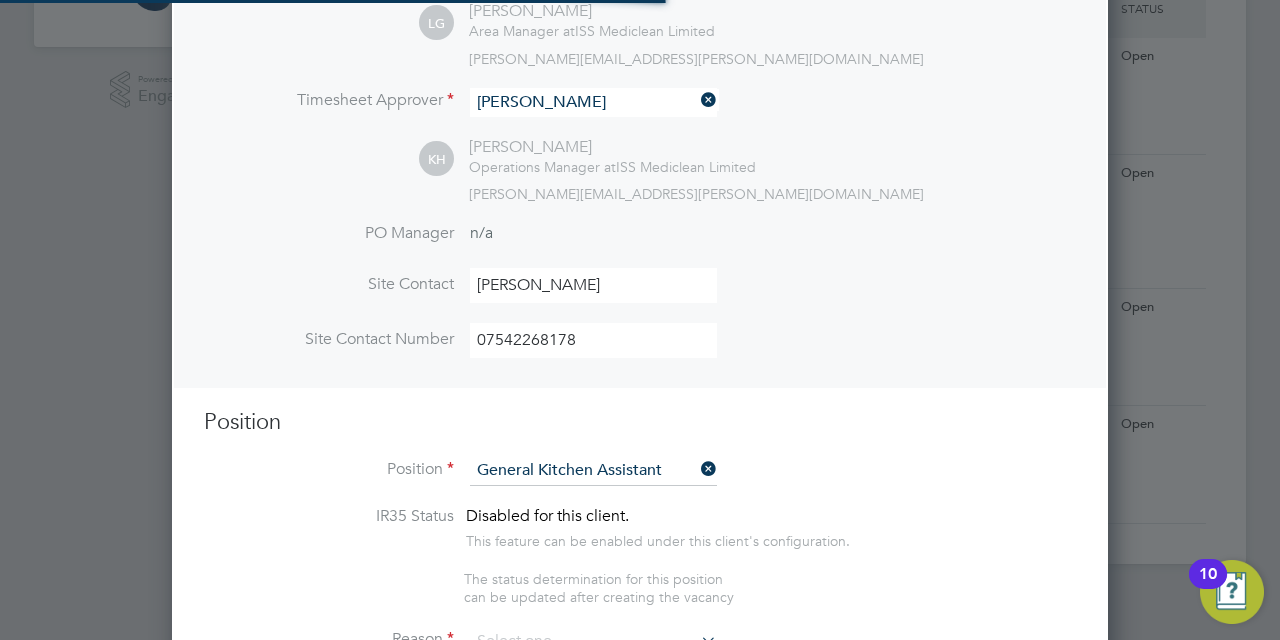 scroll, scrollTop: 10, scrollLeft: 10, axis: both 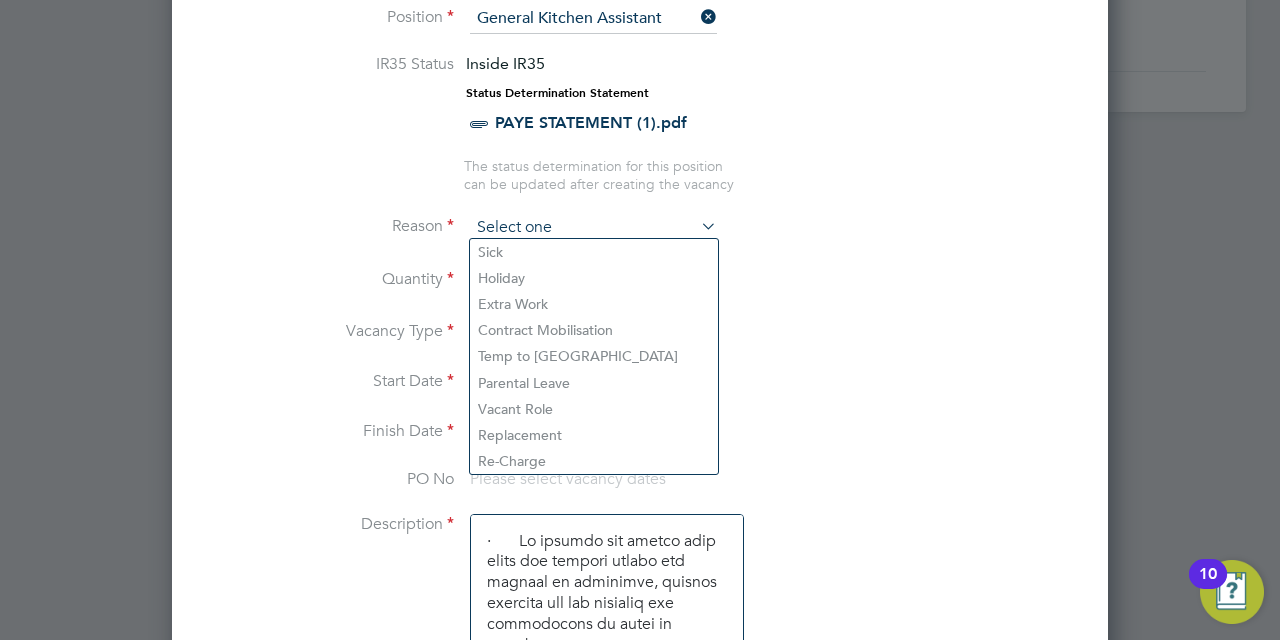 click at bounding box center [593, 228] 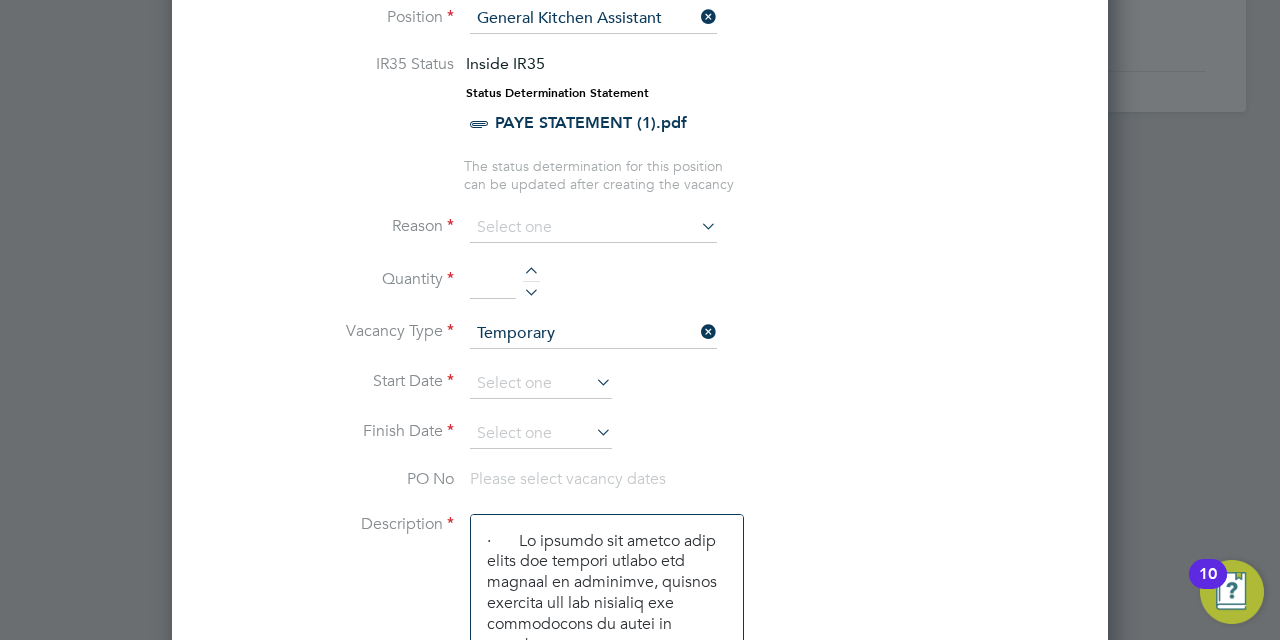 click on "Sick" 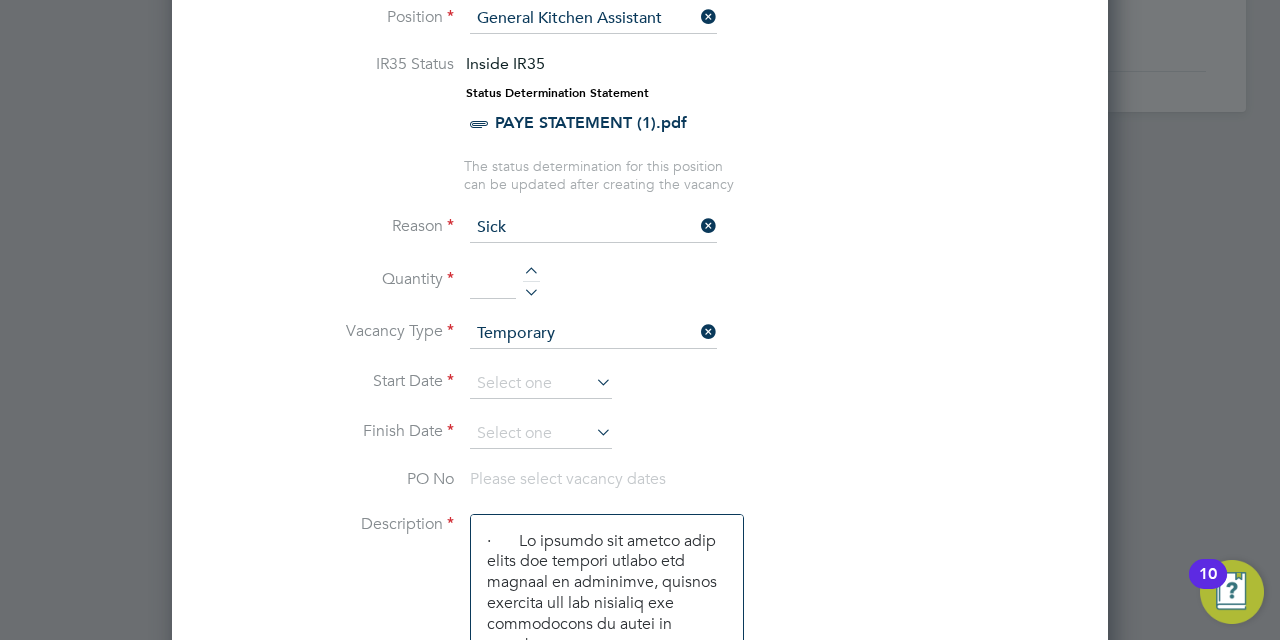 click at bounding box center (531, 274) 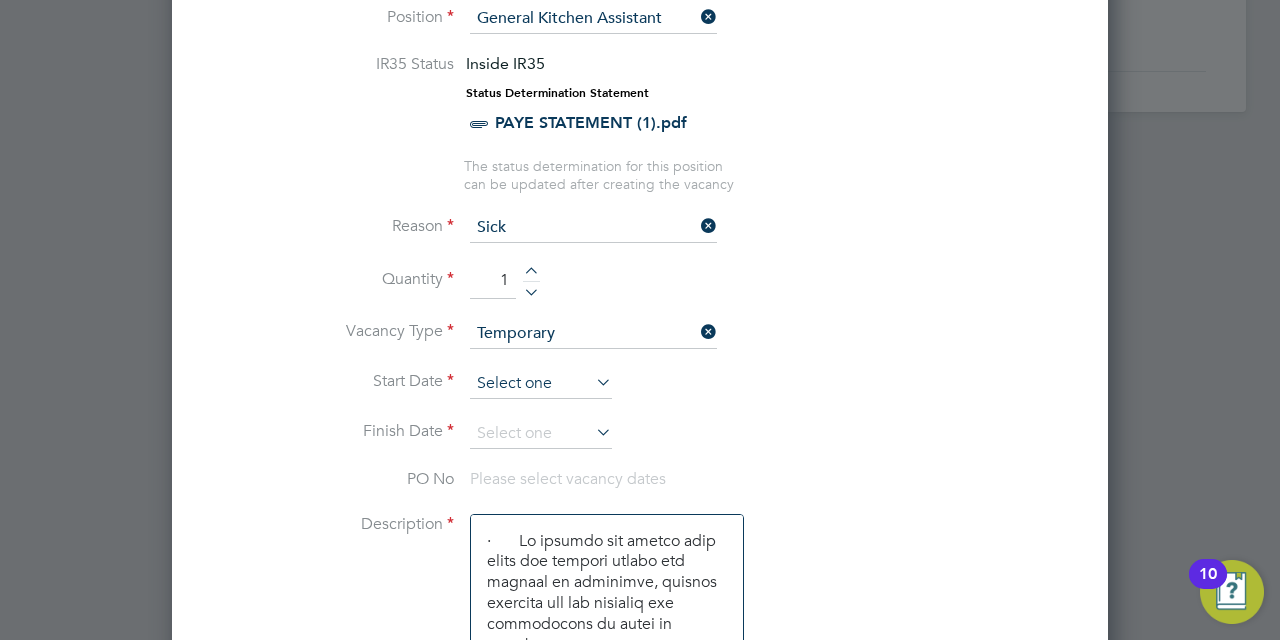 scroll, scrollTop: 644, scrollLeft: 0, axis: vertical 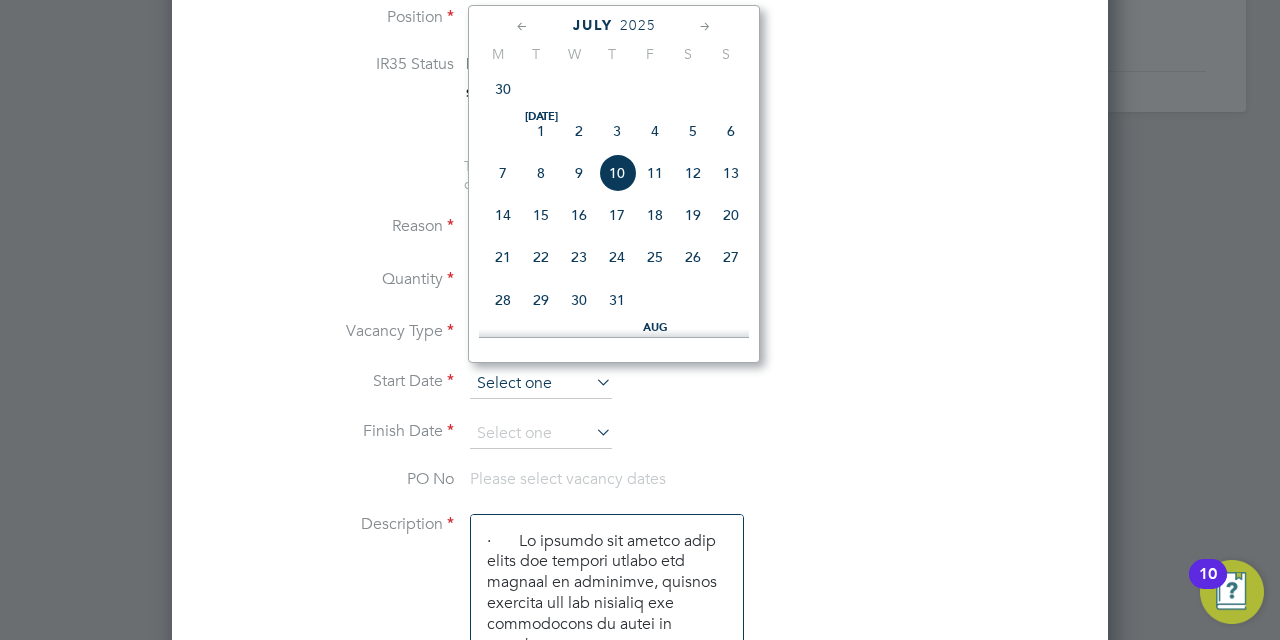click at bounding box center [541, 384] 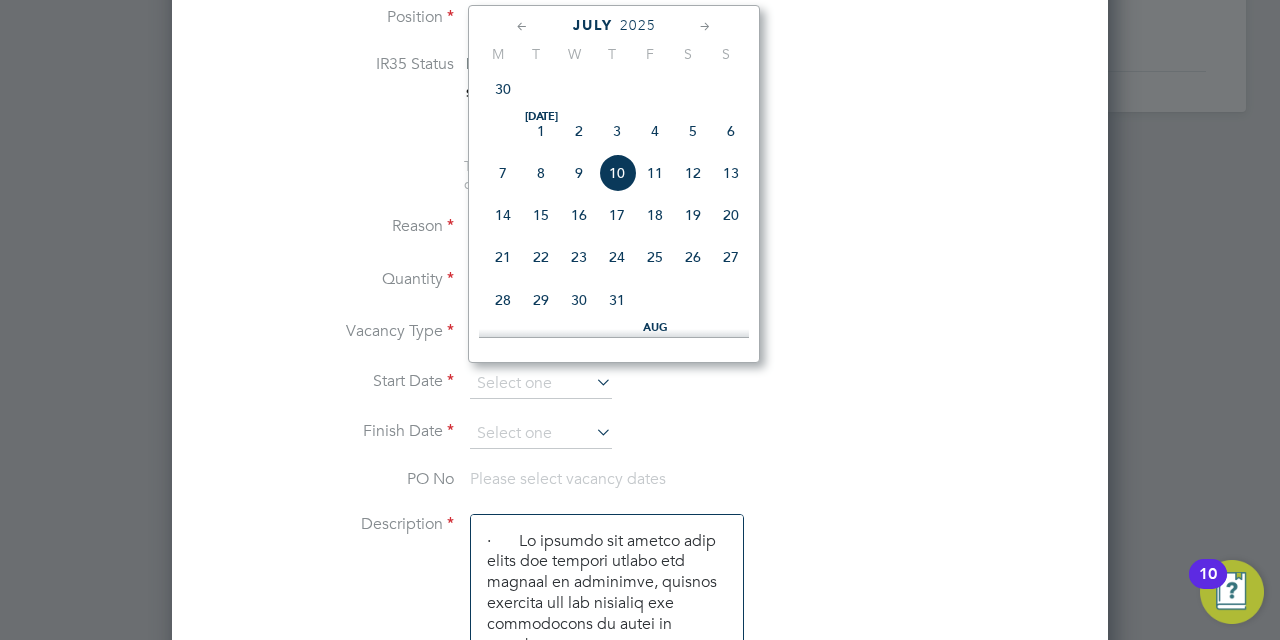 click on "7" 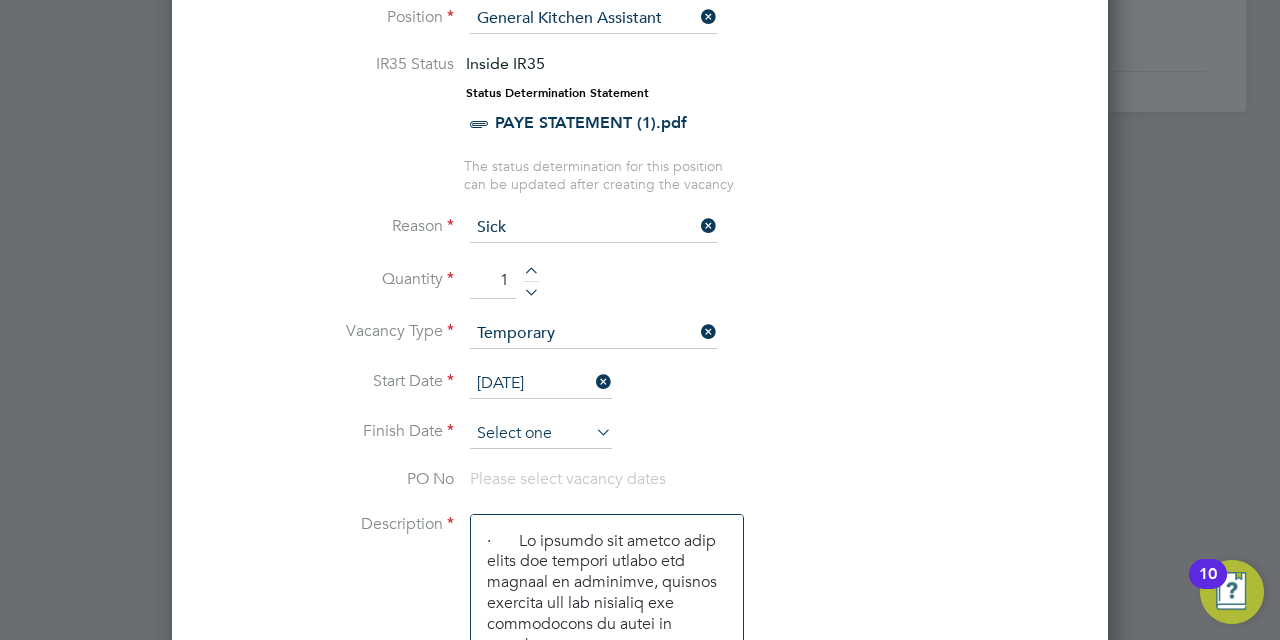 scroll, scrollTop: 644, scrollLeft: 0, axis: vertical 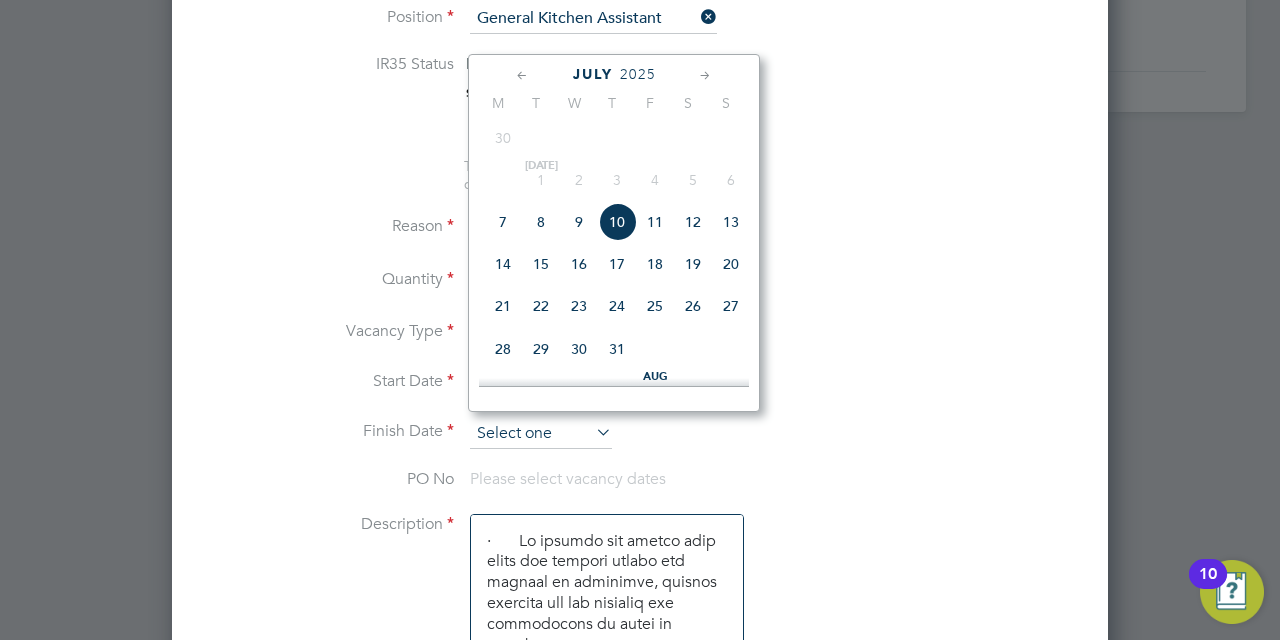 click at bounding box center [541, 434] 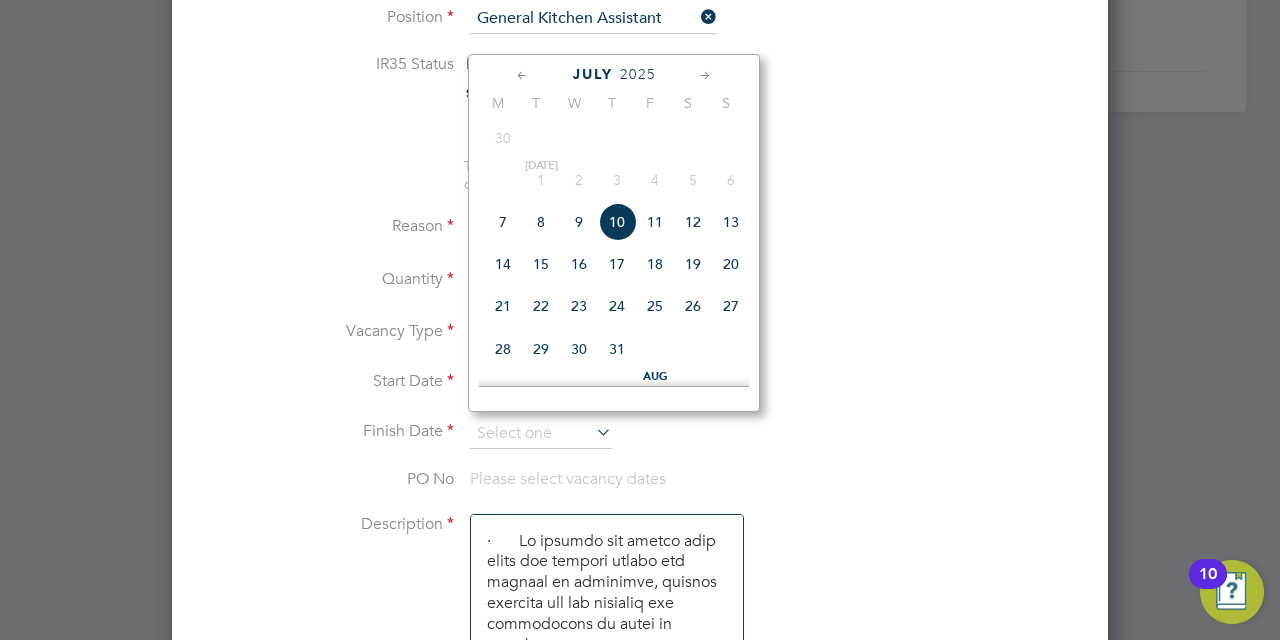 click on "11" 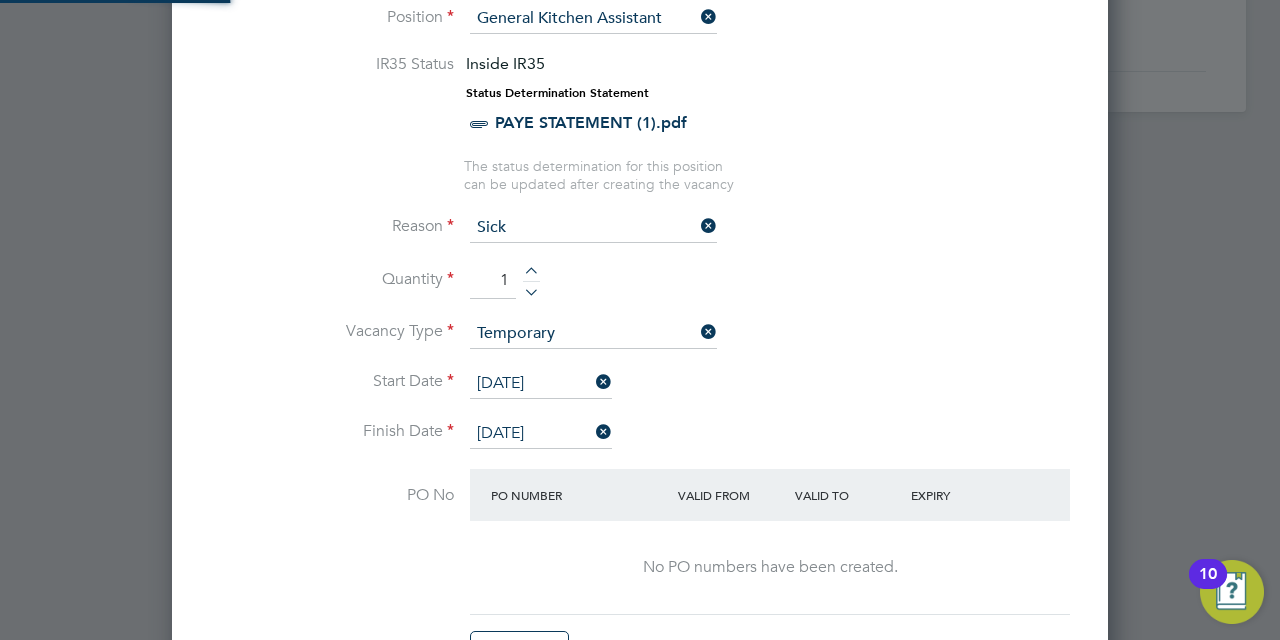 scroll, scrollTop: 10, scrollLeft: 10, axis: both 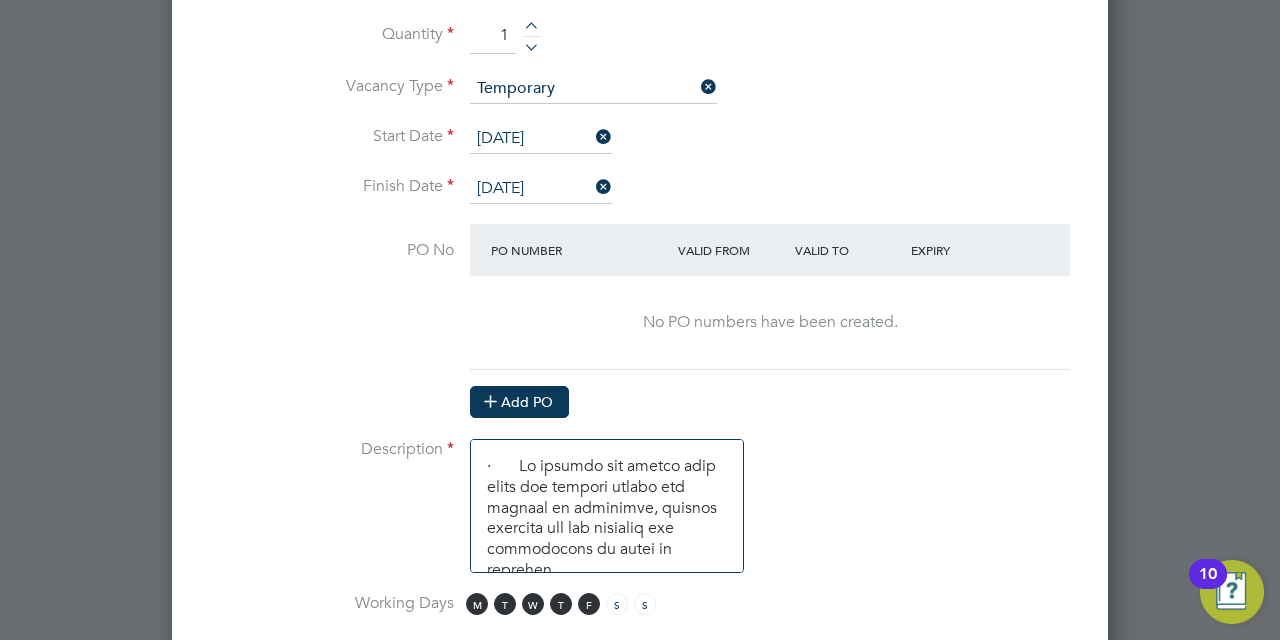 click on "Add PO" at bounding box center (519, 402) 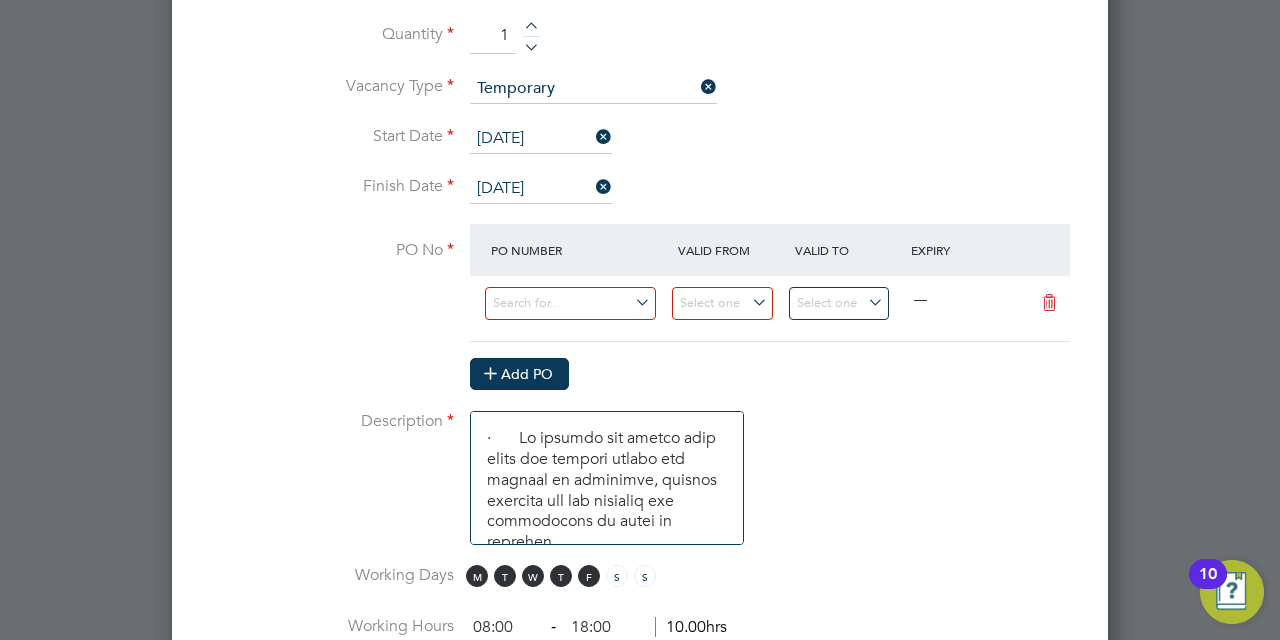 scroll, scrollTop: 10, scrollLeft: 10, axis: both 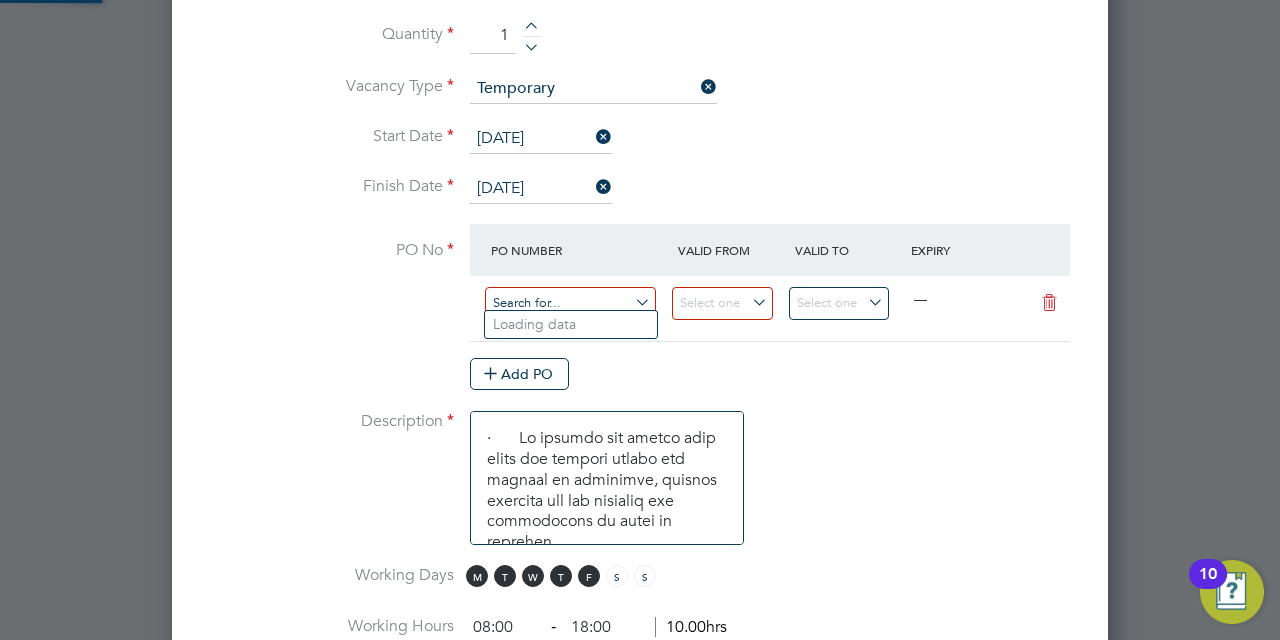 click at bounding box center (570, 303) 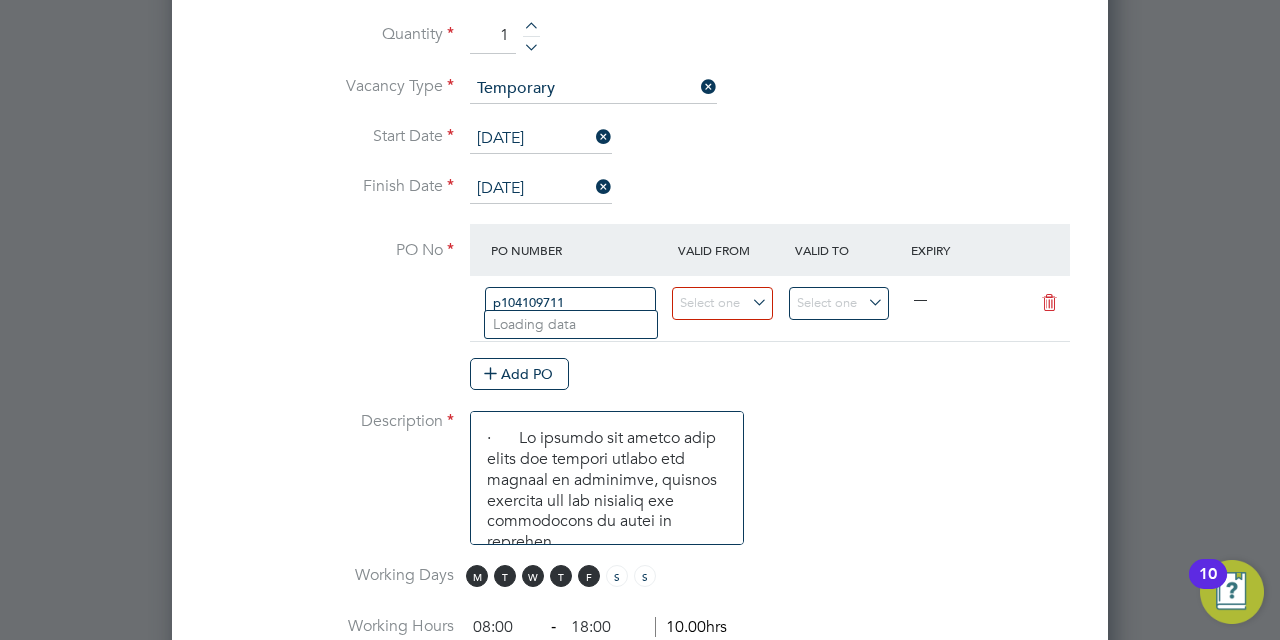 type on "p1041097118" 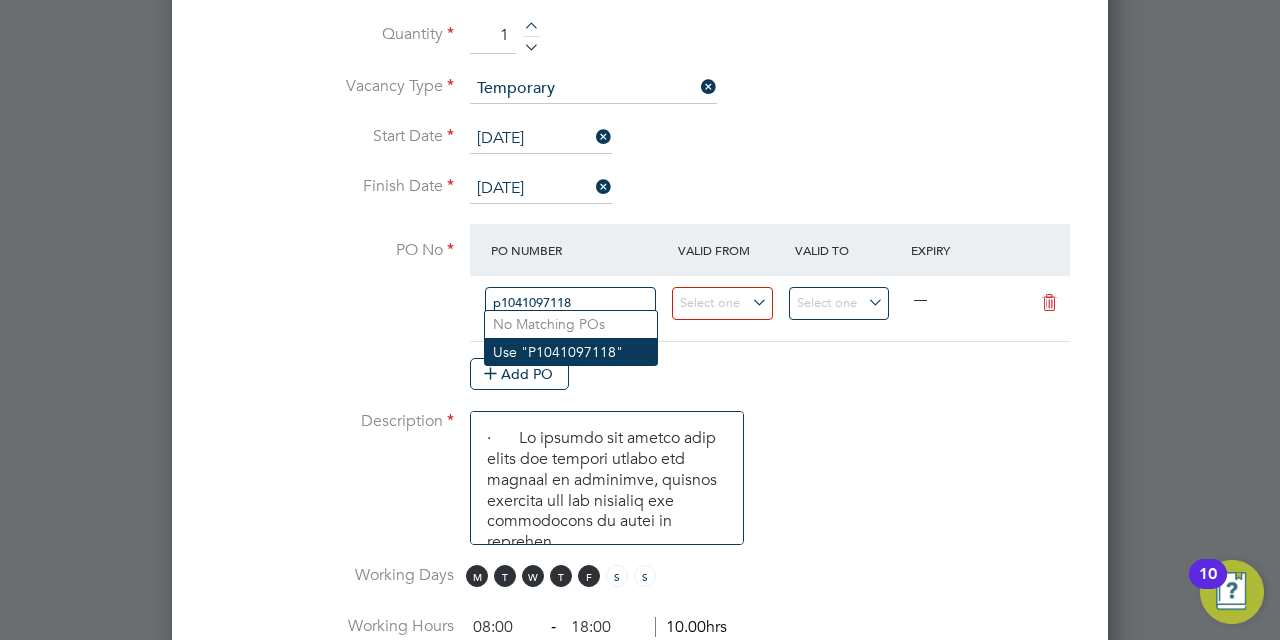 scroll, scrollTop: 10, scrollLeft: 10, axis: both 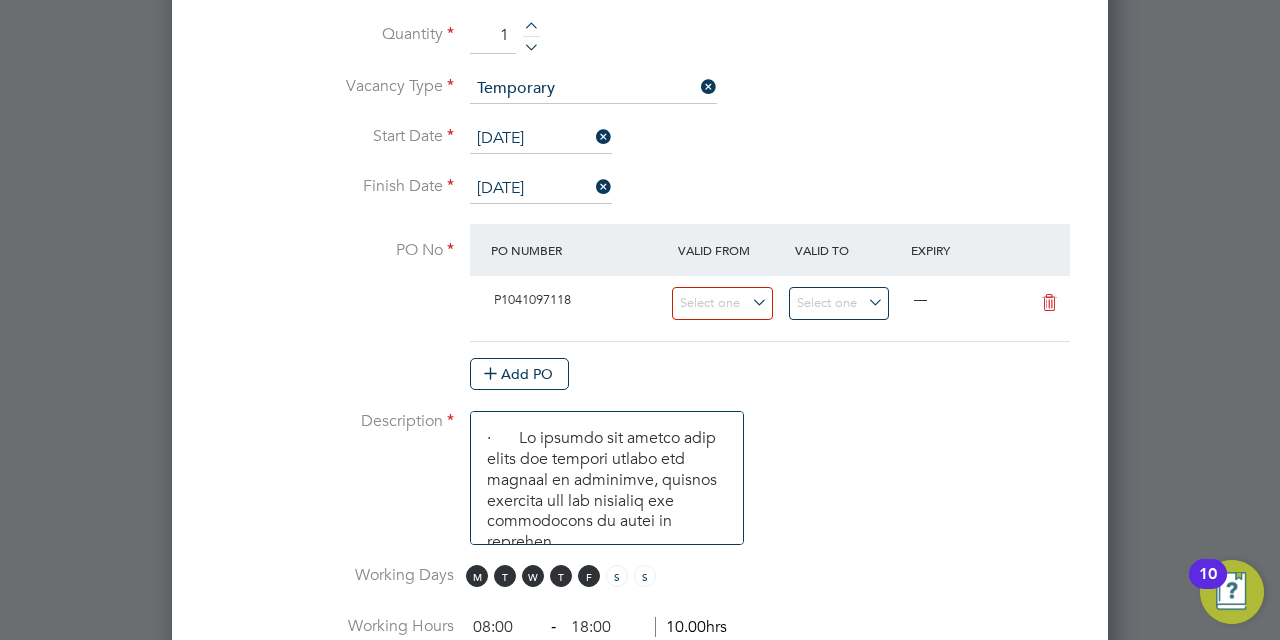 click on "Use "P1041097118"" 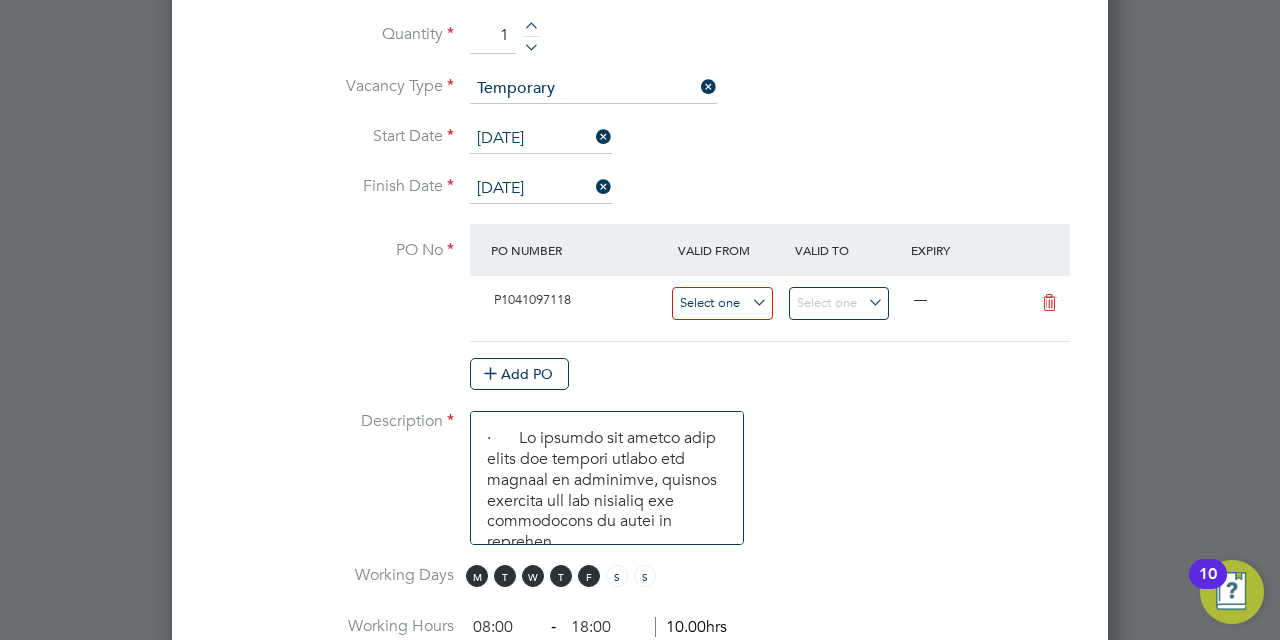 scroll, scrollTop: 644, scrollLeft: 0, axis: vertical 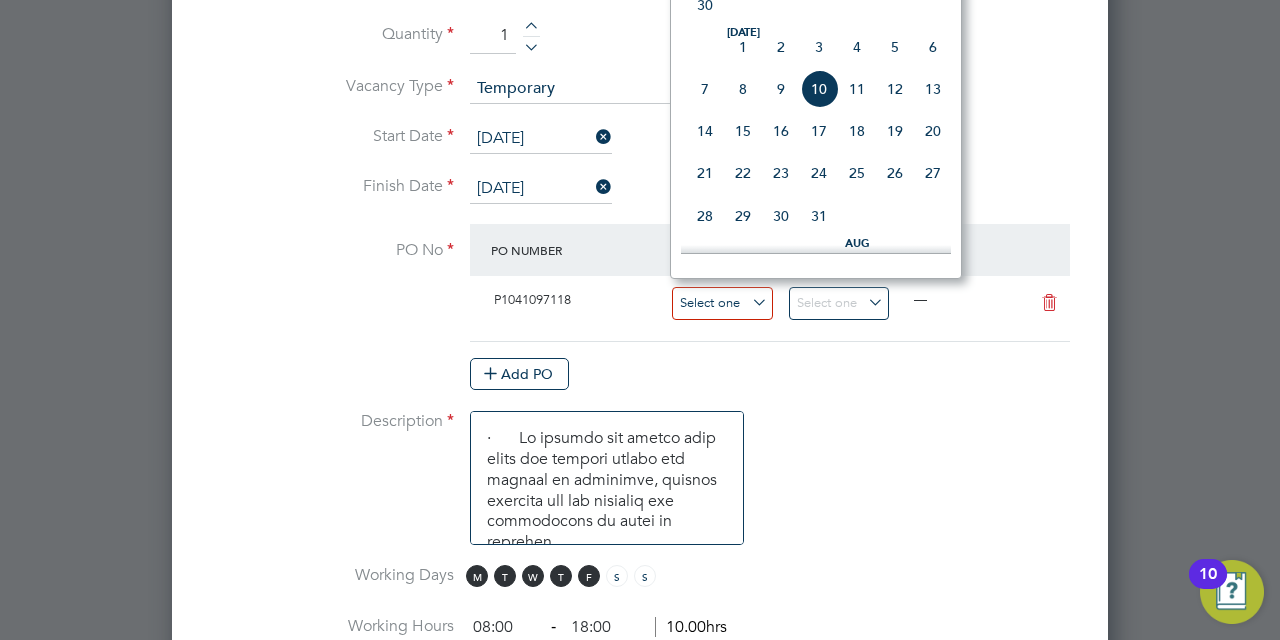 click at bounding box center [722, 303] 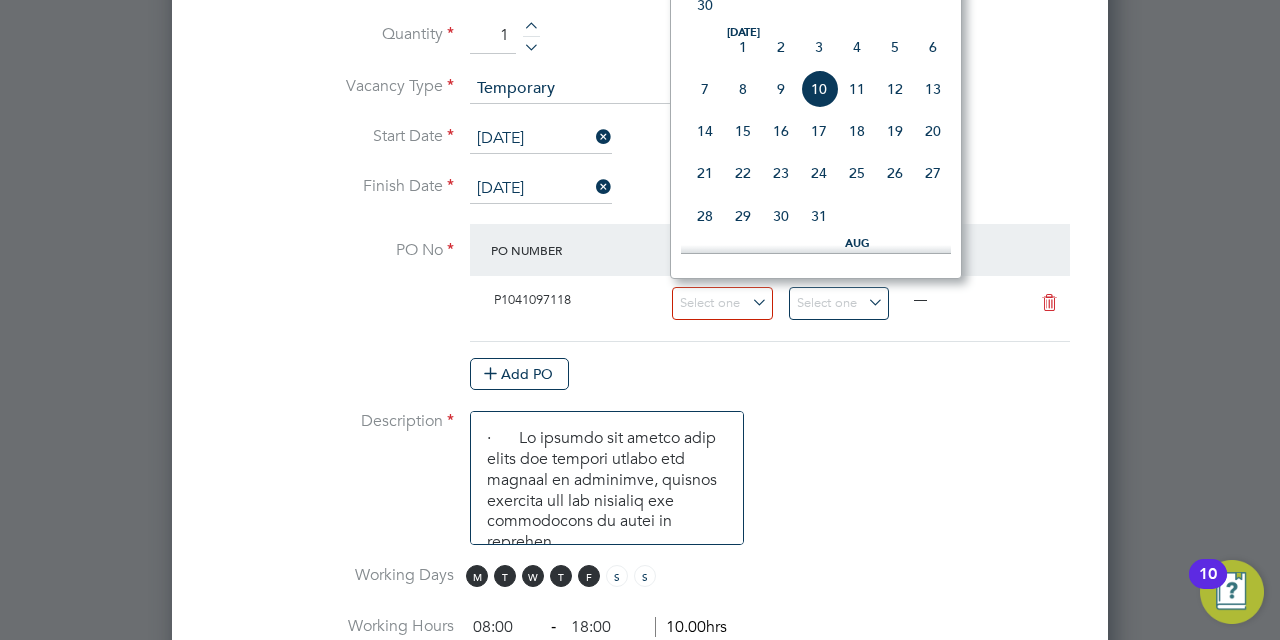 click at bounding box center (1049, 303) 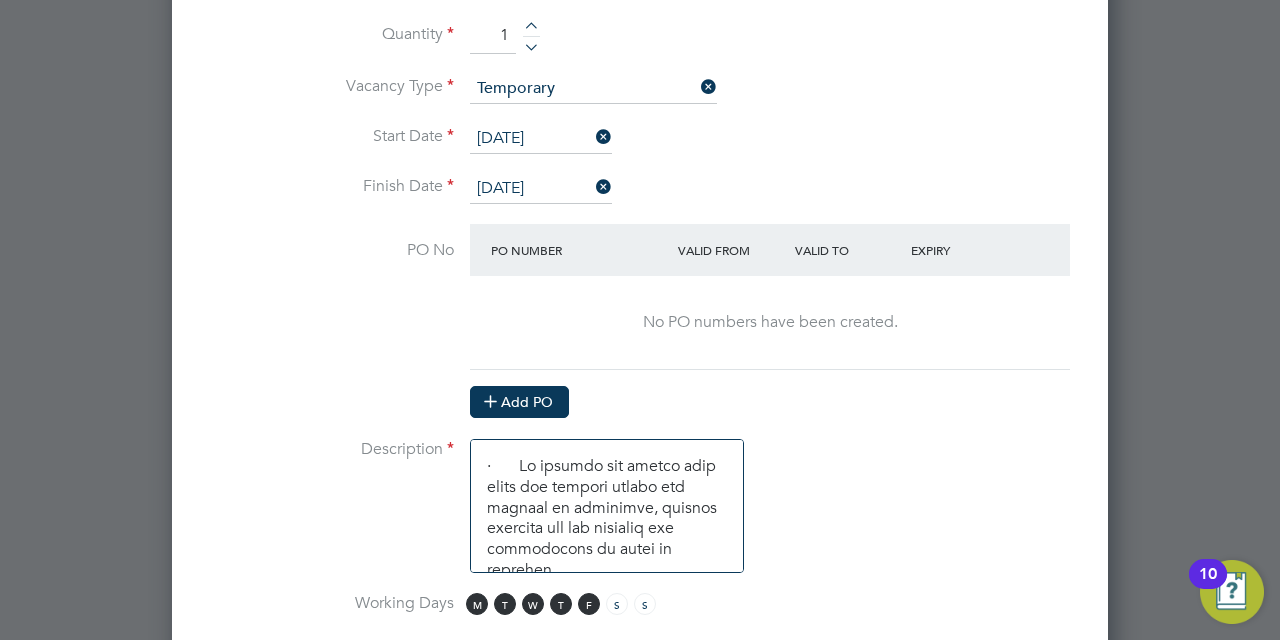 click on "Add PO" at bounding box center [519, 402] 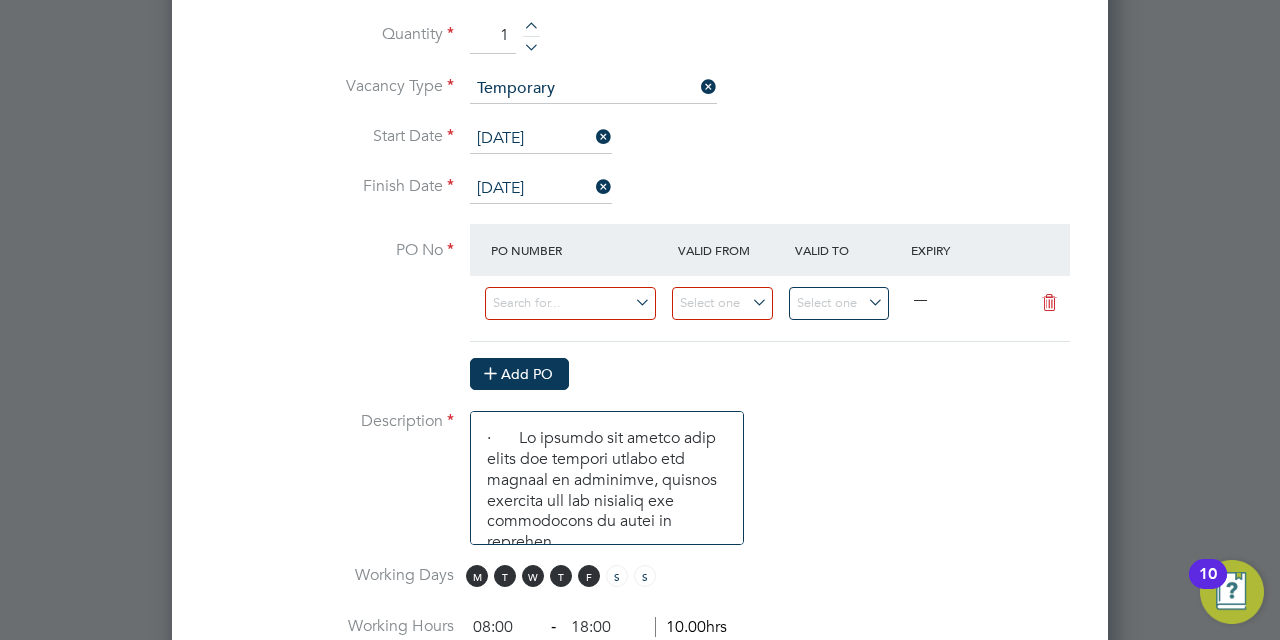 scroll, scrollTop: 10, scrollLeft: 10, axis: both 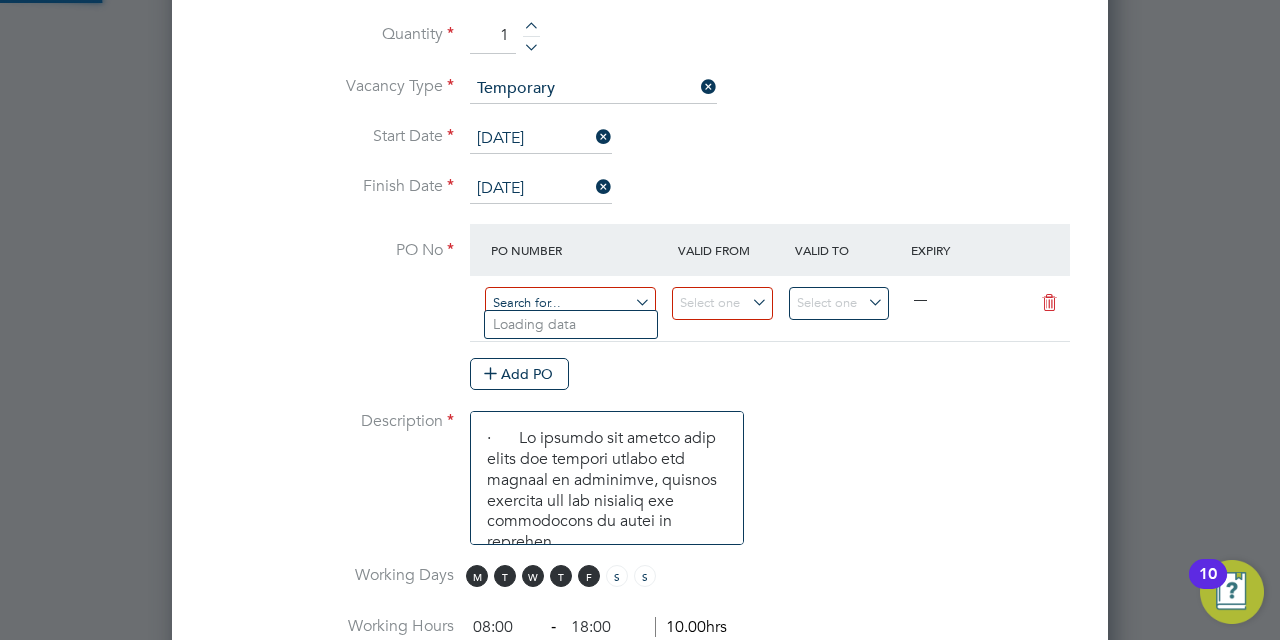 click at bounding box center [570, 303] 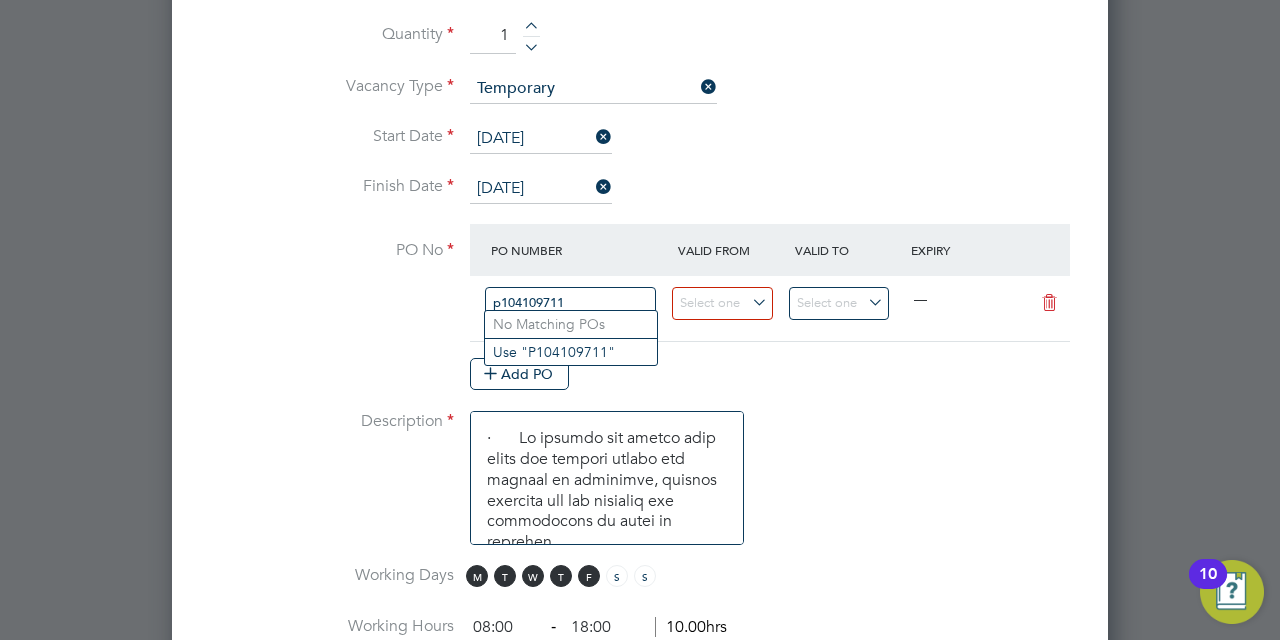 type on "p1041097118" 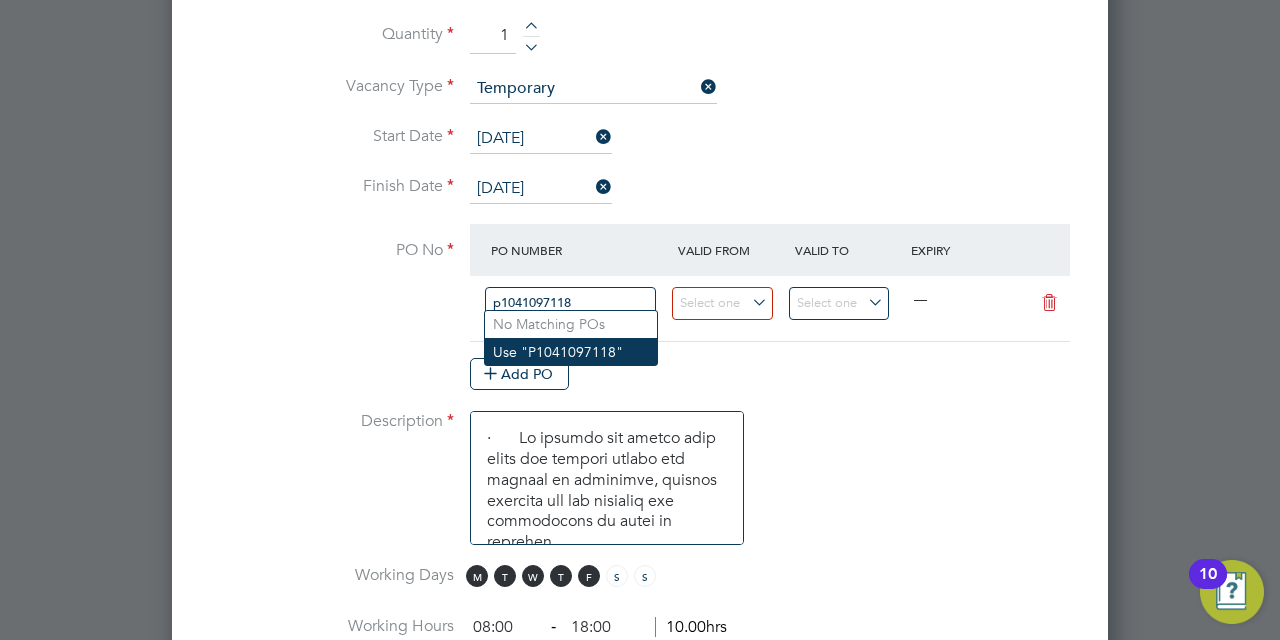 scroll, scrollTop: 10, scrollLeft: 10, axis: both 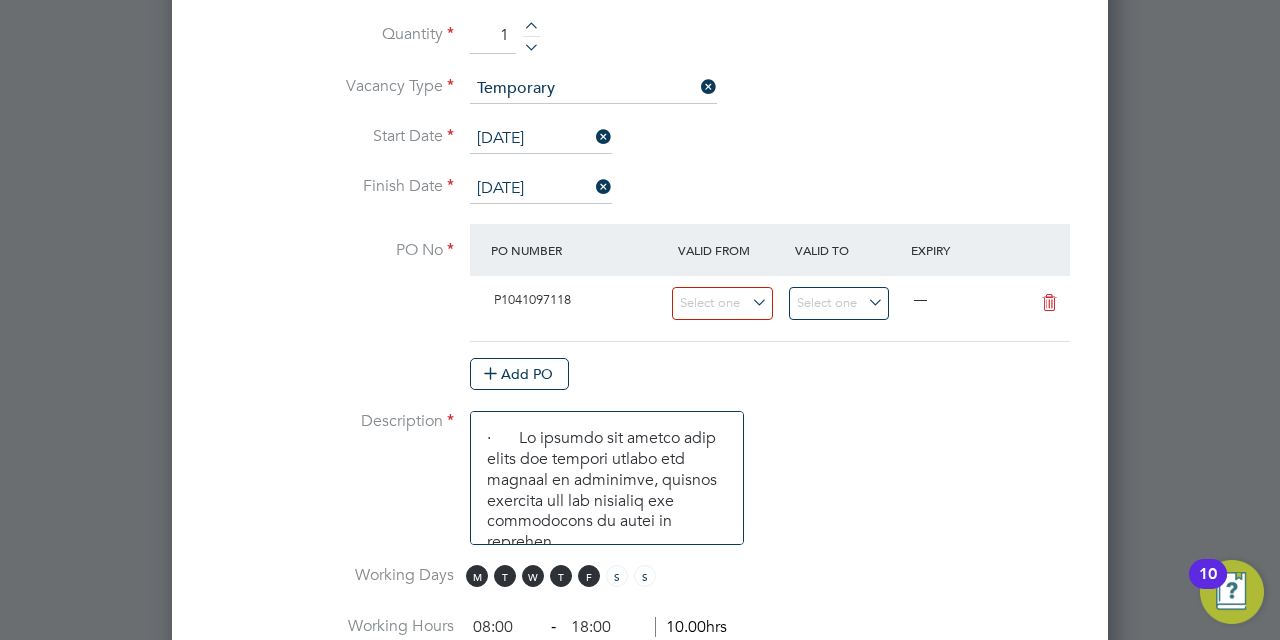 click on "Use "P1041097118"" 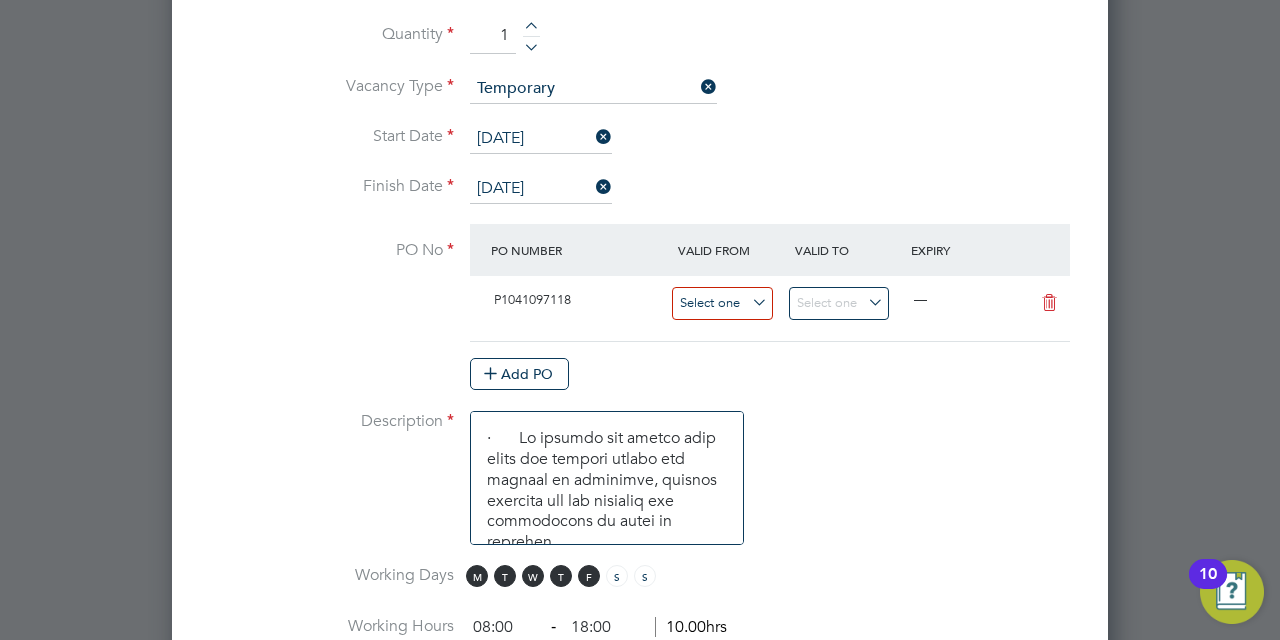 scroll, scrollTop: 644, scrollLeft: 0, axis: vertical 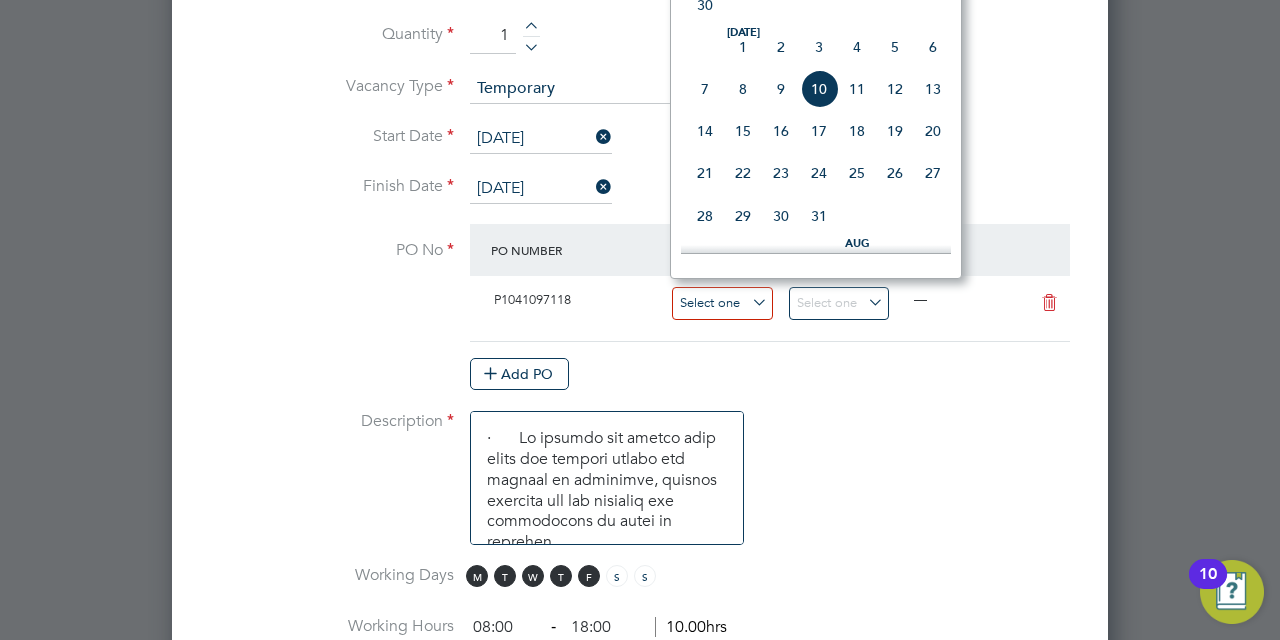 click at bounding box center [722, 303] 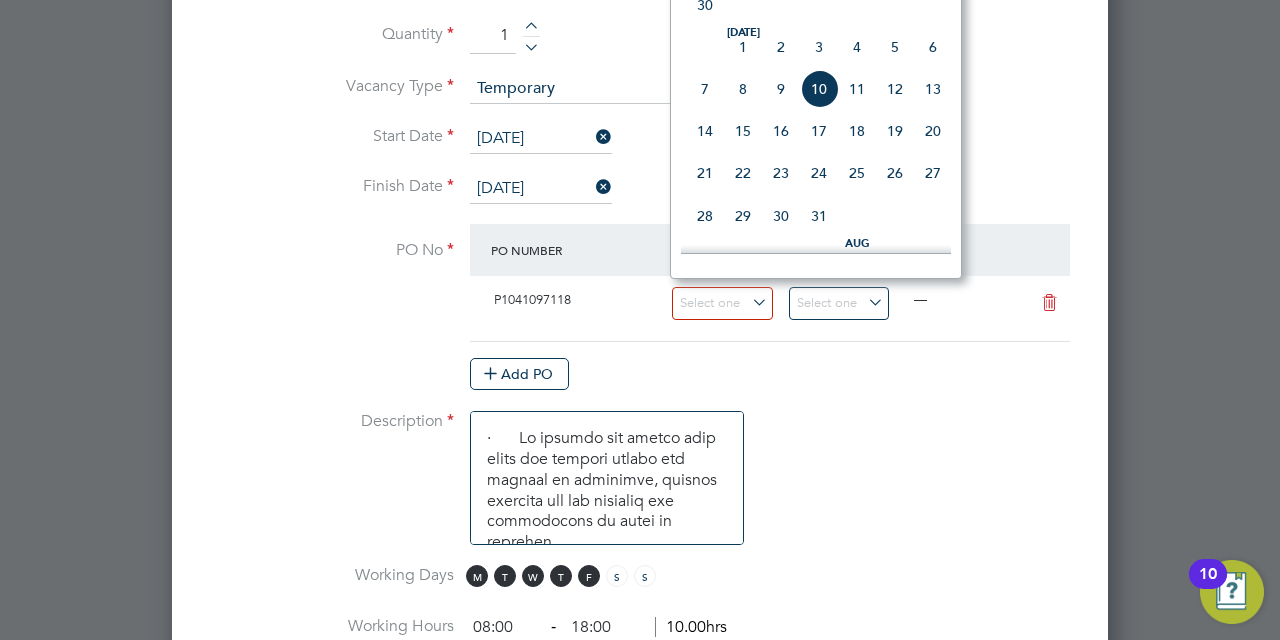 click on "7" 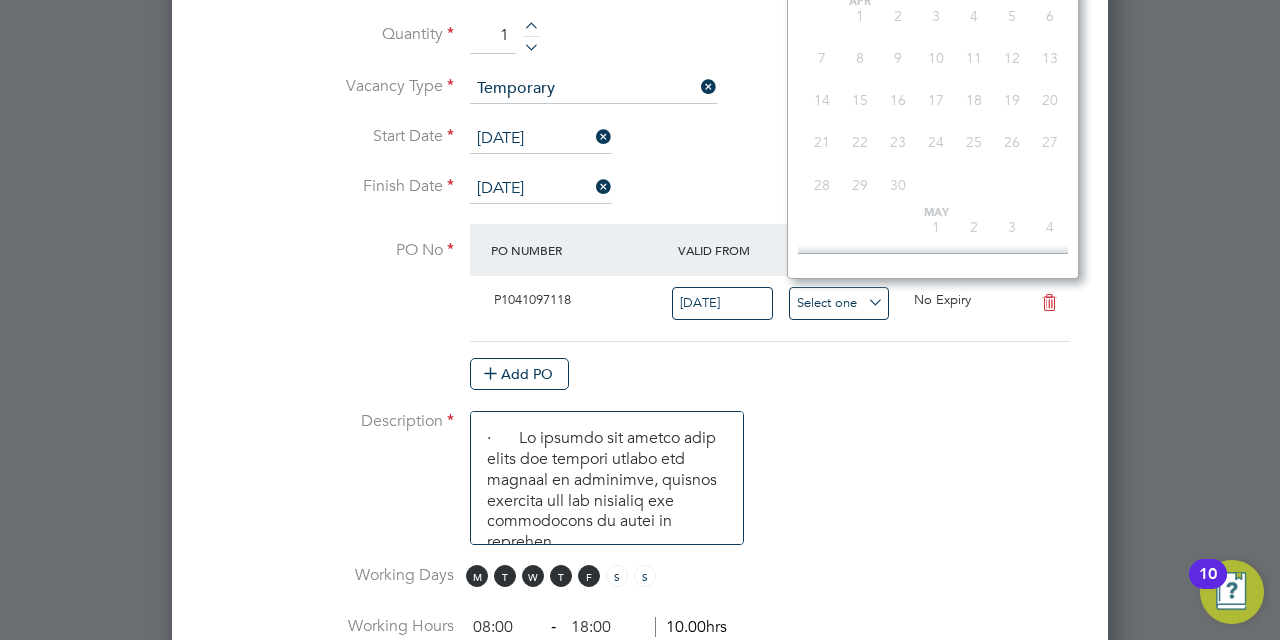 scroll, scrollTop: 644, scrollLeft: 0, axis: vertical 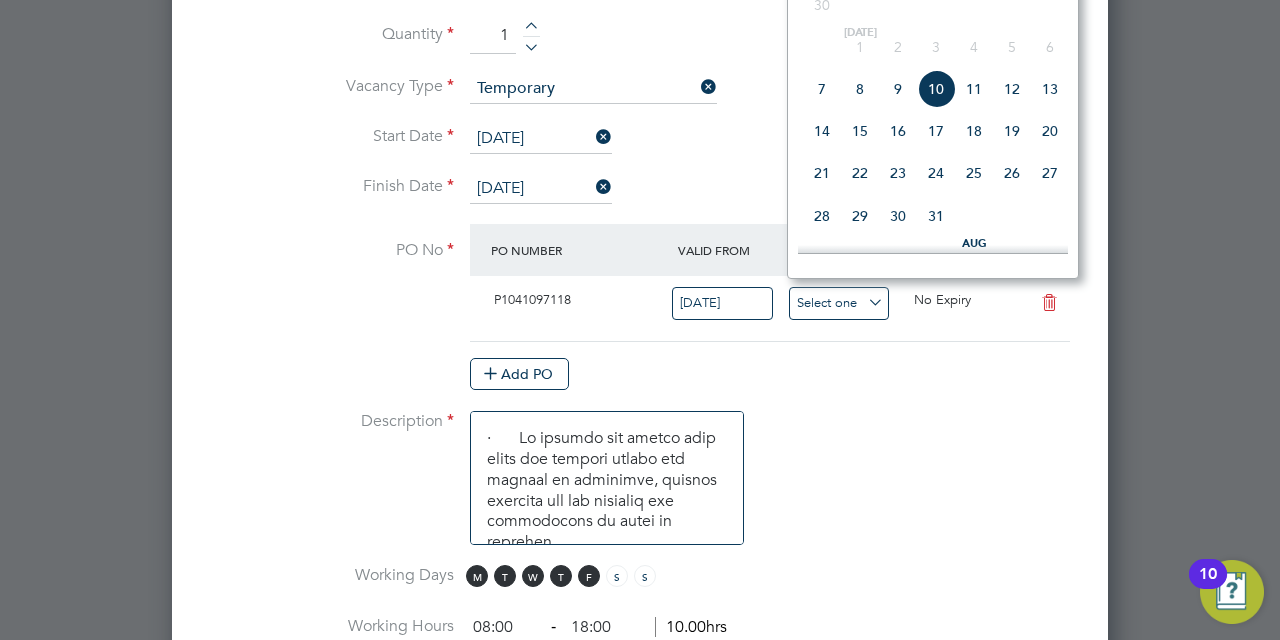 click at bounding box center (839, 303) 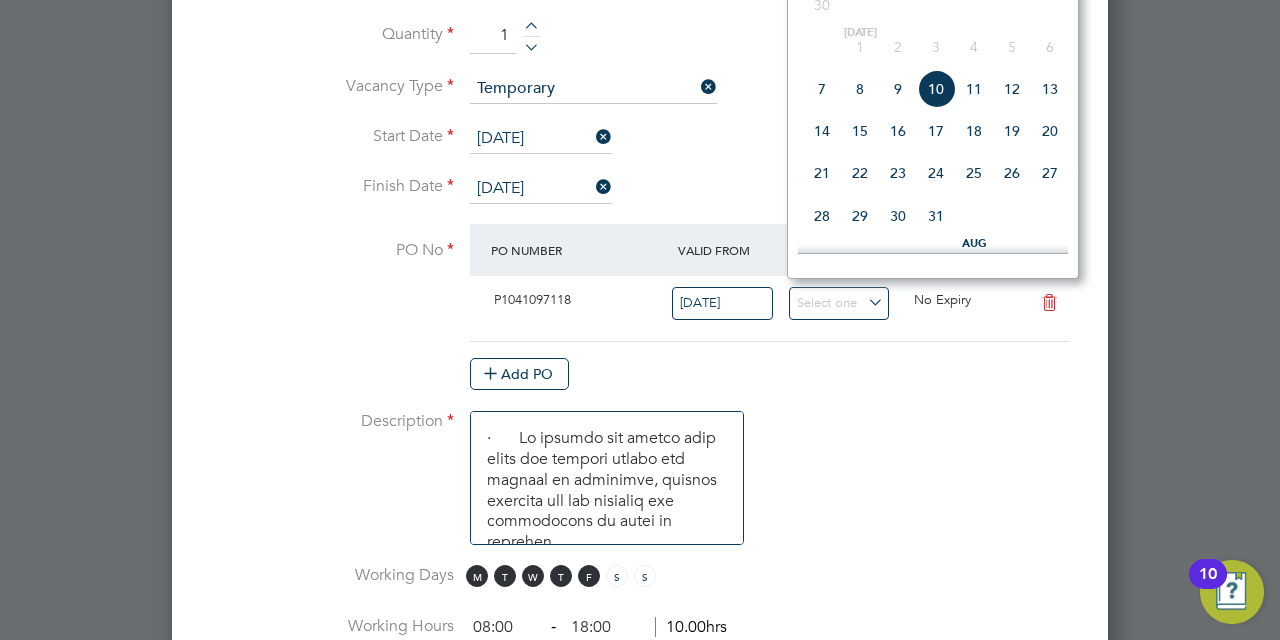click on "11" 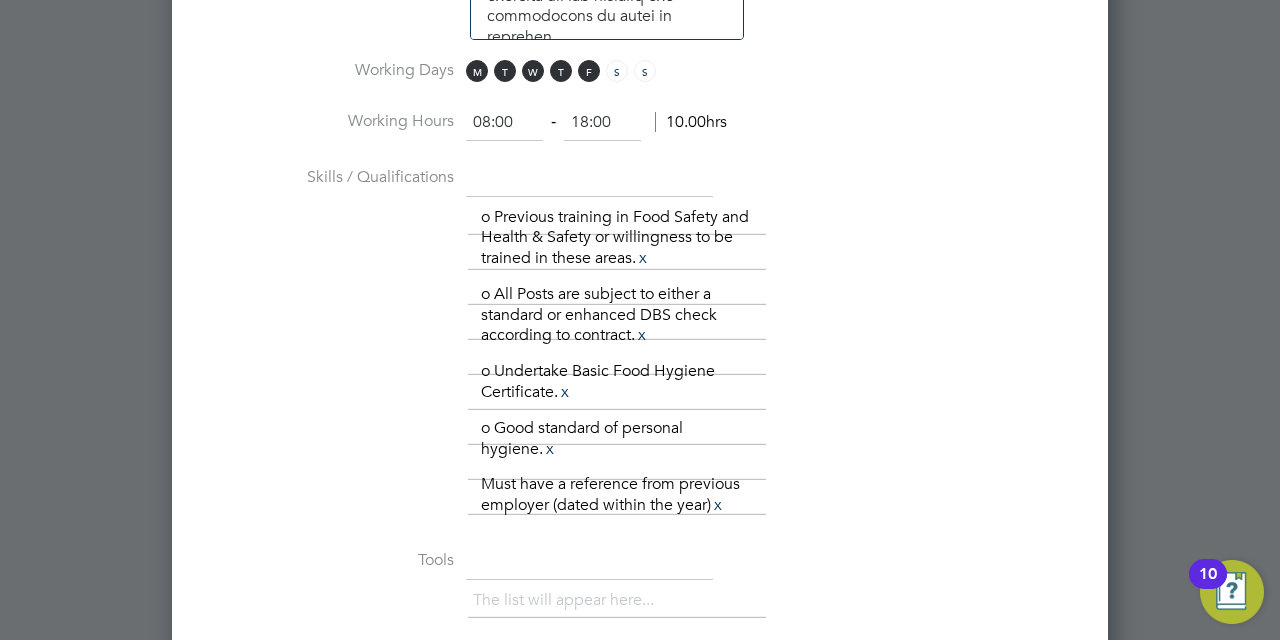 scroll, scrollTop: 1663, scrollLeft: 0, axis: vertical 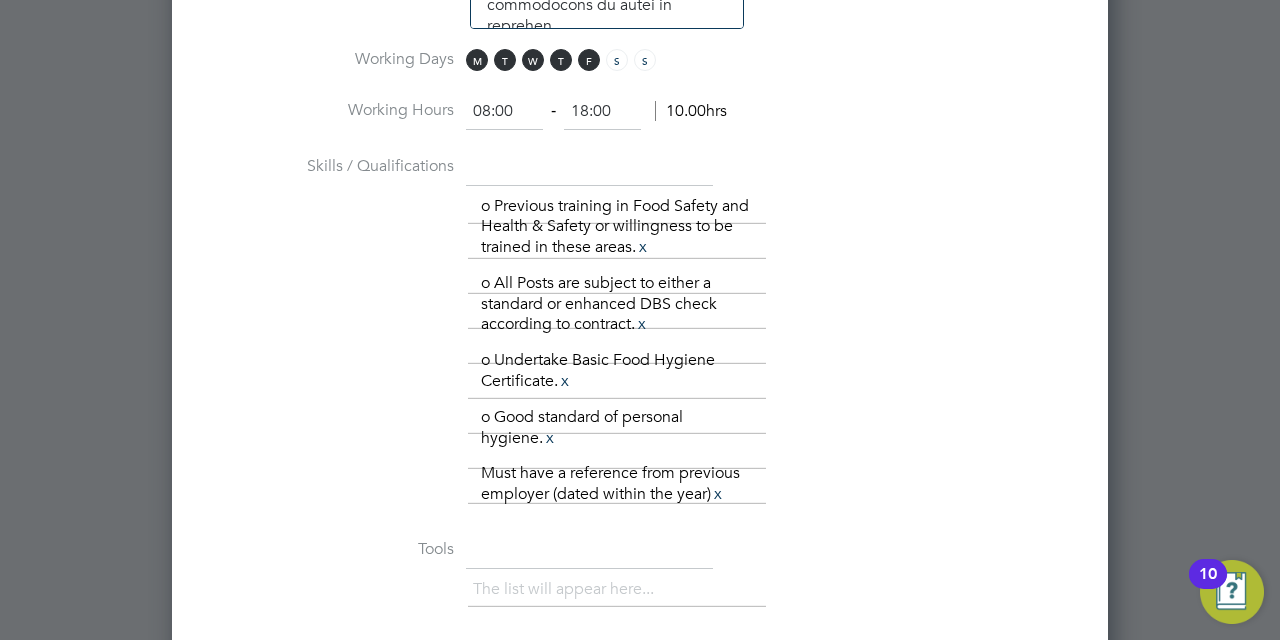 click on "18:00" at bounding box center (602, 112) 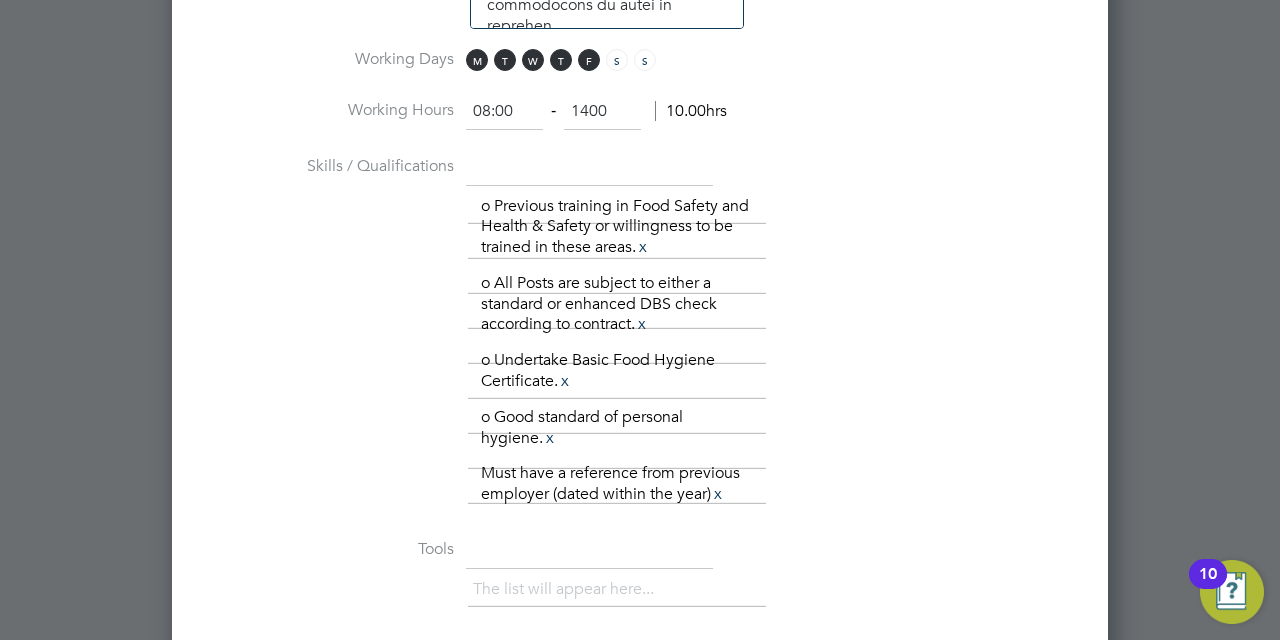 type on "14:00" 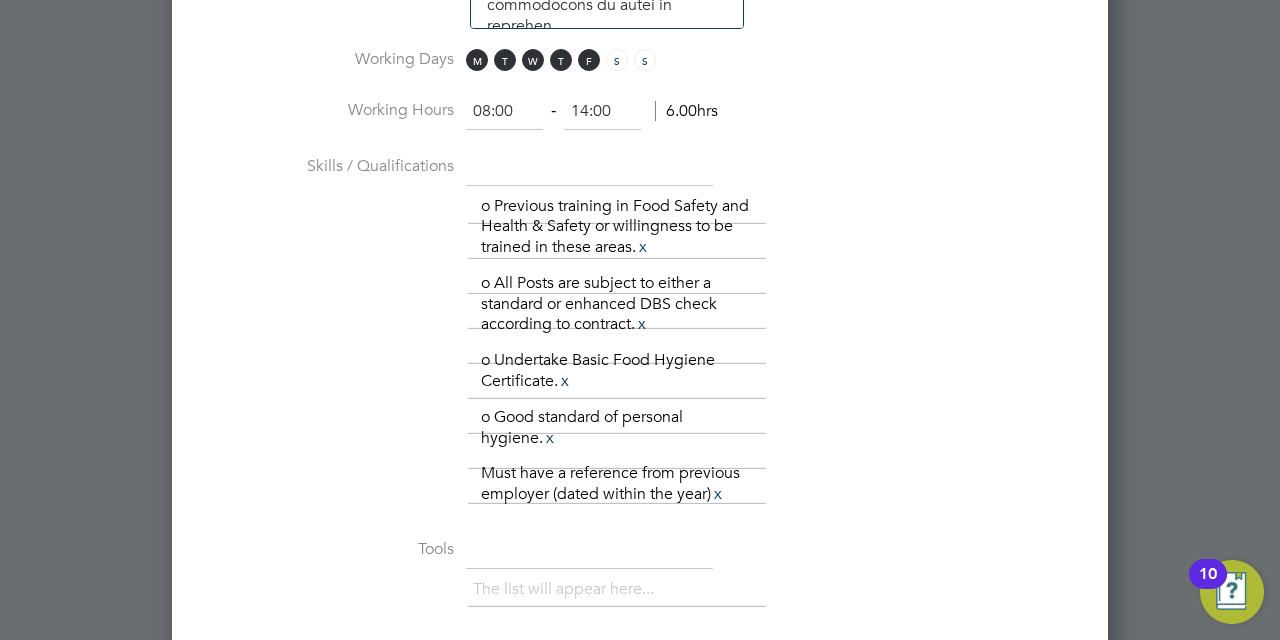 click on "Working Hours 08:00   ‐   14:00   6.00hrs" at bounding box center [640, 122] 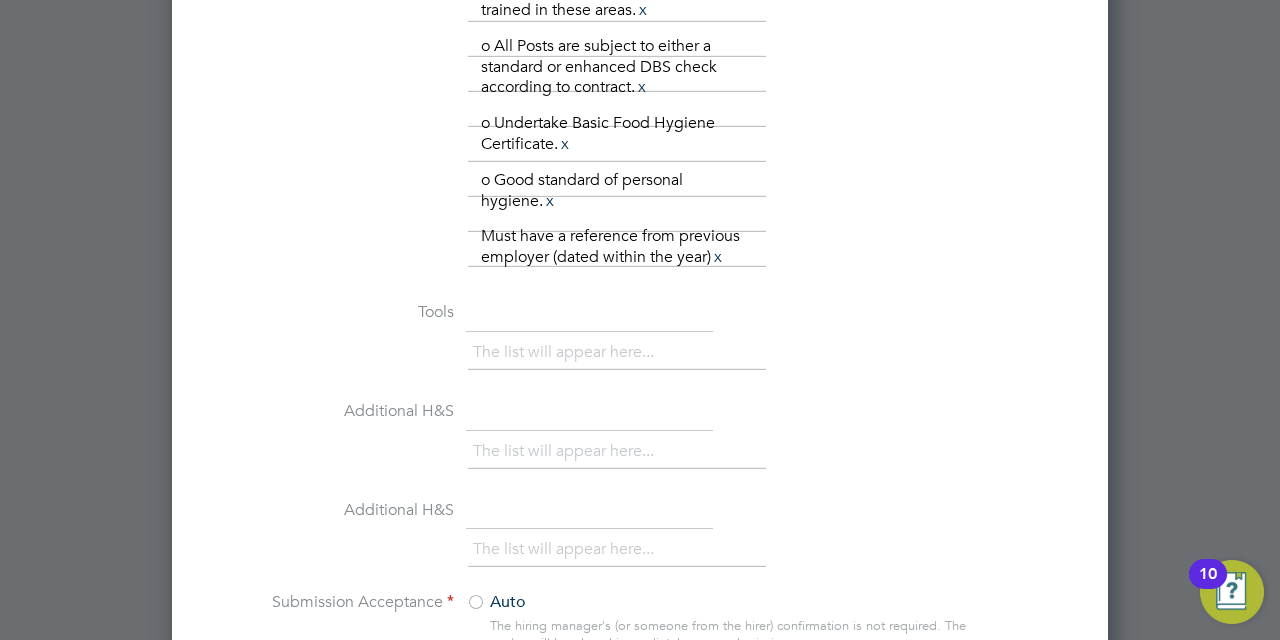 scroll, scrollTop: 1901, scrollLeft: 0, axis: vertical 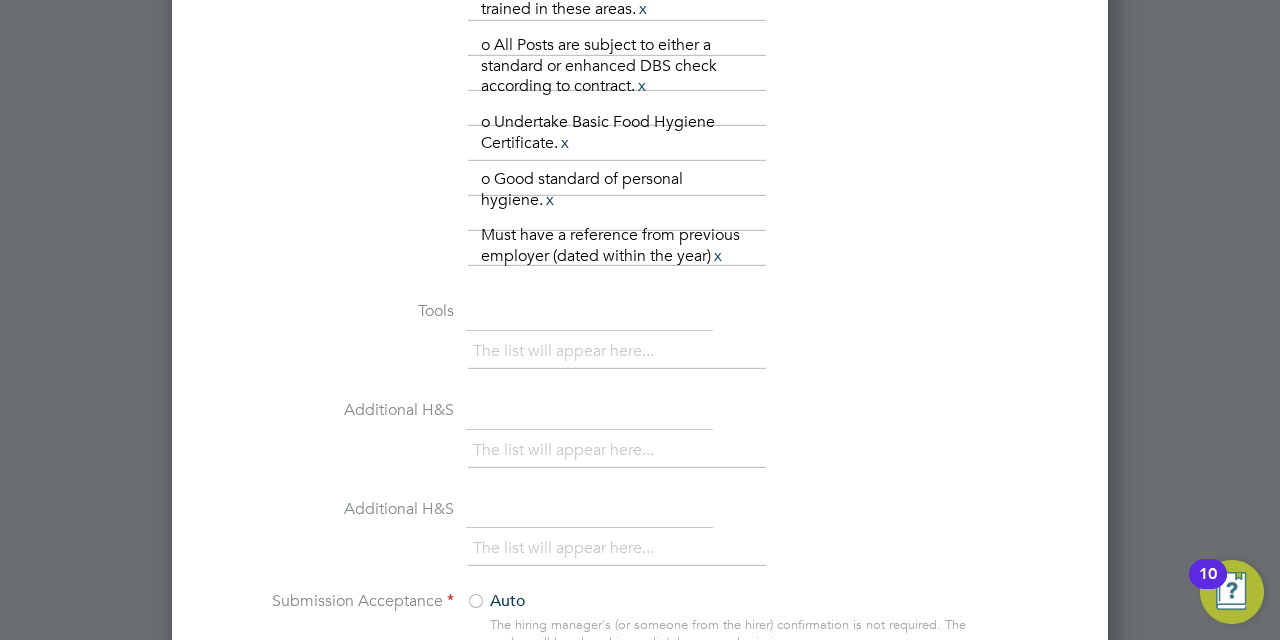click at bounding box center [589, 313] 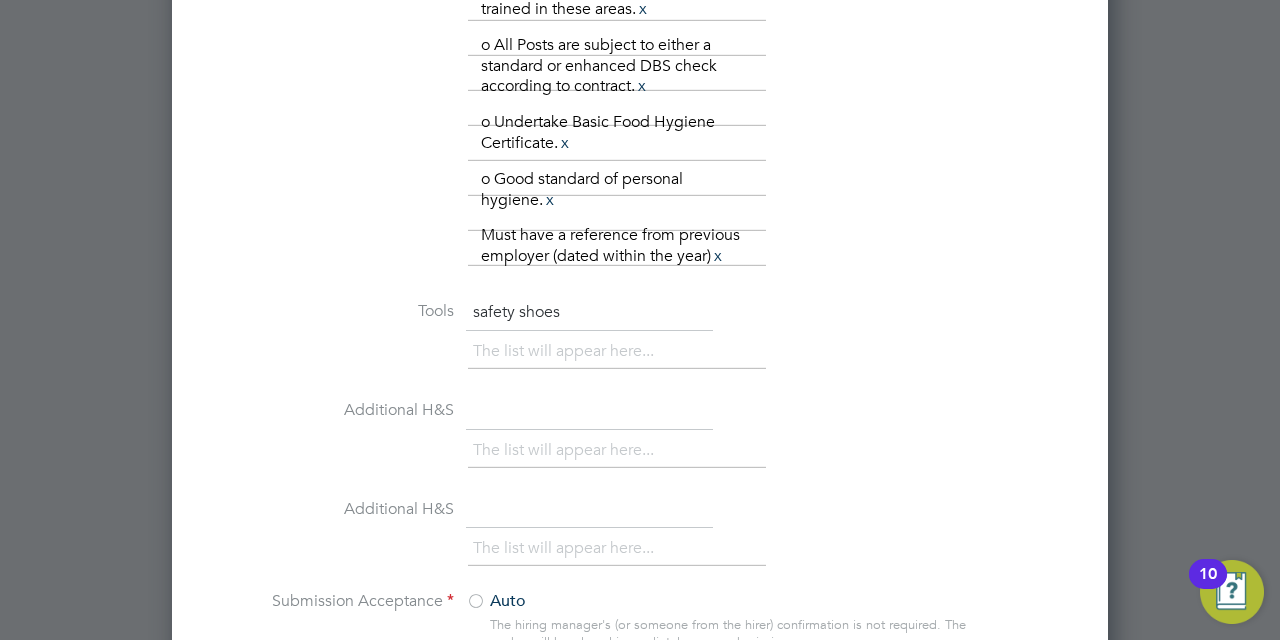 type on "safety shoes" 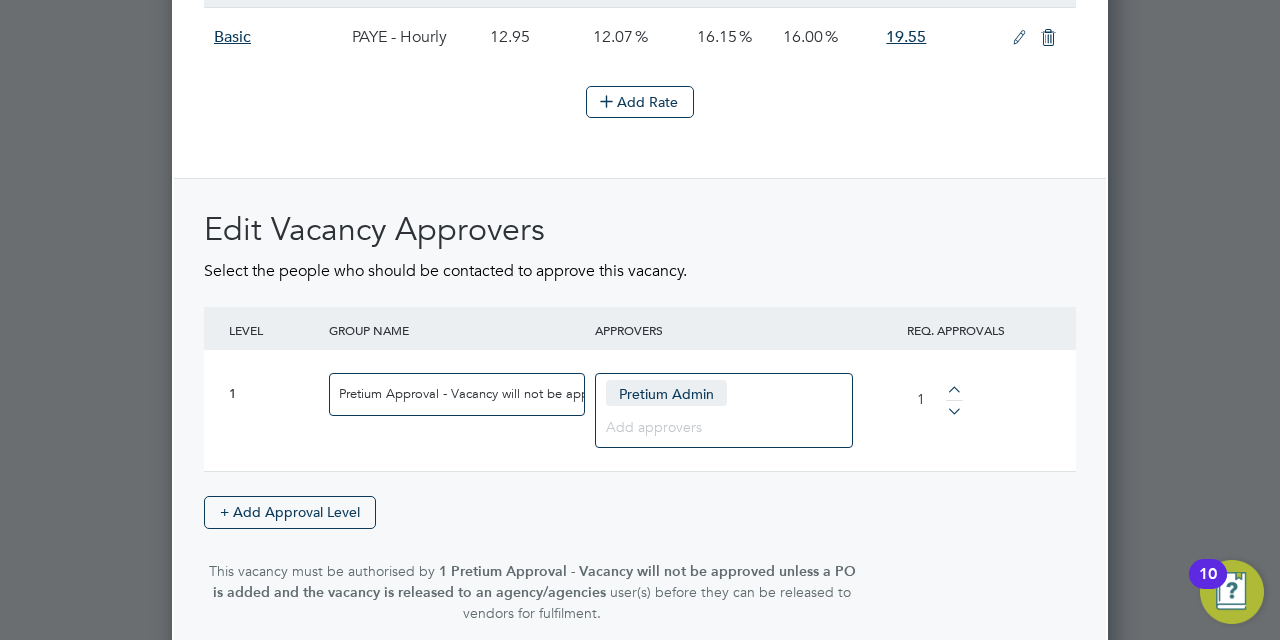 scroll, scrollTop: 2745, scrollLeft: 0, axis: vertical 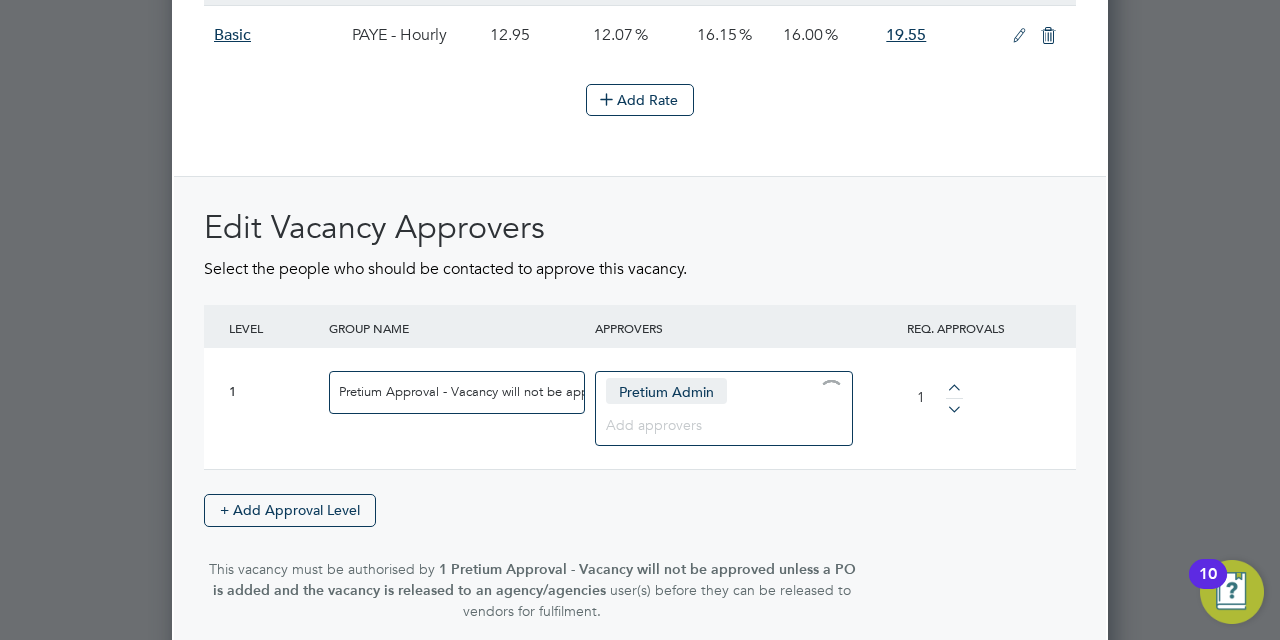 click at bounding box center [716, 424] 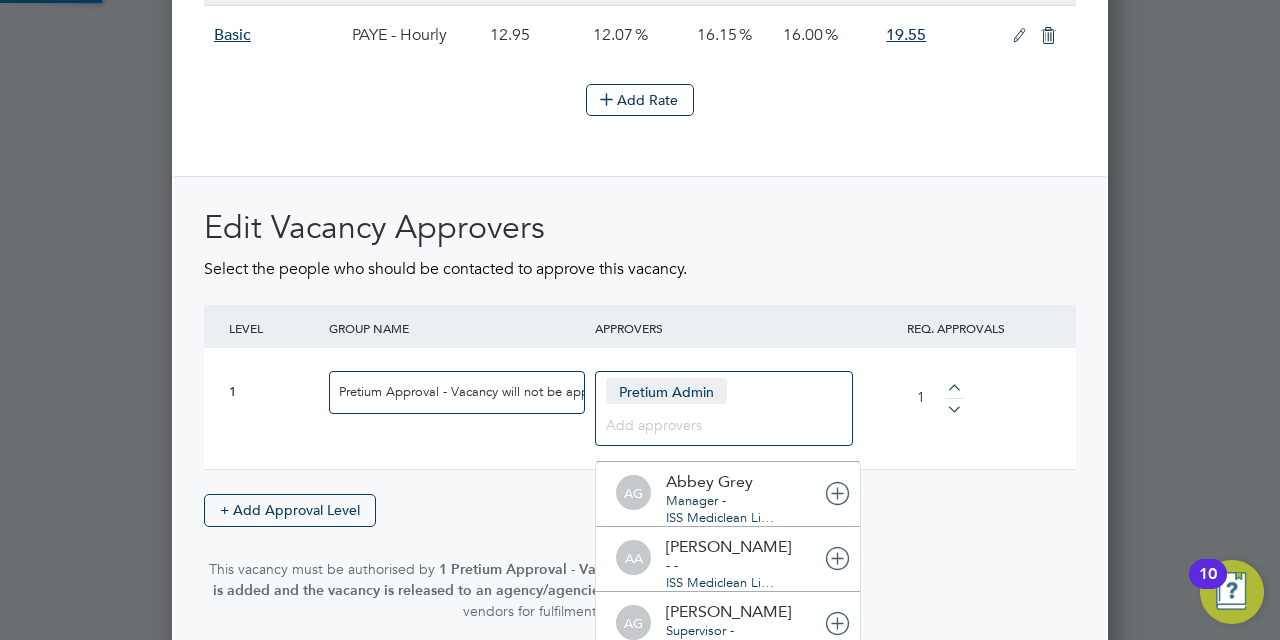 scroll, scrollTop: 0, scrollLeft: 0, axis: both 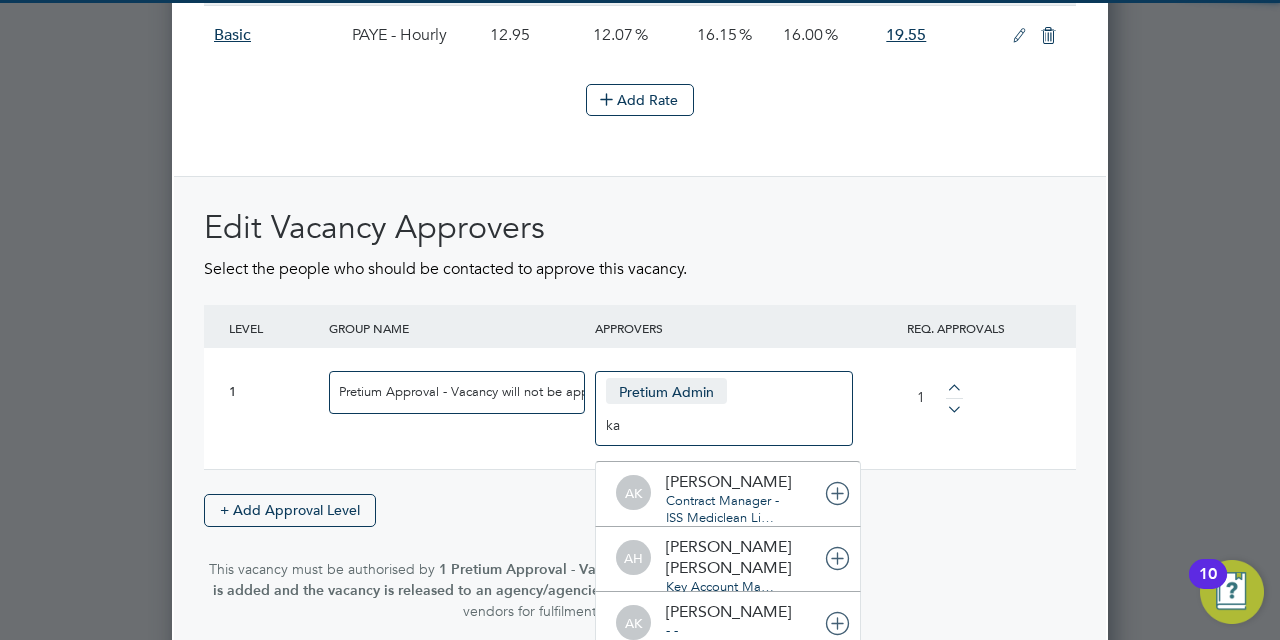 type on "kar" 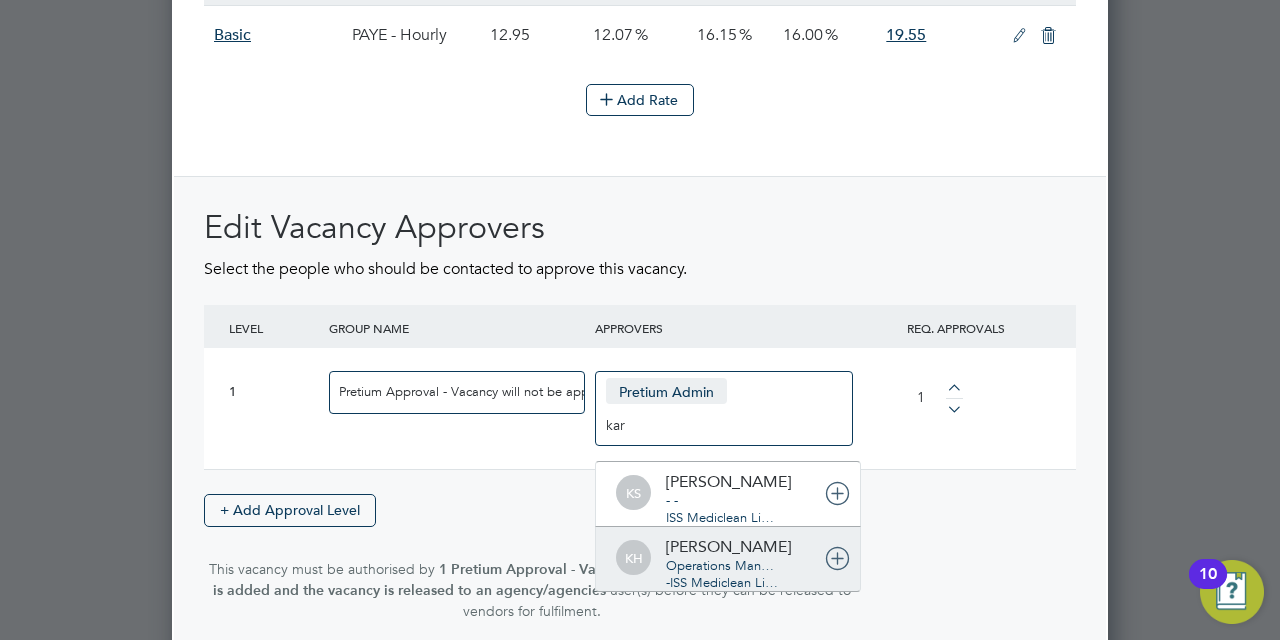 type 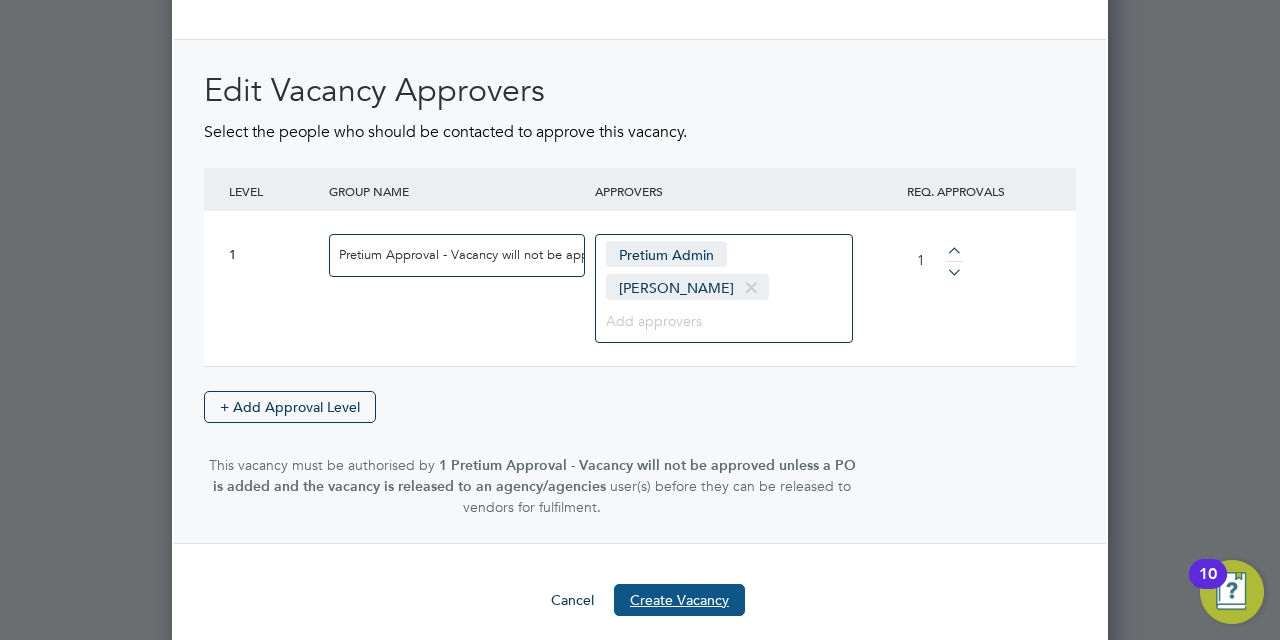click on "Create Vacancy" at bounding box center (679, 600) 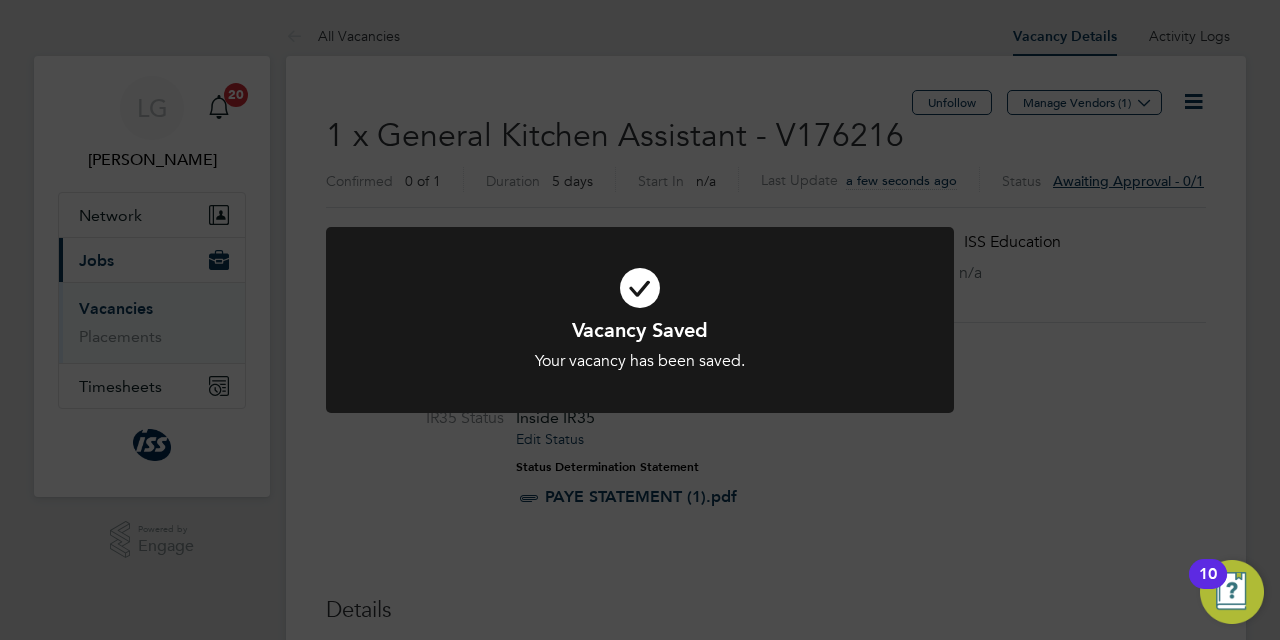click on "Vacancy Saved Your vacancy has been saved. Cancel Okay" 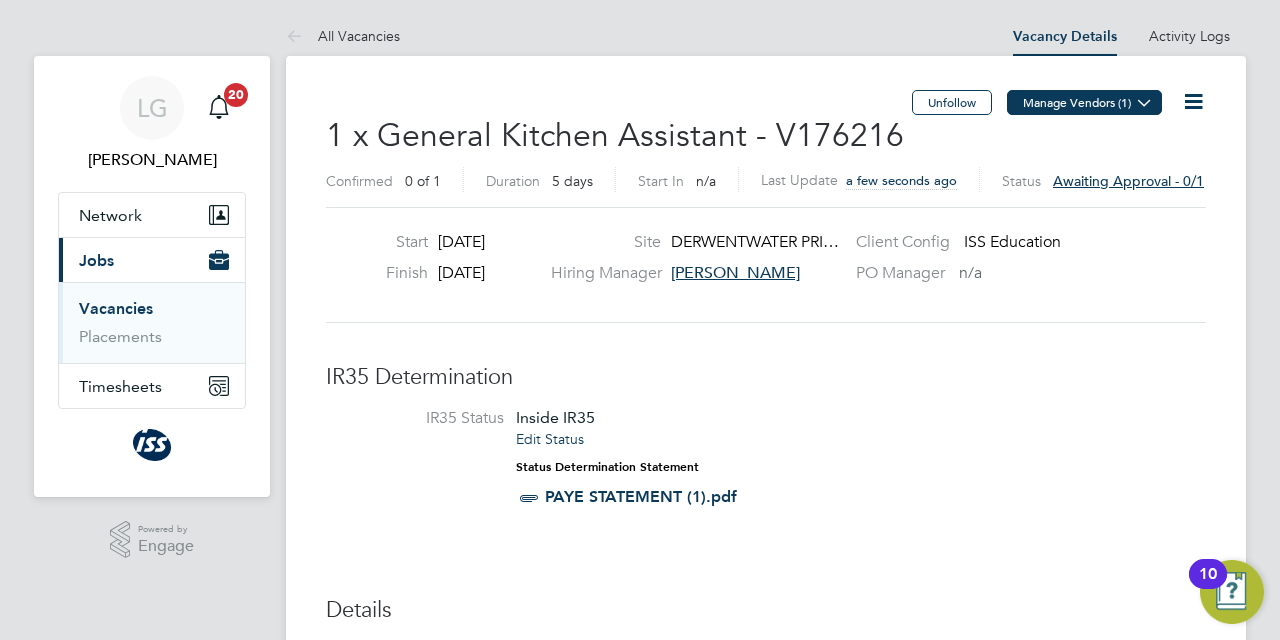click on "Manage Vendors (1)" 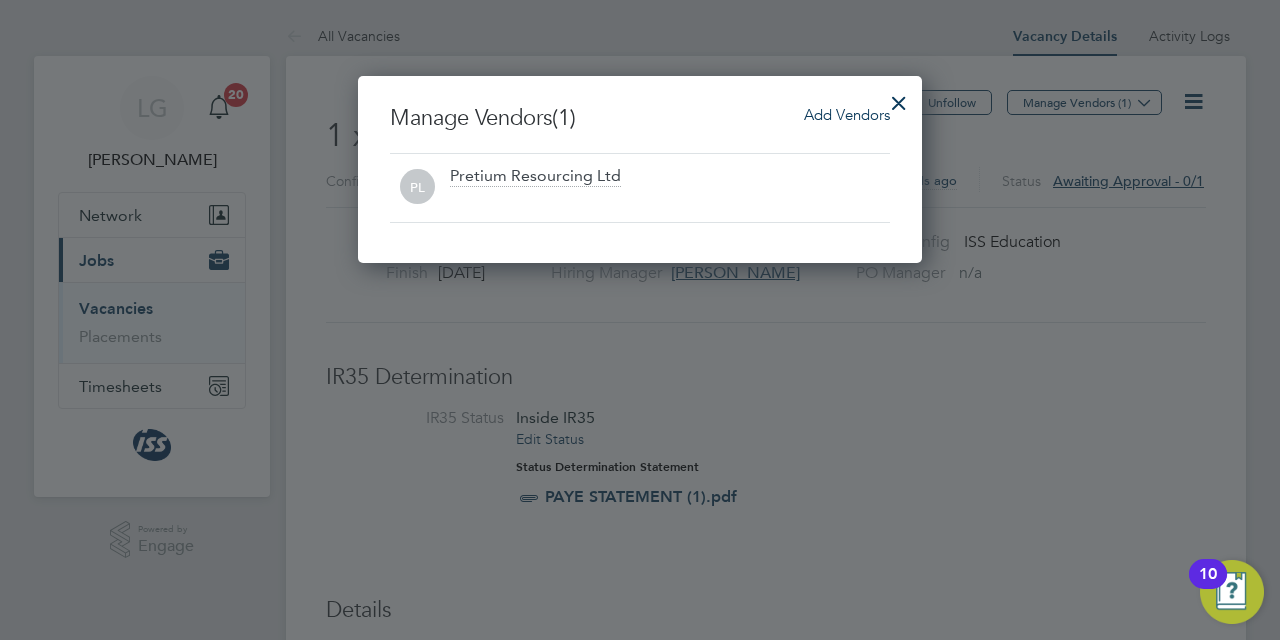 click on "Add Vendors" at bounding box center (847, 114) 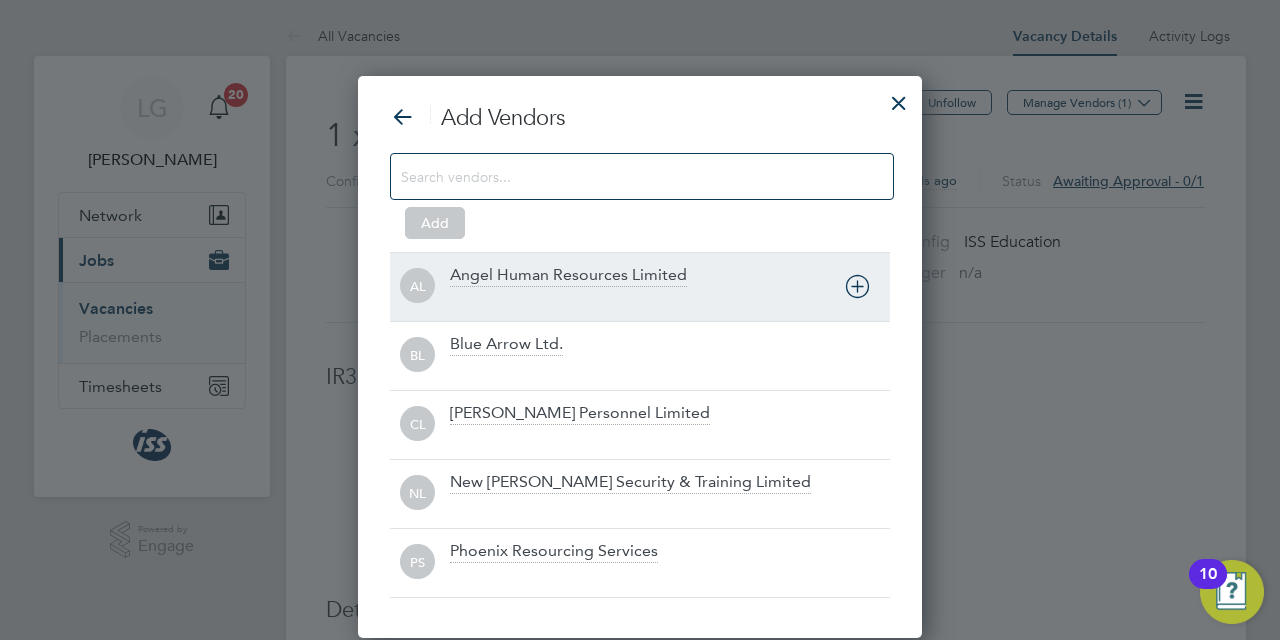 click at bounding box center [670, 300] 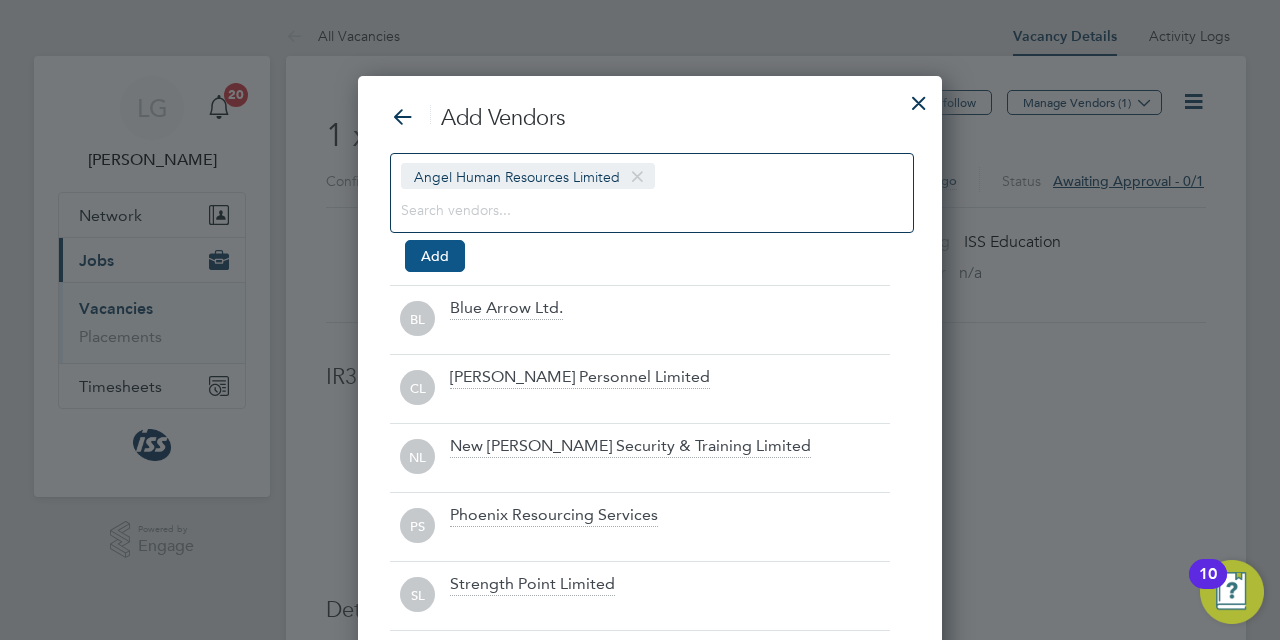 click on "Add" at bounding box center [435, 256] 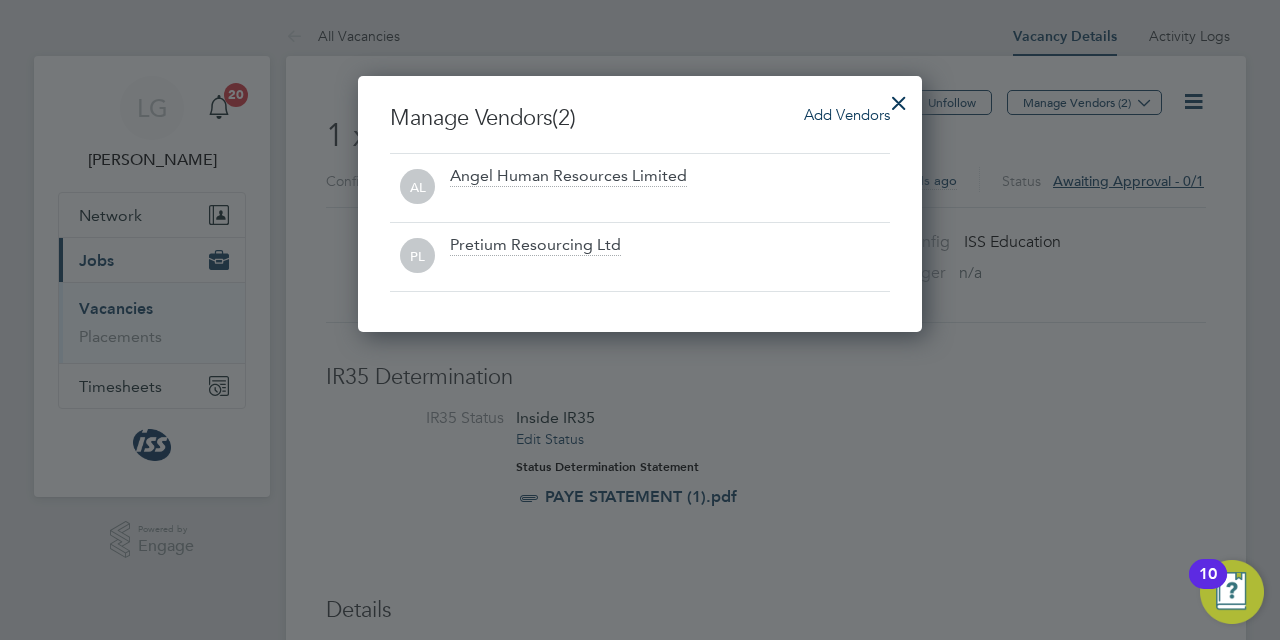 click at bounding box center [899, 98] 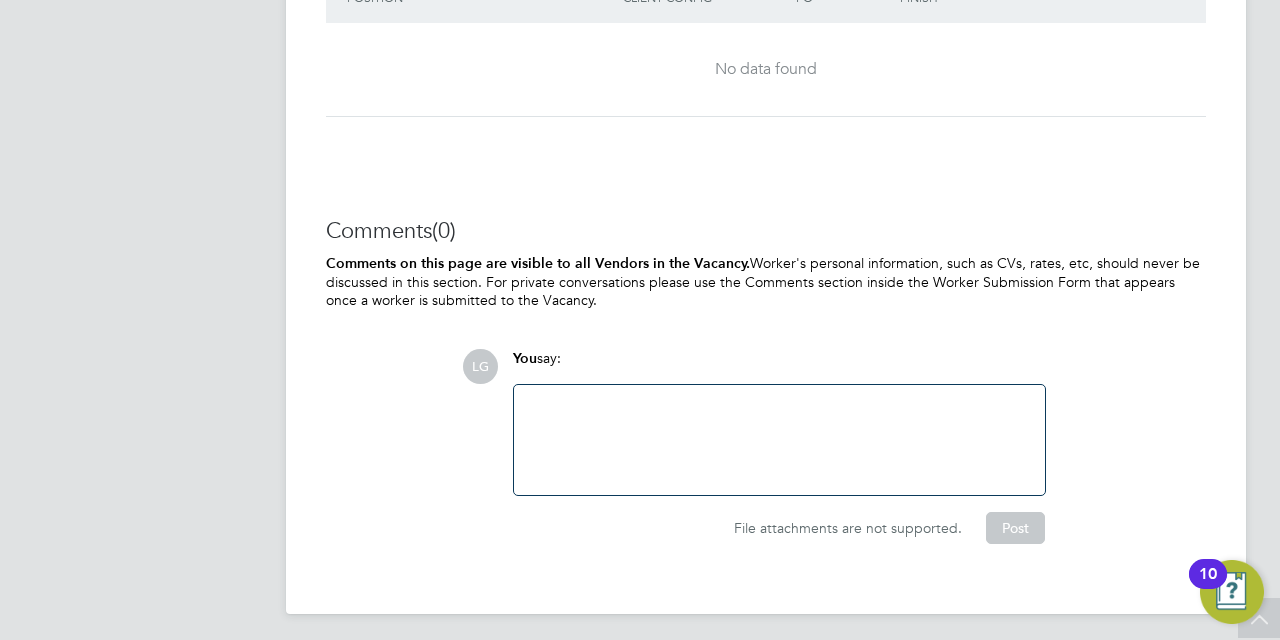 click 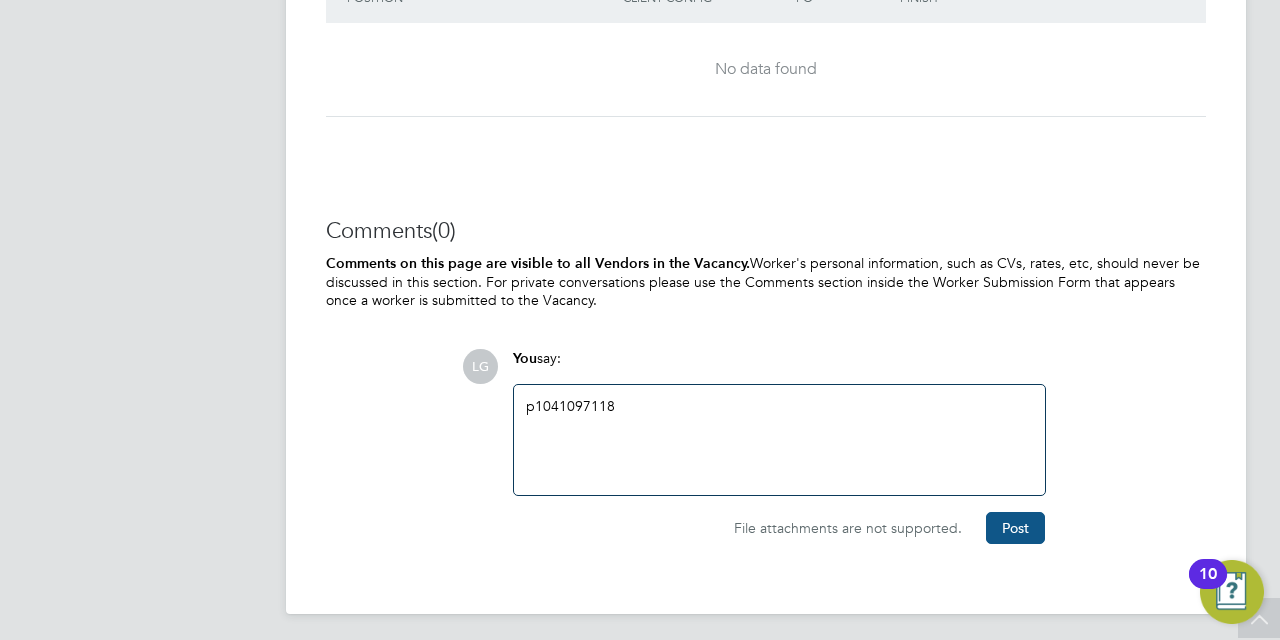 click on "Post" 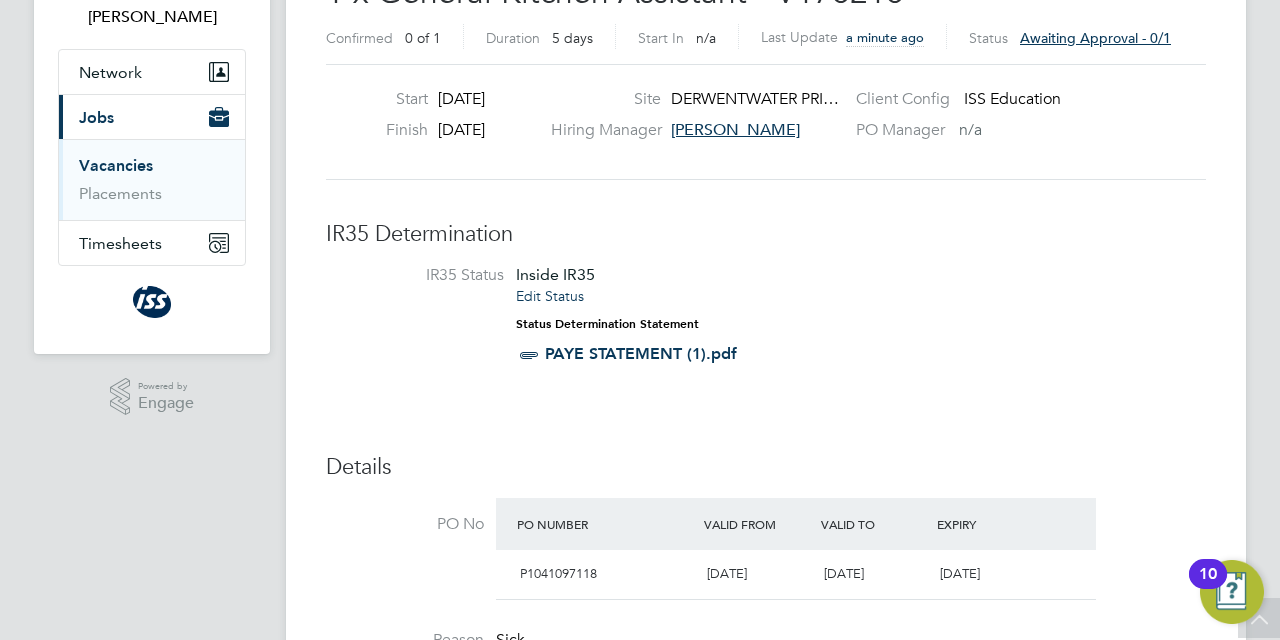 scroll, scrollTop: 0, scrollLeft: 0, axis: both 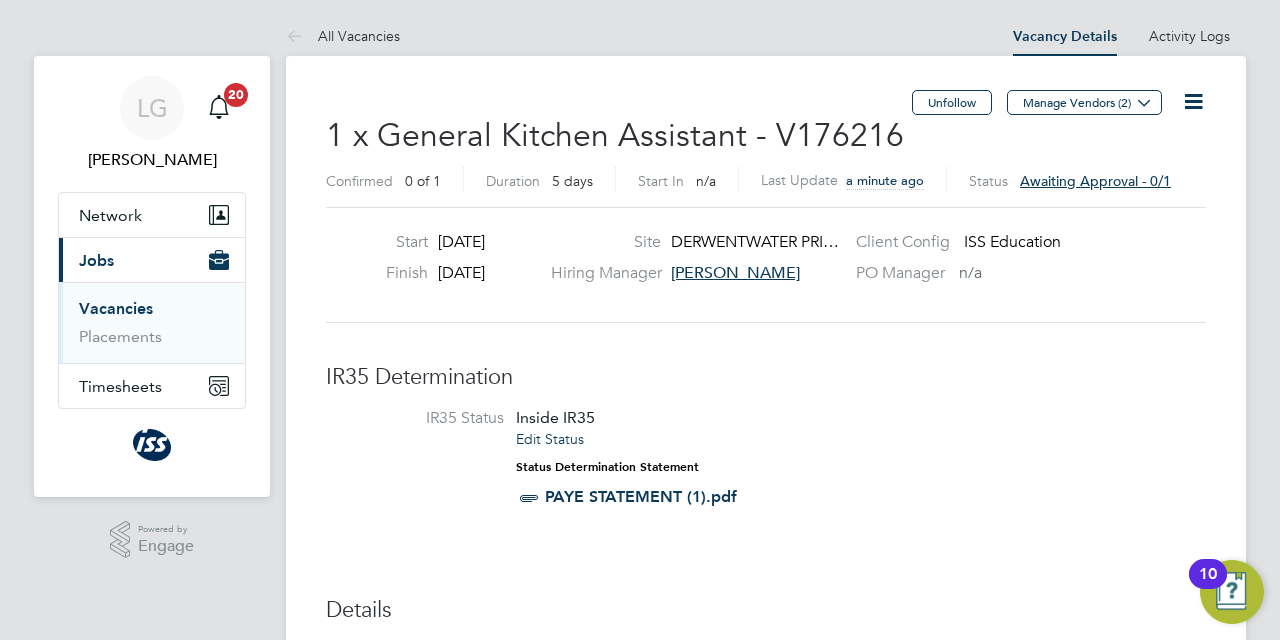 click on "Vacancies" at bounding box center (116, 308) 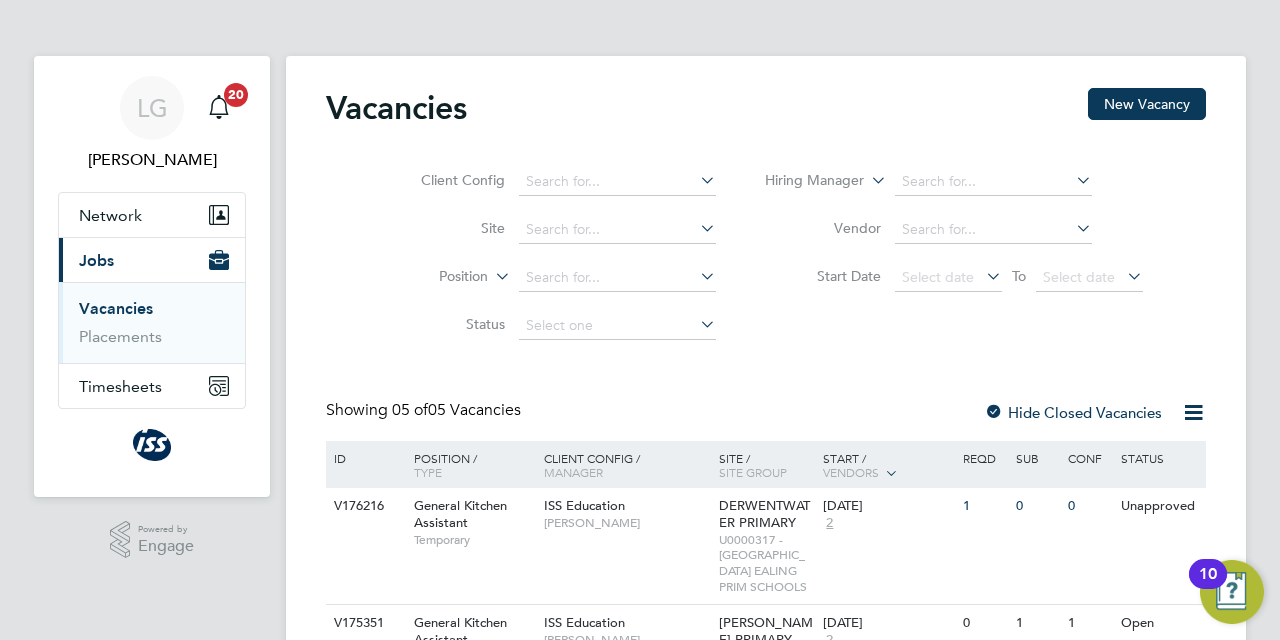 click on "Vacancies" at bounding box center [116, 308] 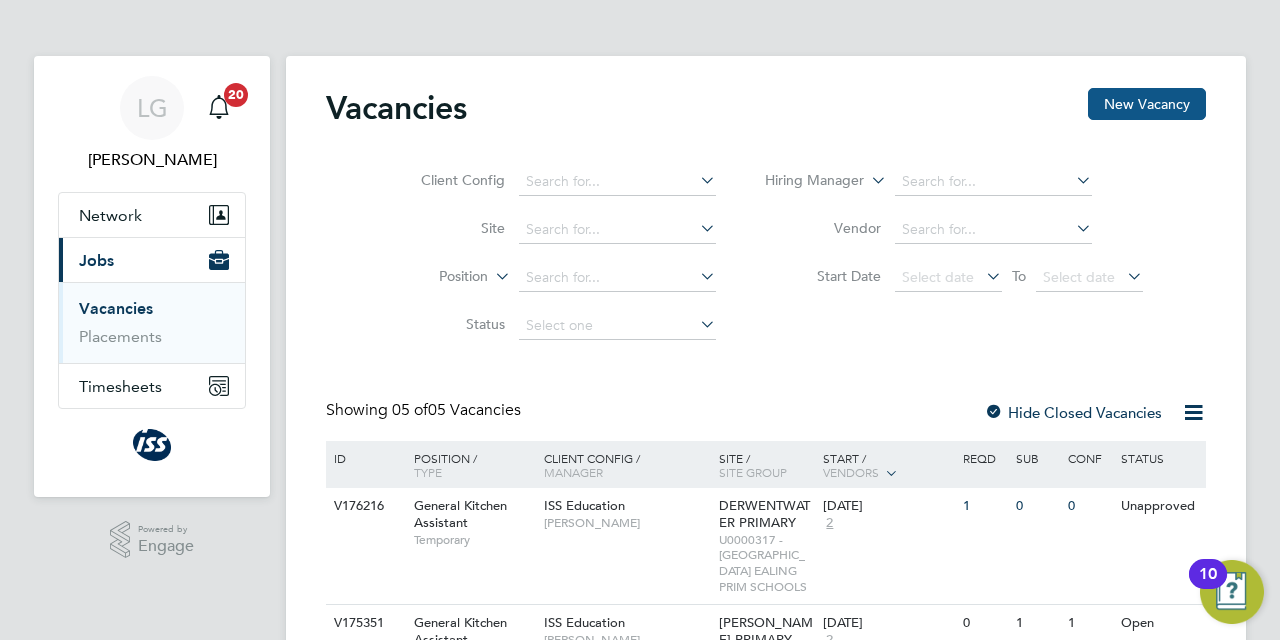 click on "New Vacancy" 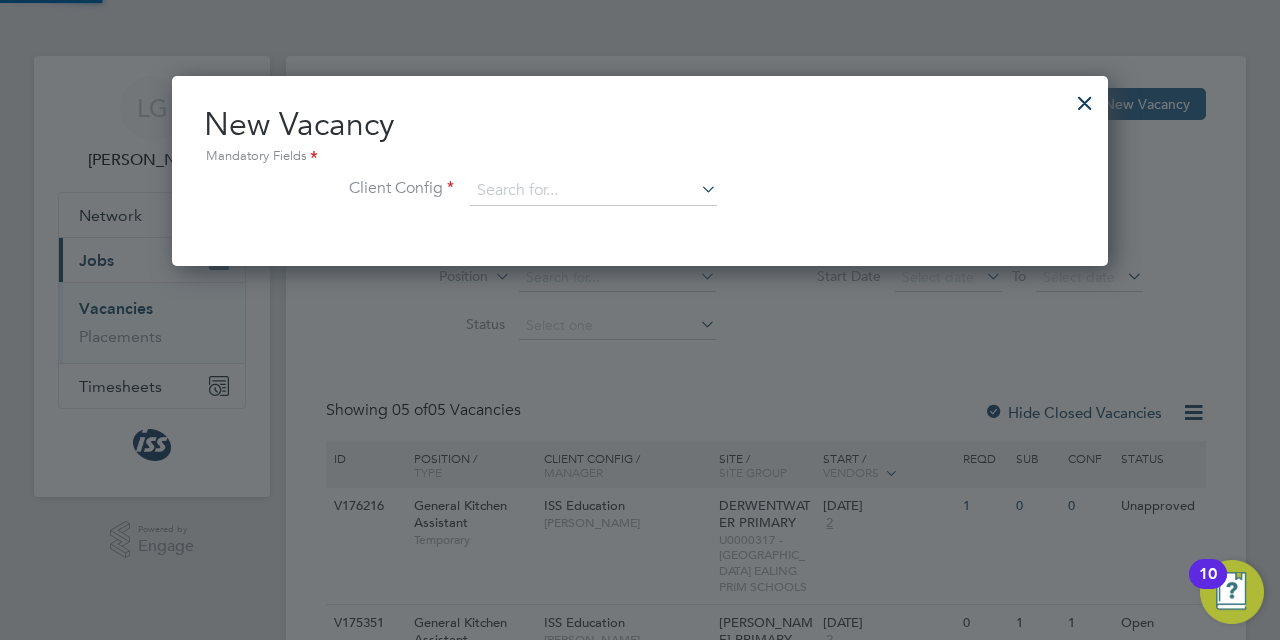 scroll, scrollTop: 10, scrollLeft: 10, axis: both 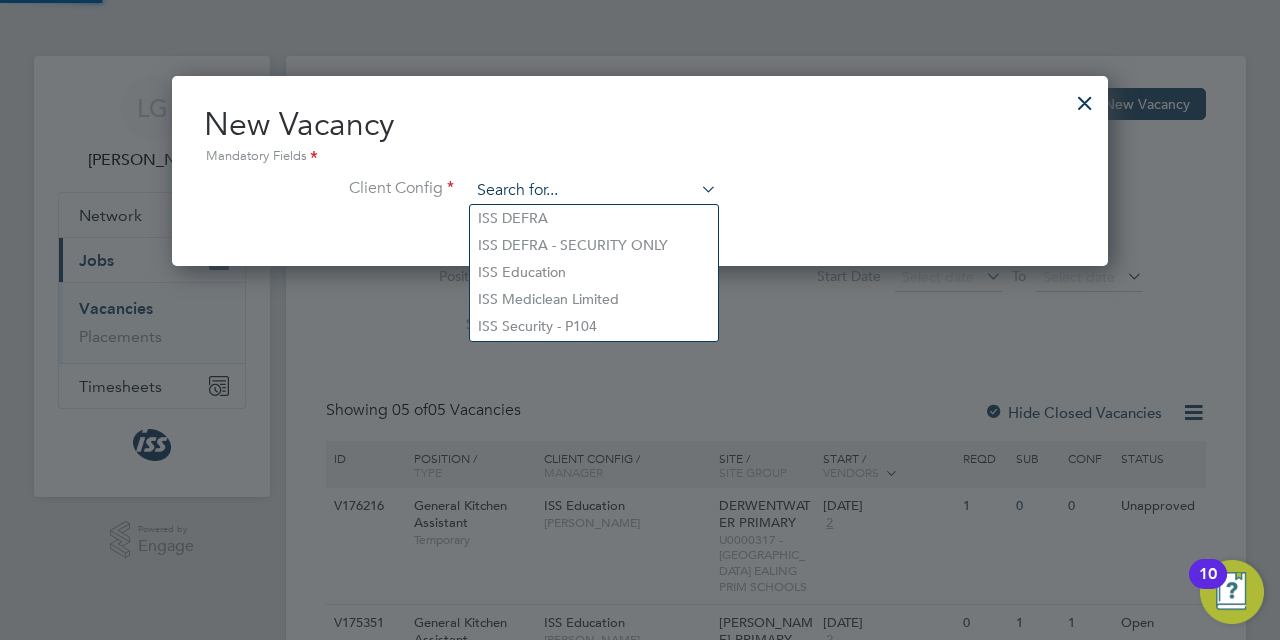 click at bounding box center [593, 191] 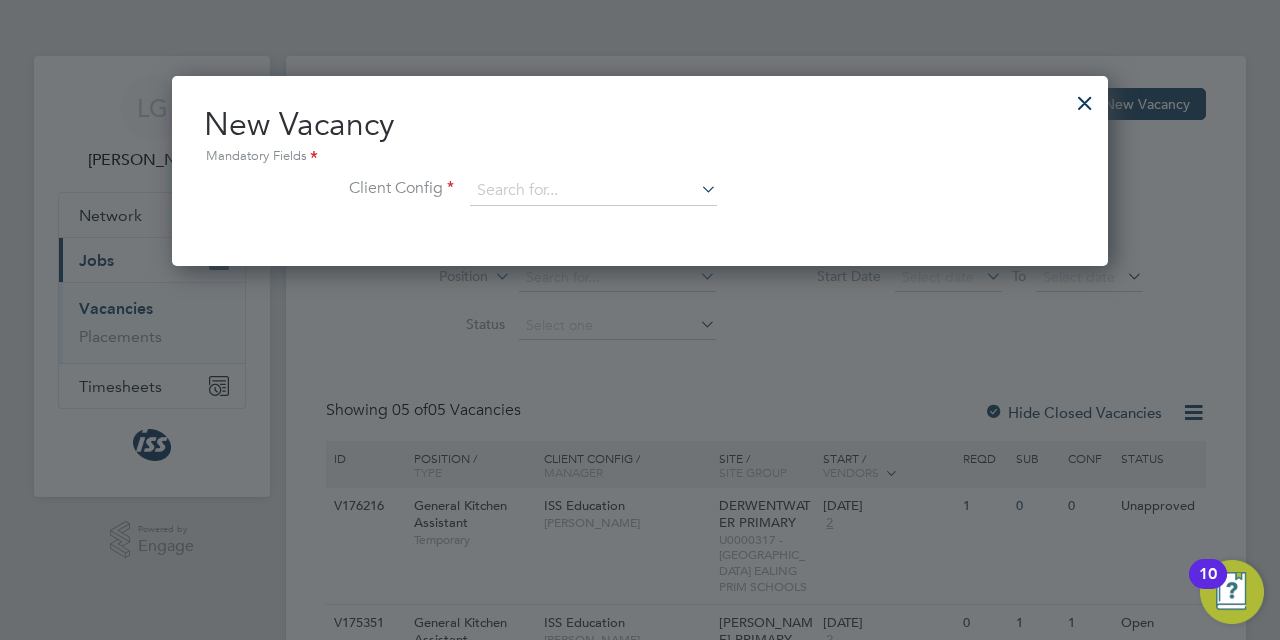 click on "ISS Education" 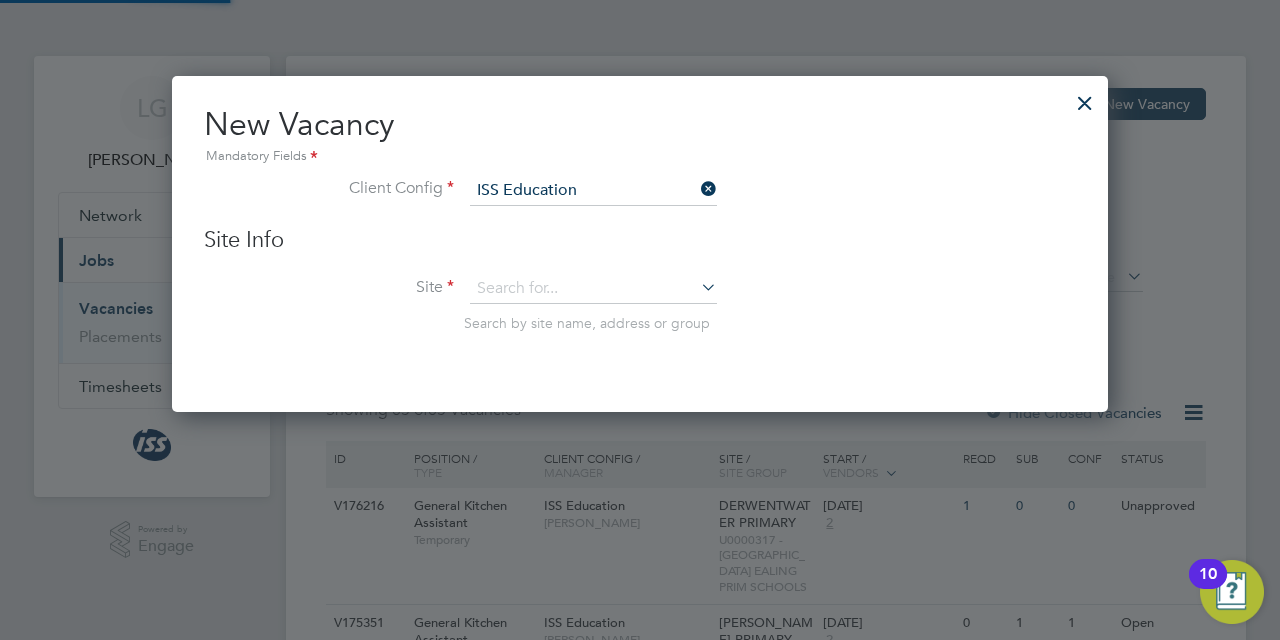 scroll, scrollTop: 10, scrollLeft: 10, axis: both 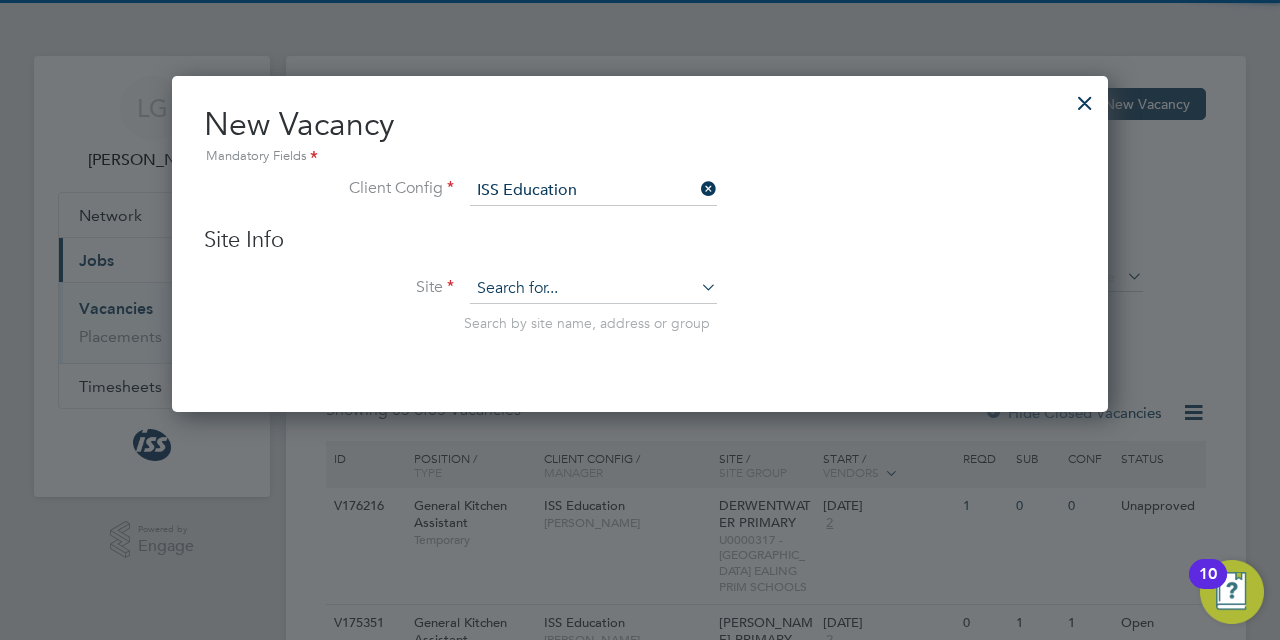 click at bounding box center [593, 289] 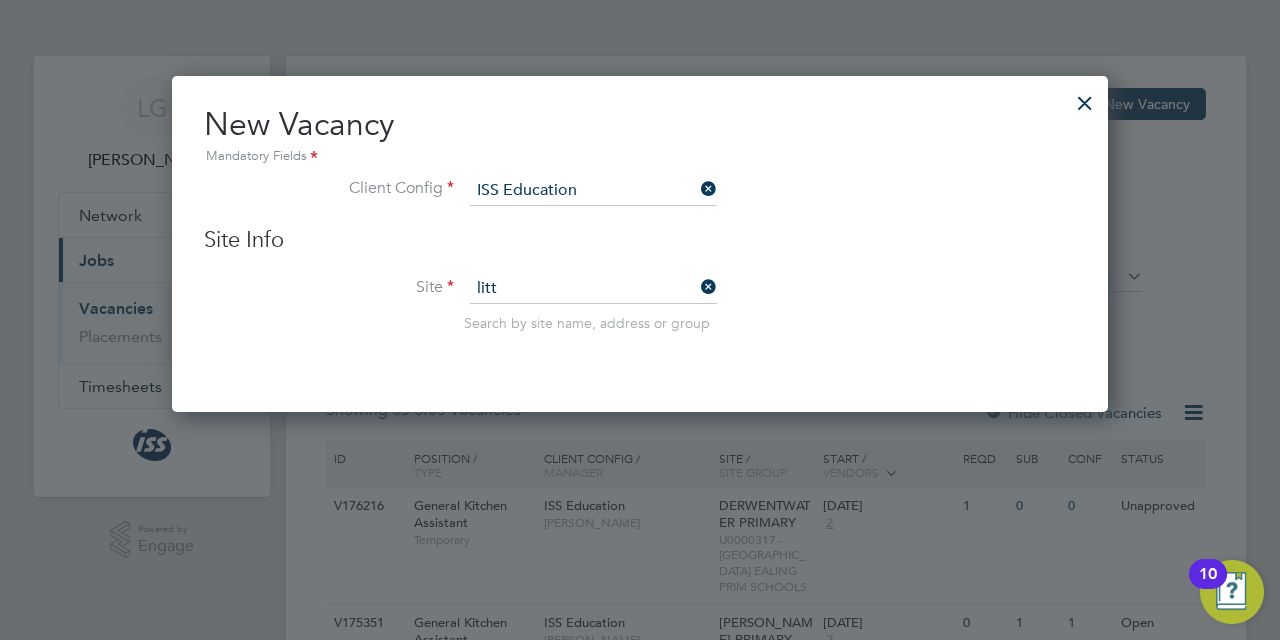 click on "LITT LE EALING PRIMARY" 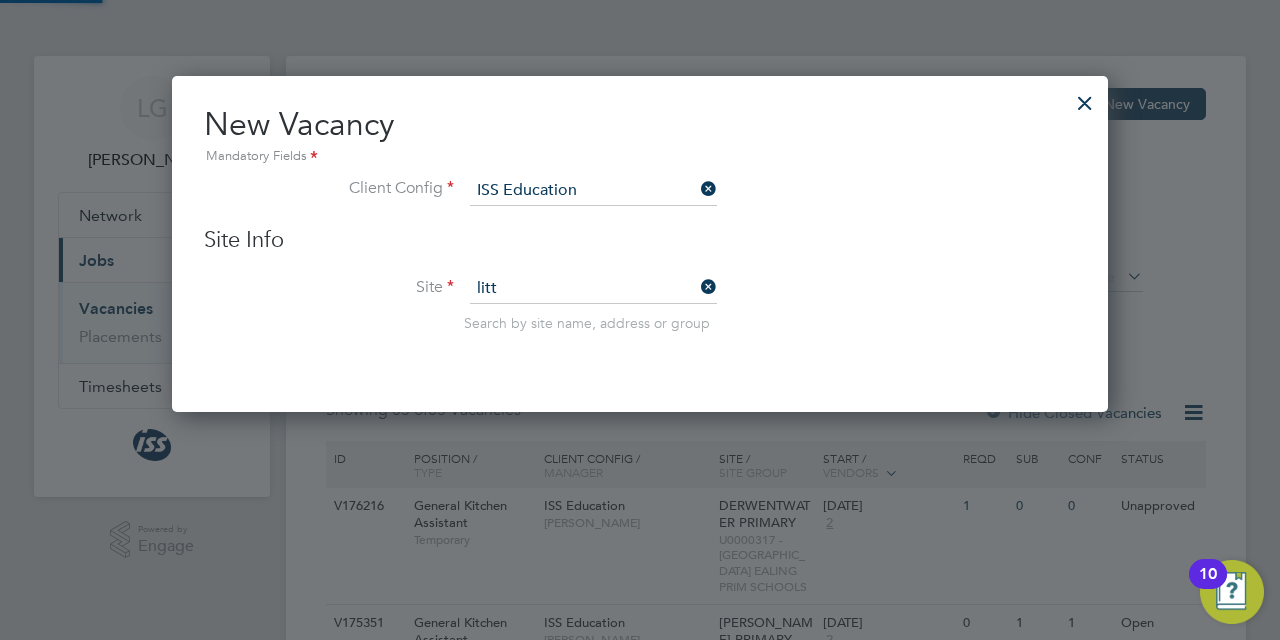 click on "Vacancies New Vacancy Client Config     Site     Position     Status   Hiring Manager     Vendor   Start Date
Select date
To
Select date
Showing   05 of  05 Vacancies Hide Closed Vacancies ID  Position / Type   Client Config / Manager Site / Site Group Start / Vendors   Reqd Sub Conf Status V176216 General Kitchen Assistant   Temporary ISS Education   [PERSON_NAME] DERWENTWATER PRIMARY   U0000317 - [GEOGRAPHIC_DATA] BOROUGH OF EALING EALING PRIM SCHOOLS [DATE] 2 1 0 0 Unapproved V175351 General Kitchen Assistant   Temporary ISS Education   [PERSON_NAME] [PERSON_NAME] PRIMARY   U0000317 - [GEOGRAPHIC_DATA] OF EALING EALING PRIM SCHOOLS [DATE] 2 0 1 1 Open V175353 General Kitchen Assistant   Temporary ISS Education   [PERSON_NAME] [GEOGRAPHIC_DATA] PRIMARY   U0000317 - [GEOGRAPHIC_DATA] EALING PRIM SCHOOLS [DATE] 2 0 1 1 Open V175355 General Kitchen Assistant   Temporary ISS Education   [PERSON_NAME] LITTLE EALING PRIMARY   U0000317 - [GEOGRAPHIC_DATA] BOROUGH OF EALING EALING PRIM SCHOOLS [DATE] 2 0" 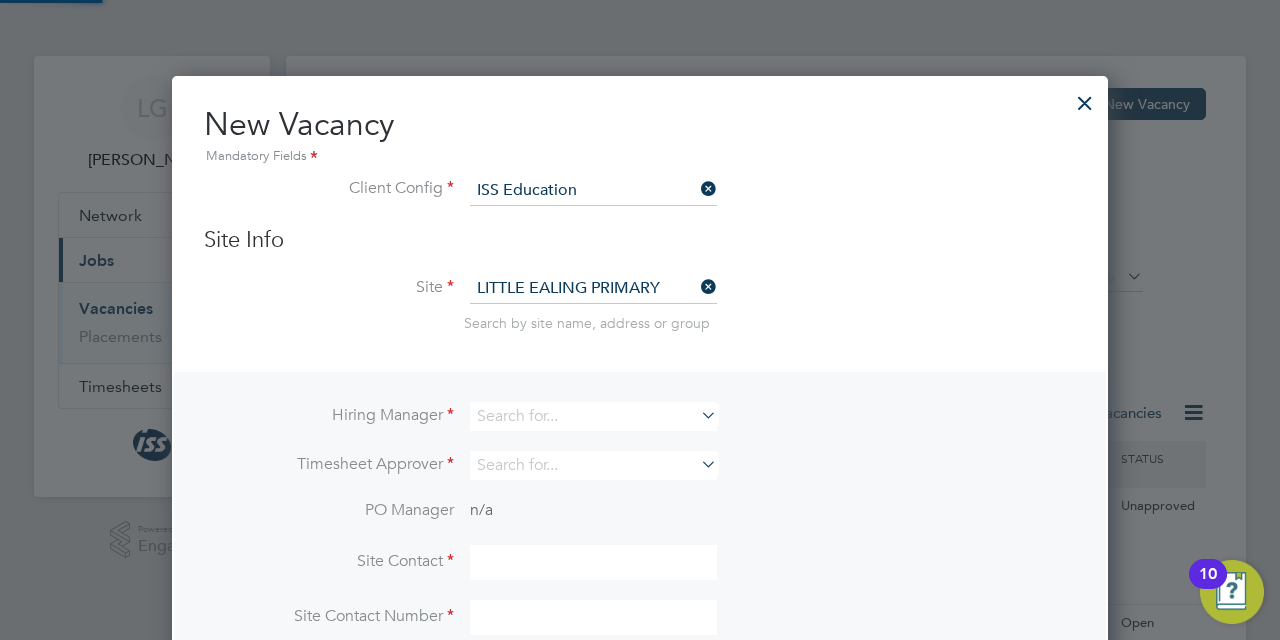 scroll, scrollTop: 10, scrollLeft: 10, axis: both 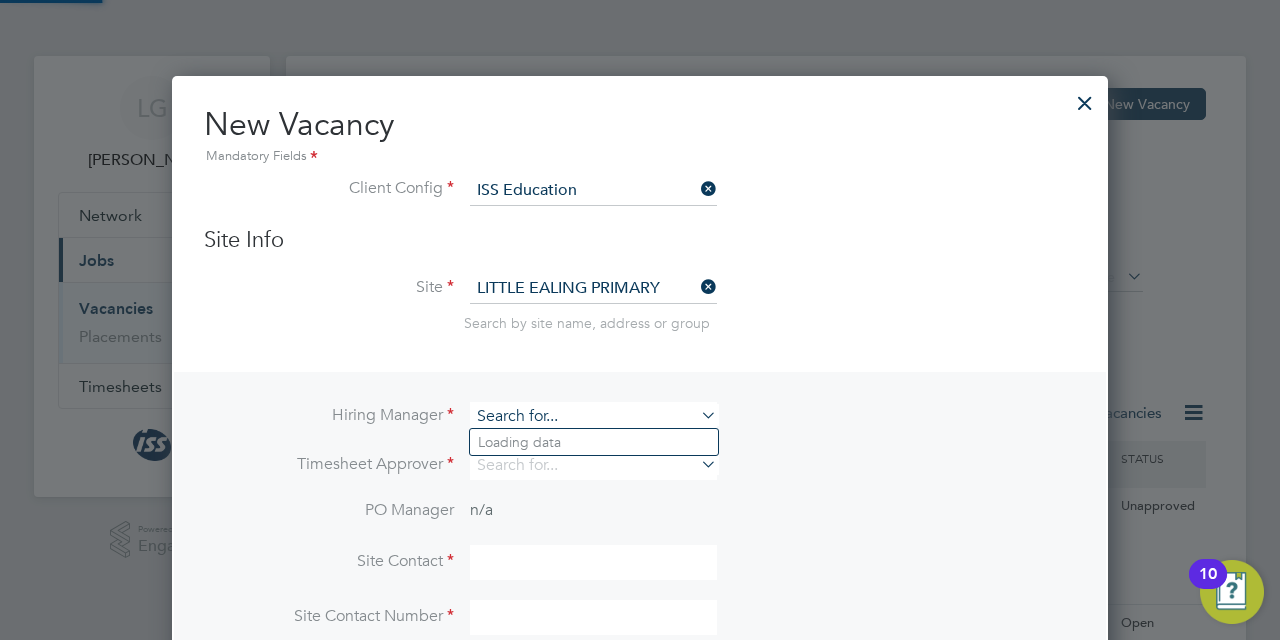 click at bounding box center (593, 416) 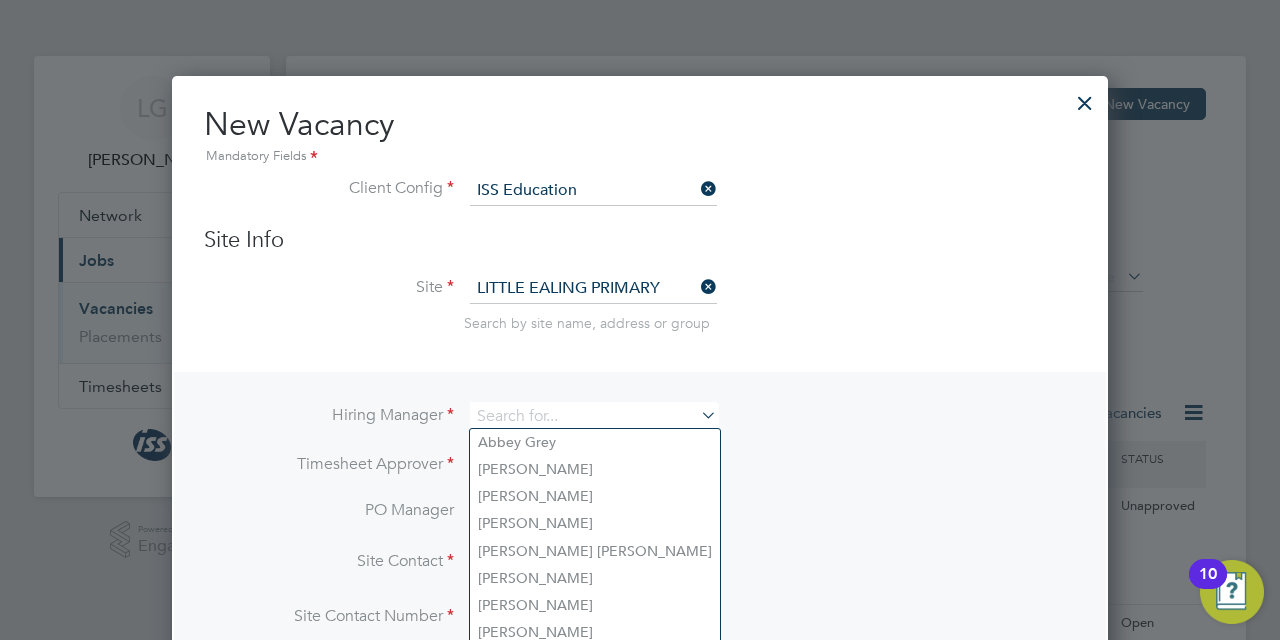 type on "[PERSON_NAME]" 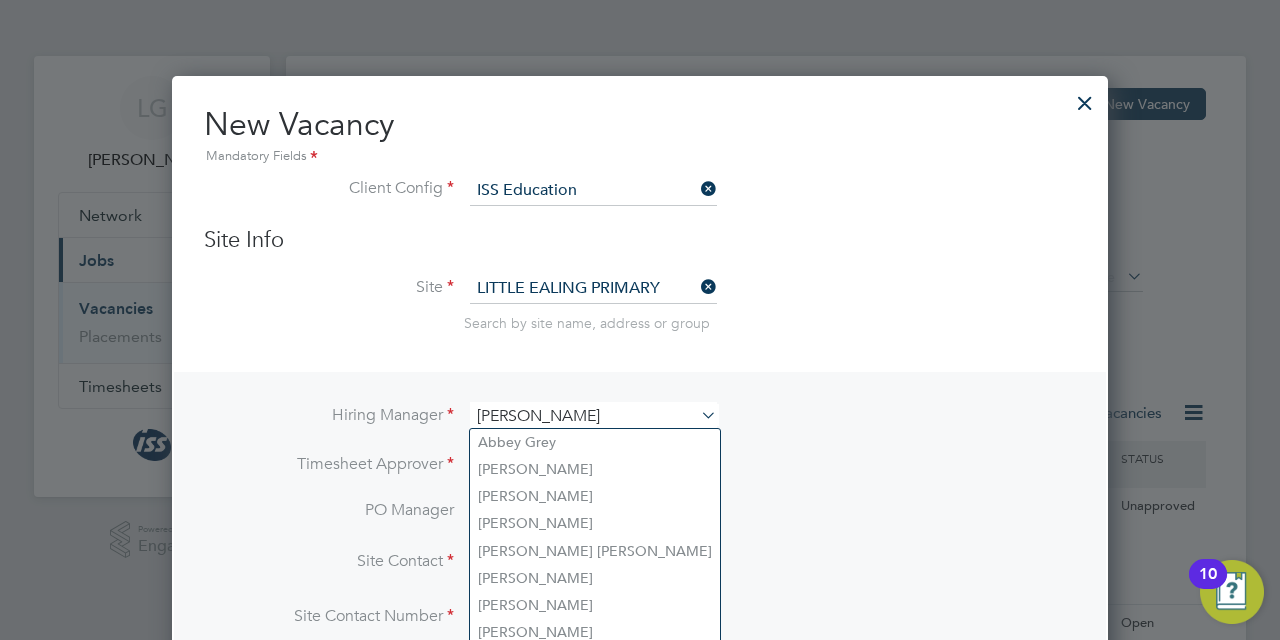 type on "[PERSON_NAME]" 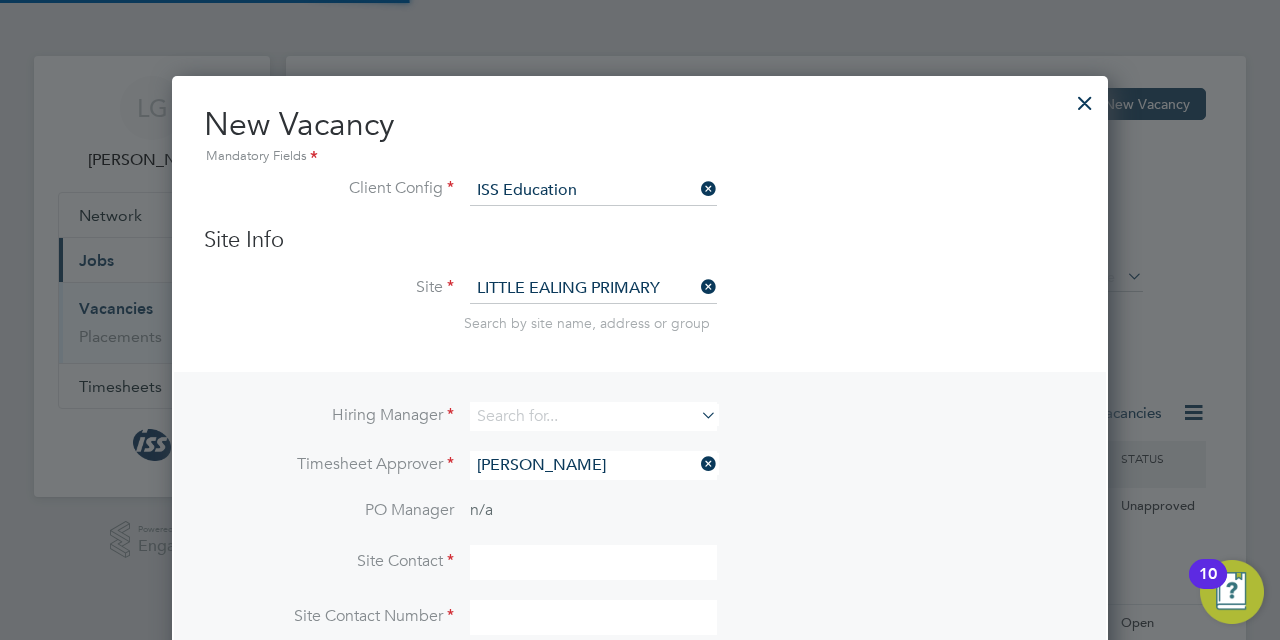 type on "[PERSON_NAME]" 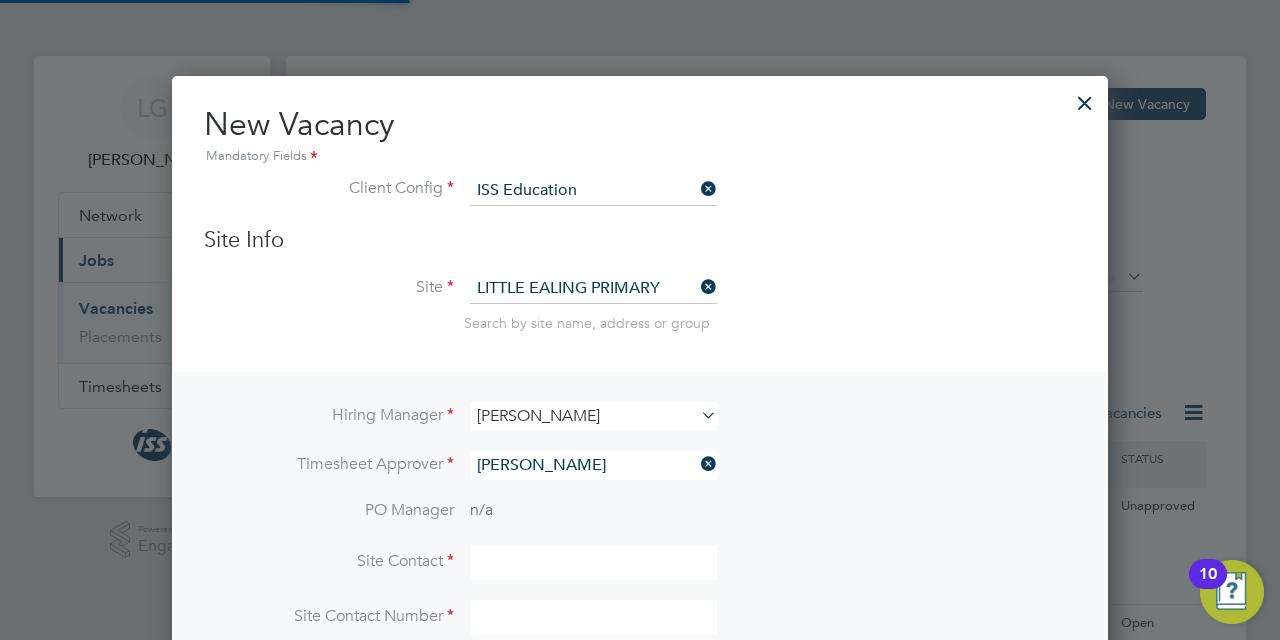 type 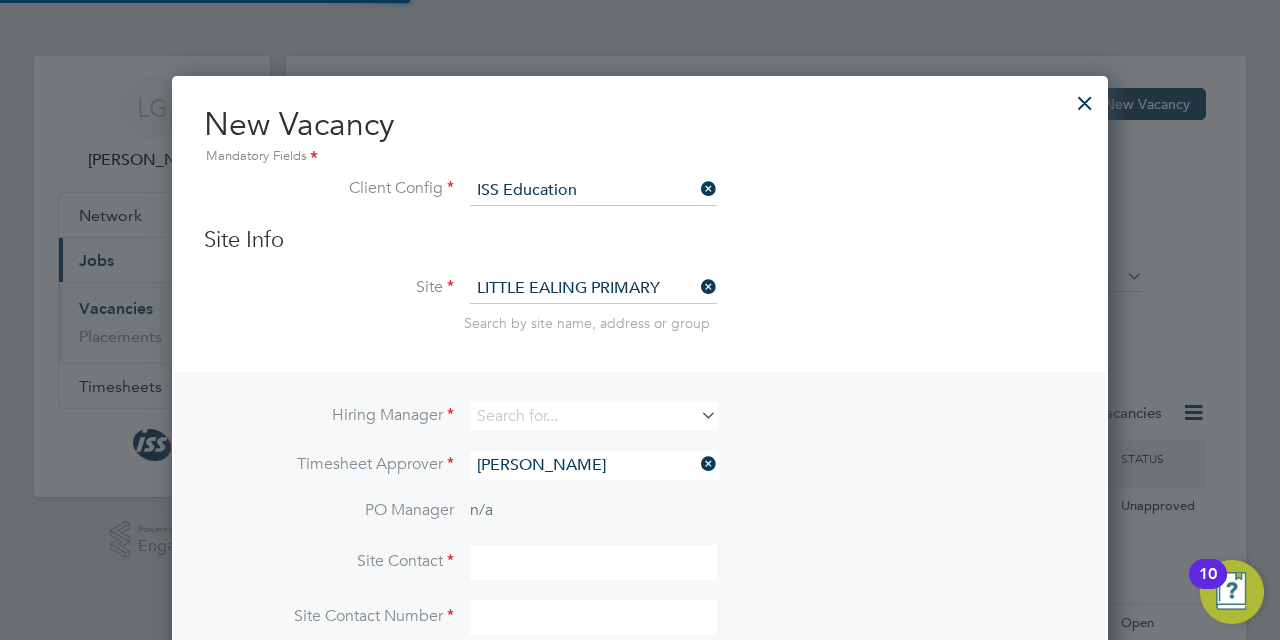 type 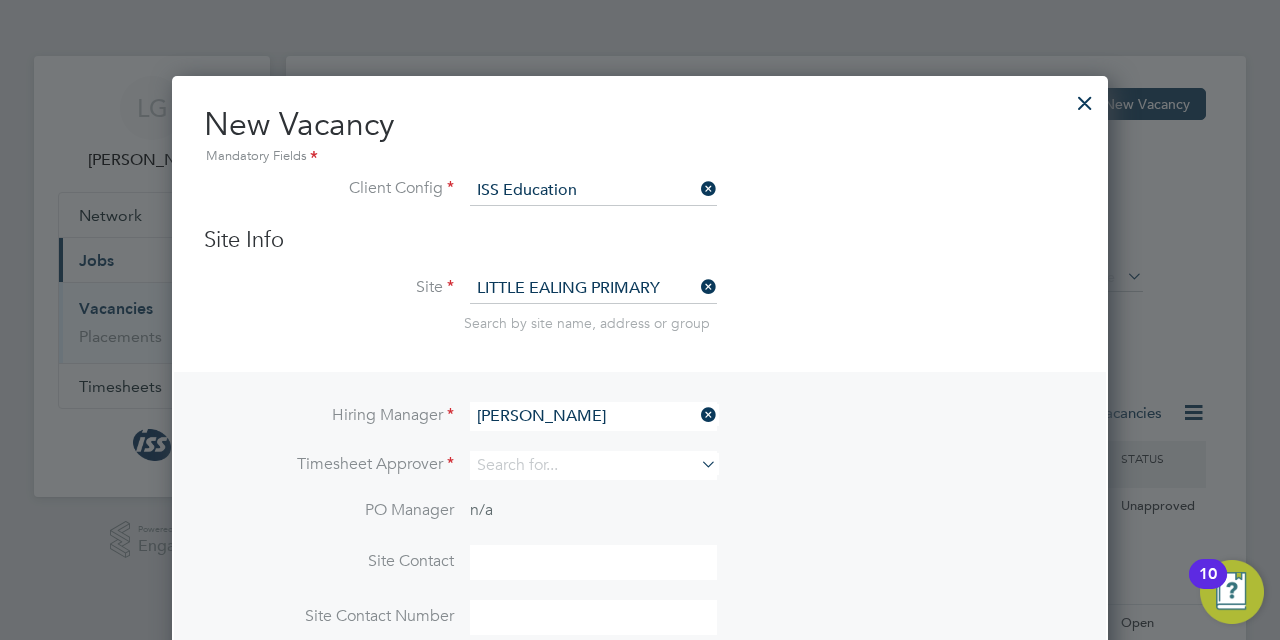 click on "[PERSON_NAME]" 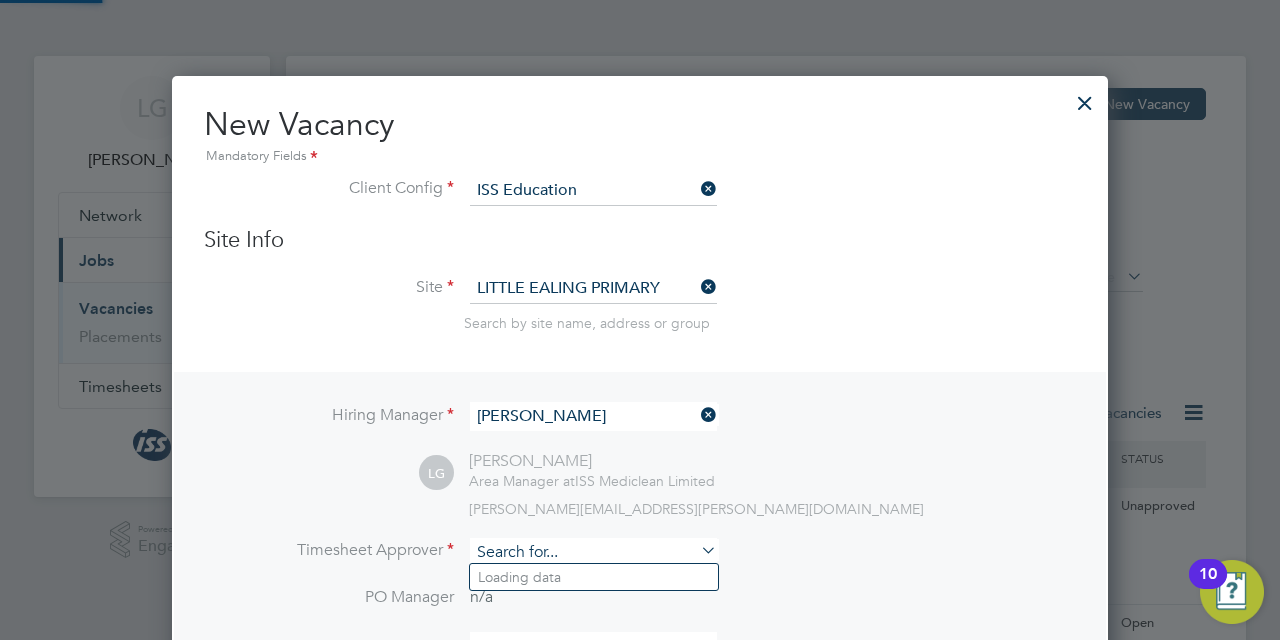 click at bounding box center [593, 552] 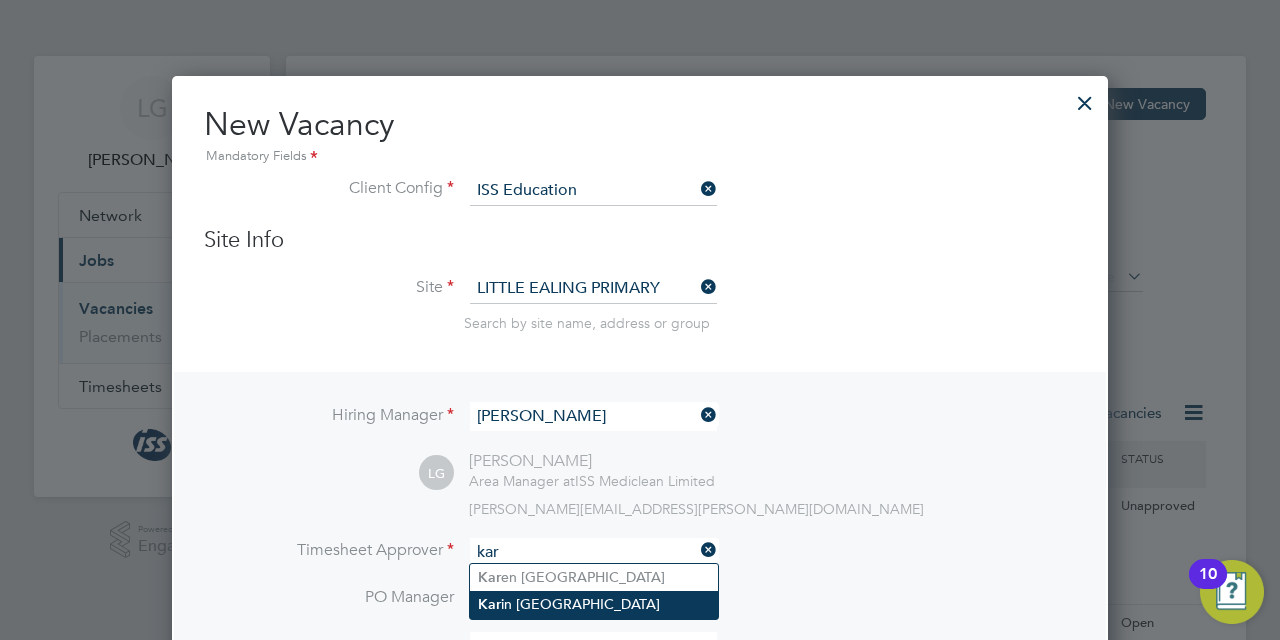 click on "Kar in [PERSON_NAME]" 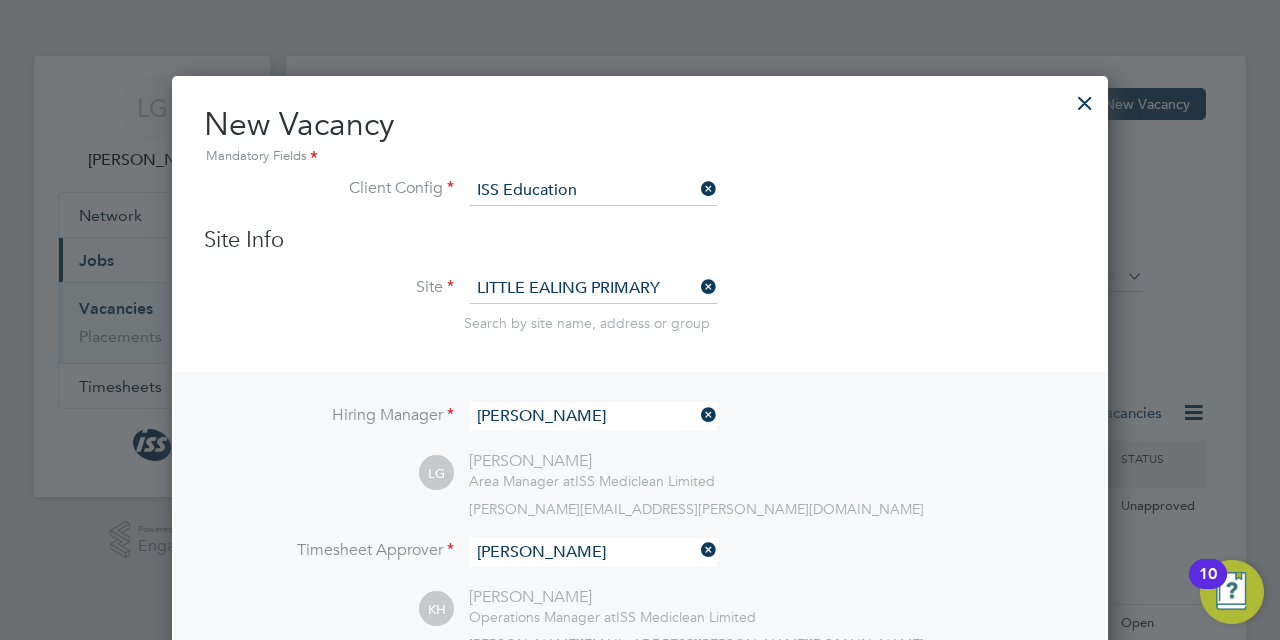 scroll, scrollTop: 10, scrollLeft: 10, axis: both 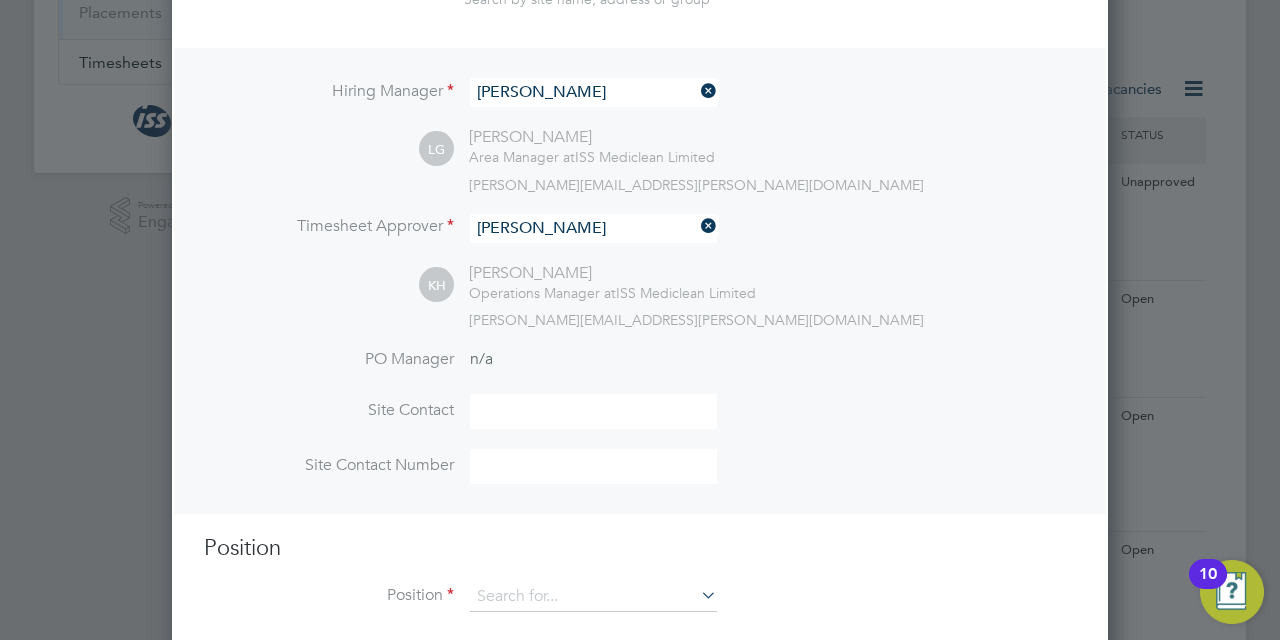 click at bounding box center [593, 411] 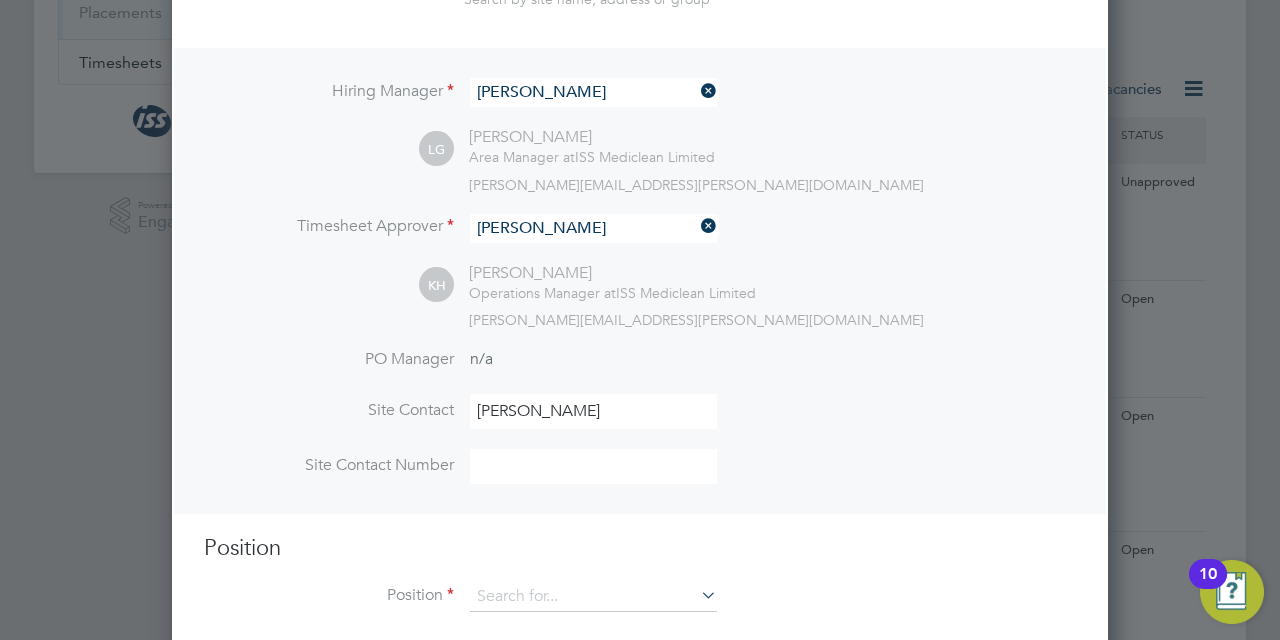 click at bounding box center (593, 466) 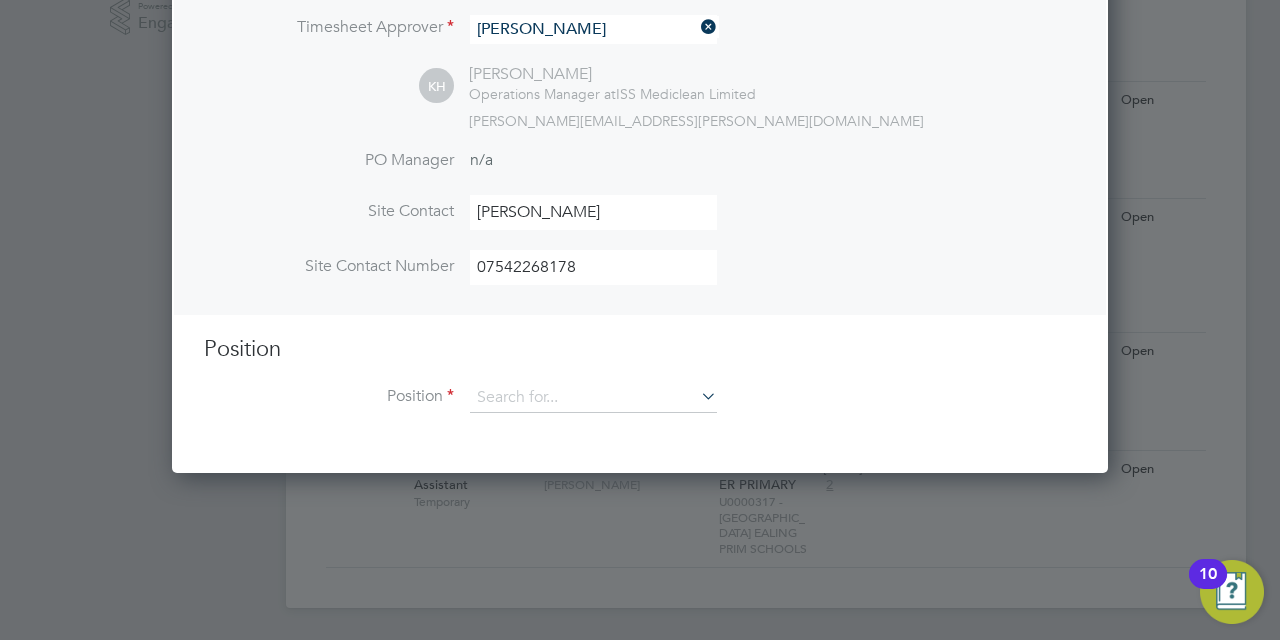 scroll, scrollTop: 546, scrollLeft: 0, axis: vertical 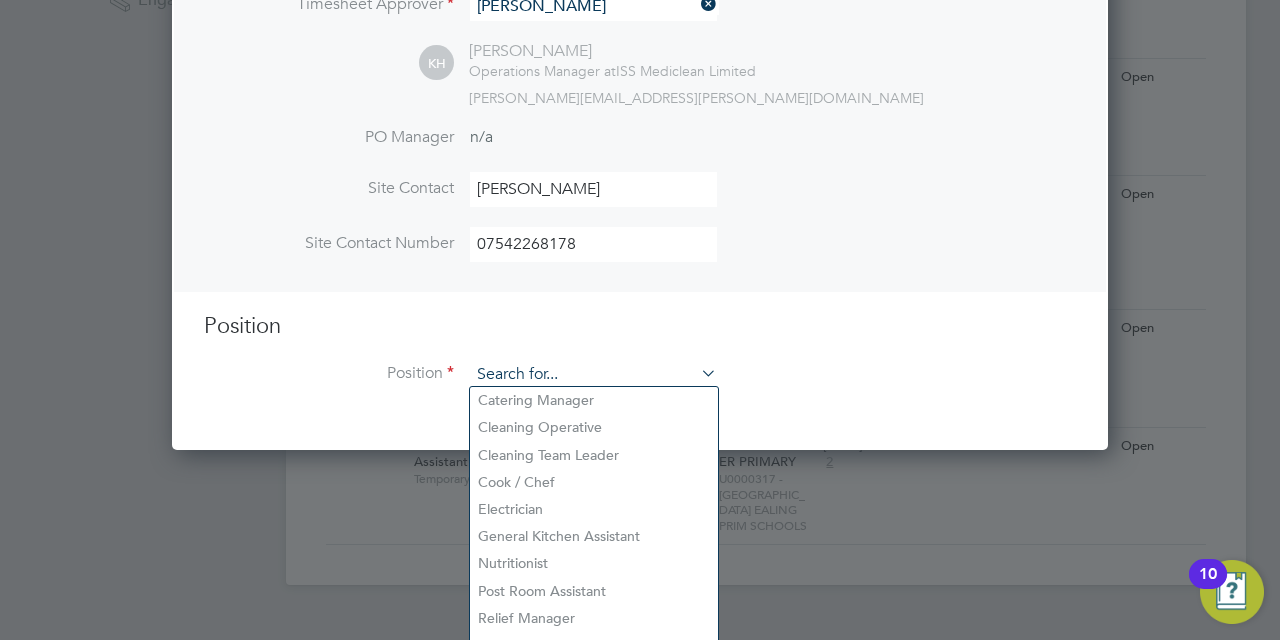 click at bounding box center (593, 375) 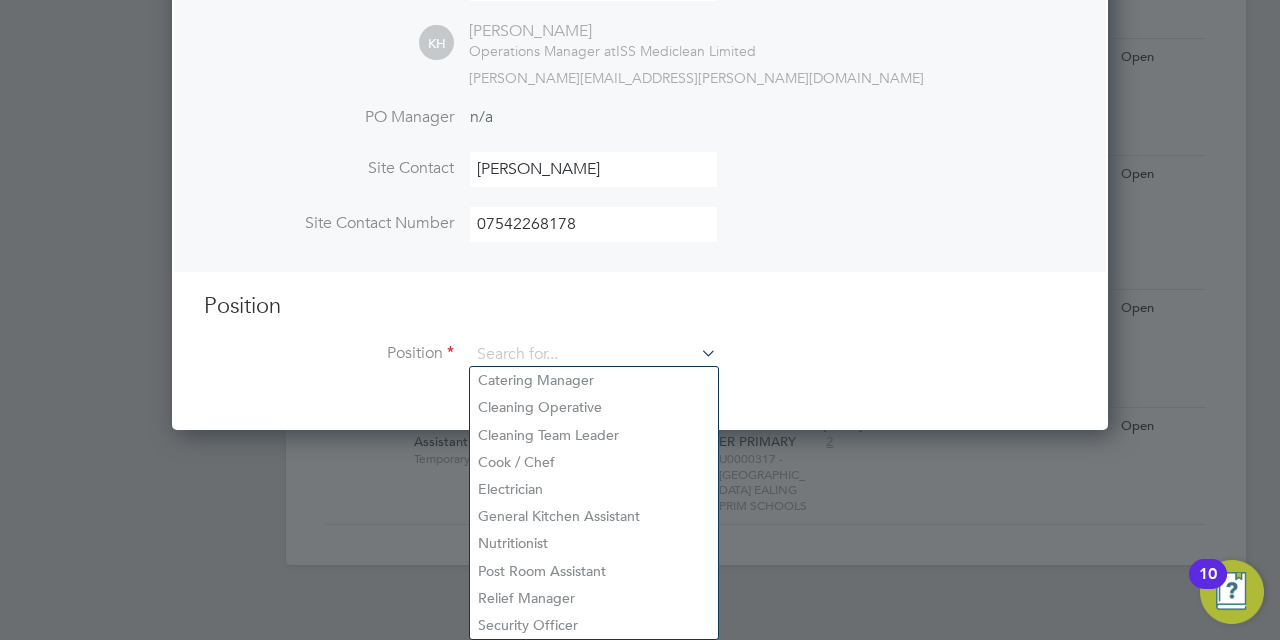 scroll, scrollTop: 582, scrollLeft: 0, axis: vertical 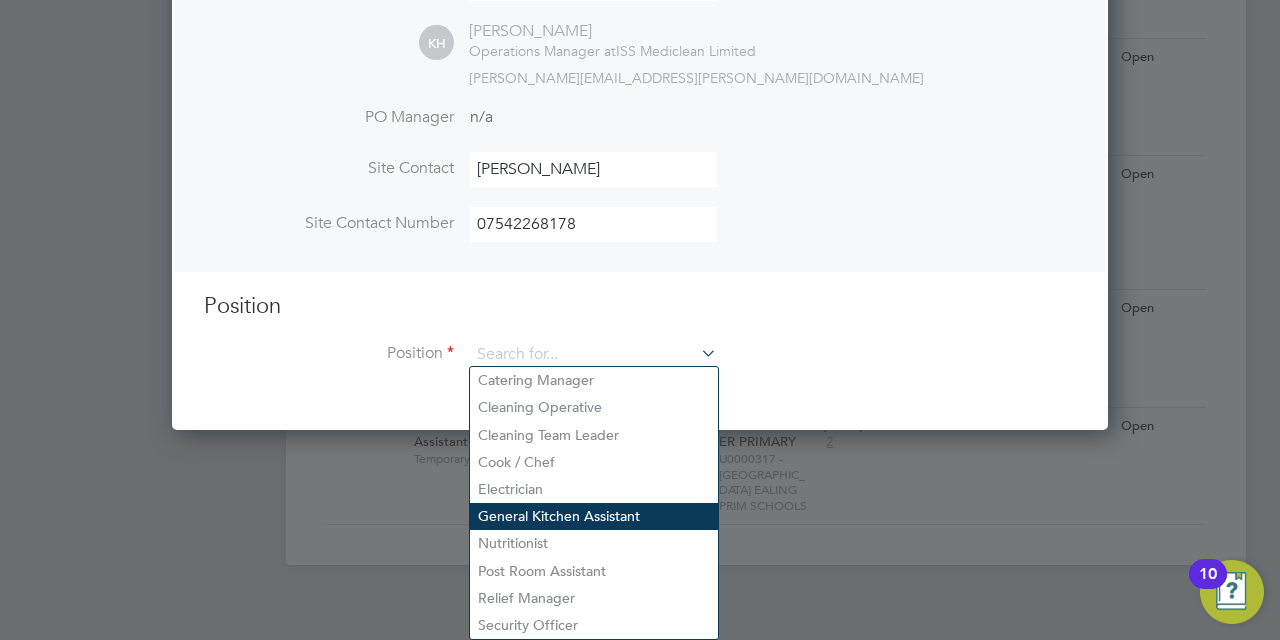 click on "General Kitchen Assistant" 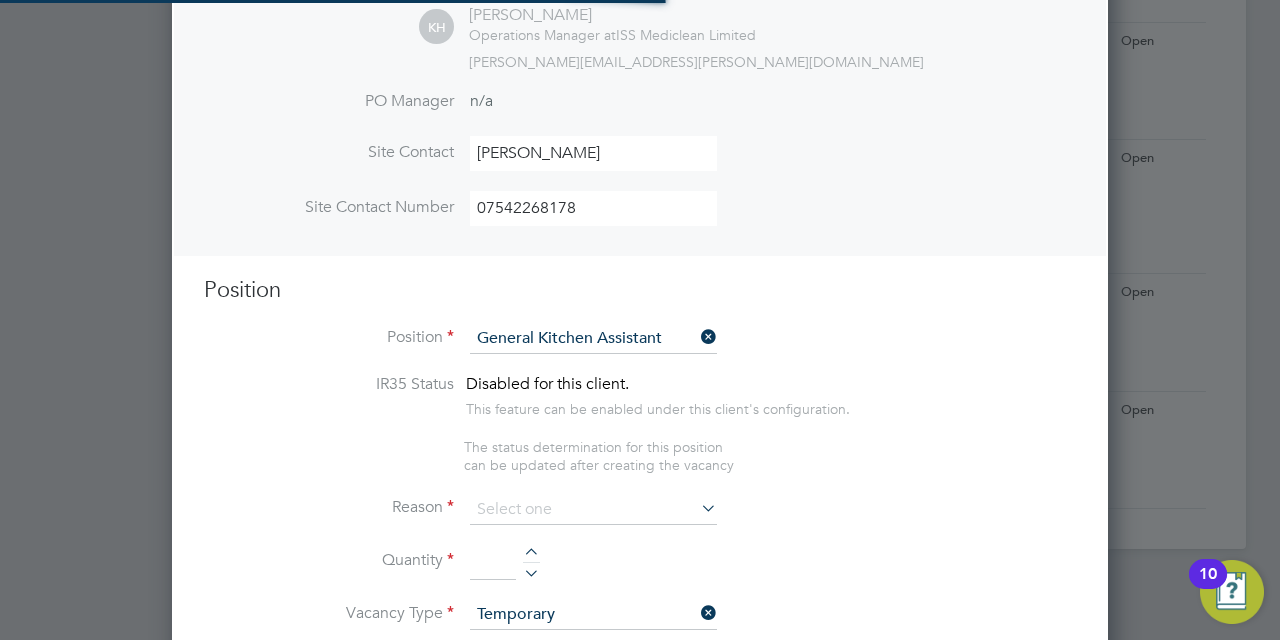 scroll, scrollTop: 10, scrollLeft: 10, axis: both 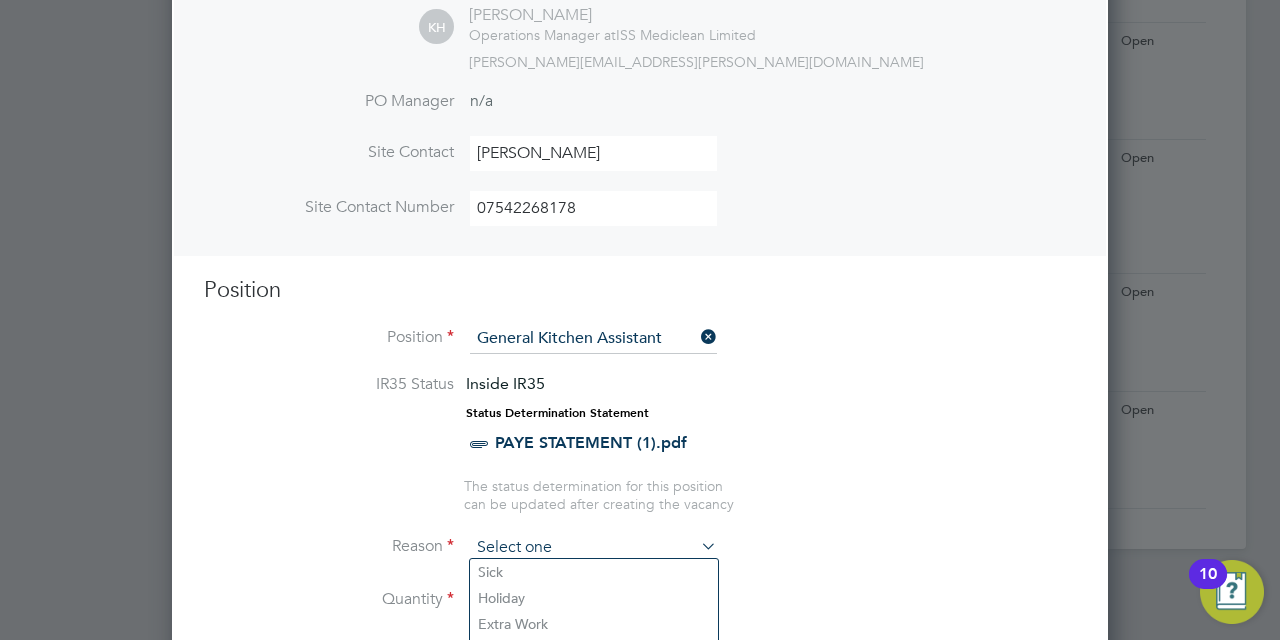 click at bounding box center [593, 548] 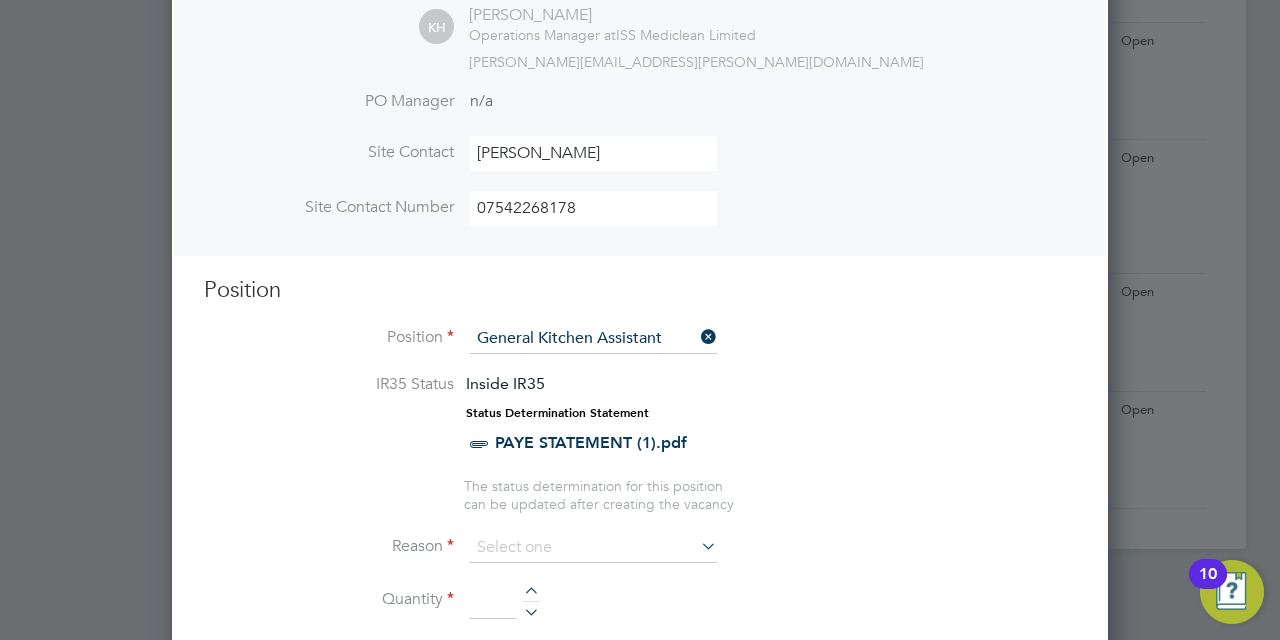 click on "Sick" 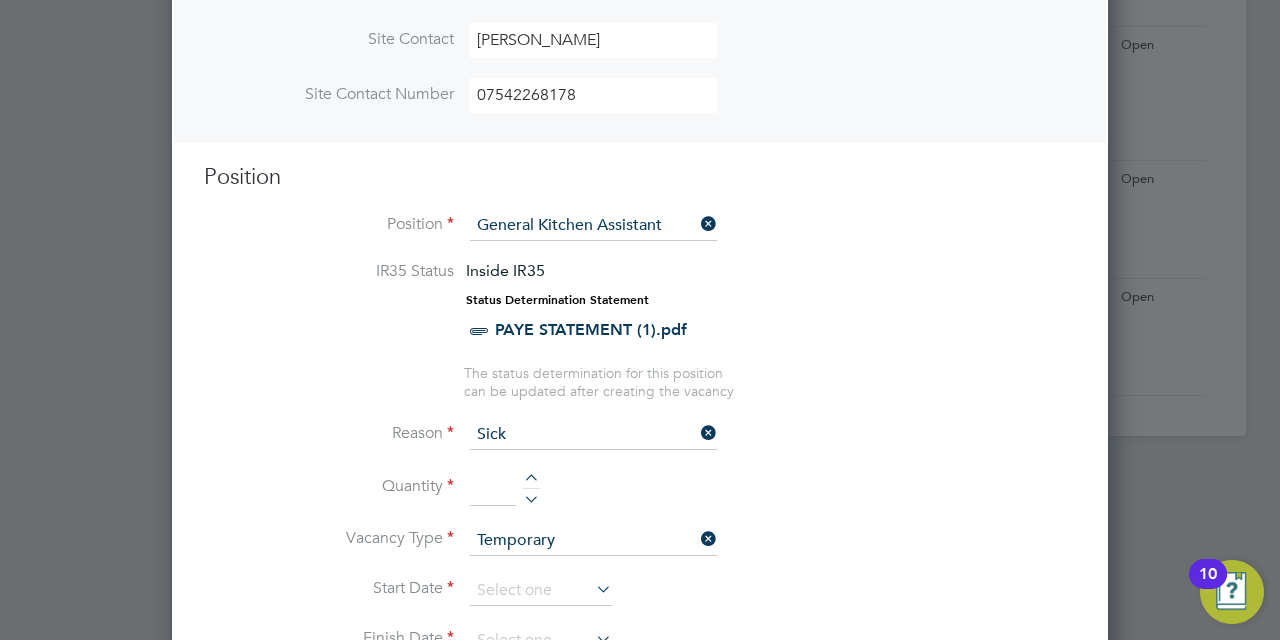 scroll, scrollTop: 721, scrollLeft: 0, axis: vertical 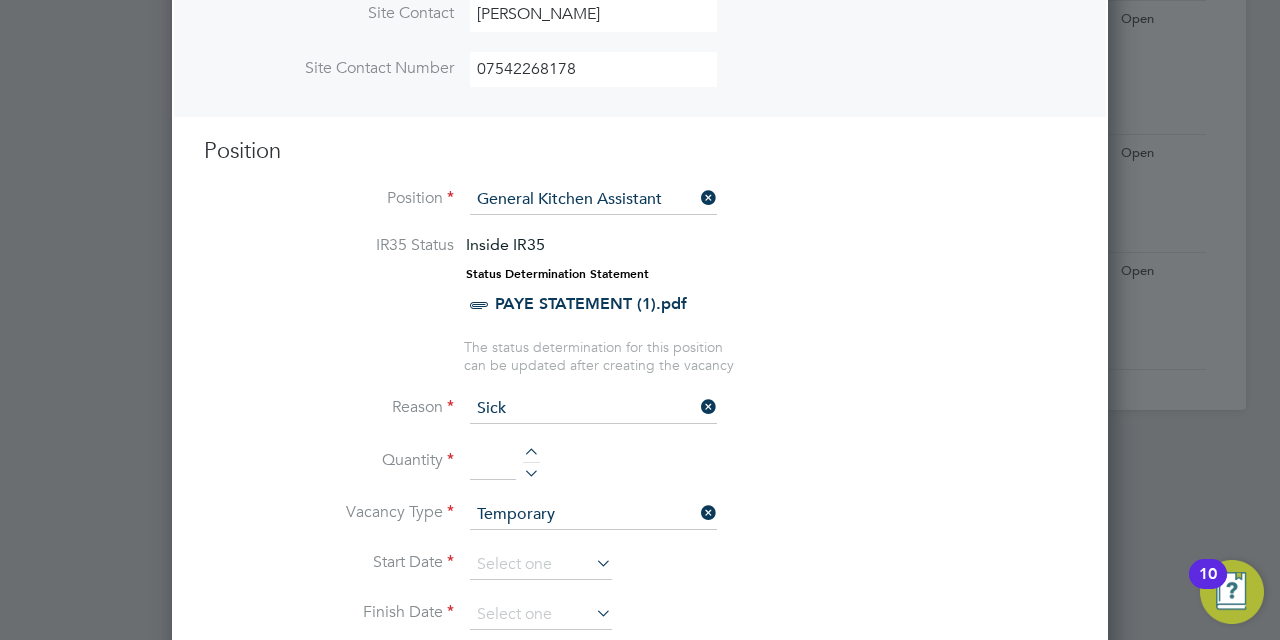click at bounding box center [531, 455] 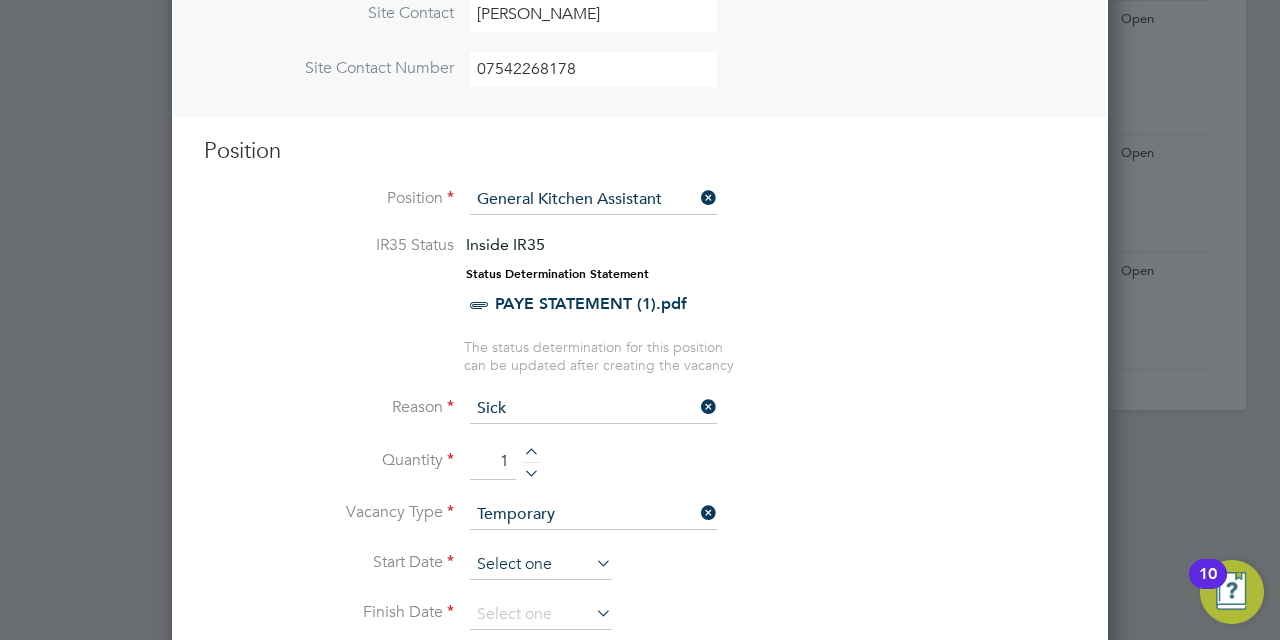 scroll, scrollTop: 644, scrollLeft: 0, axis: vertical 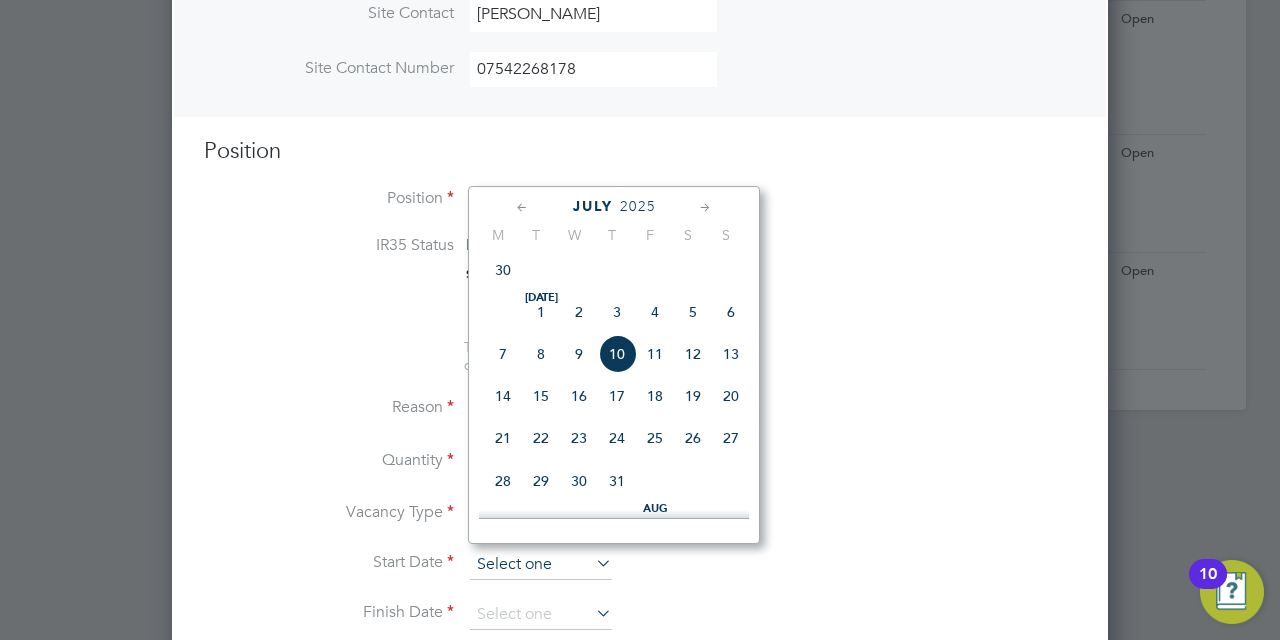 click at bounding box center [541, 565] 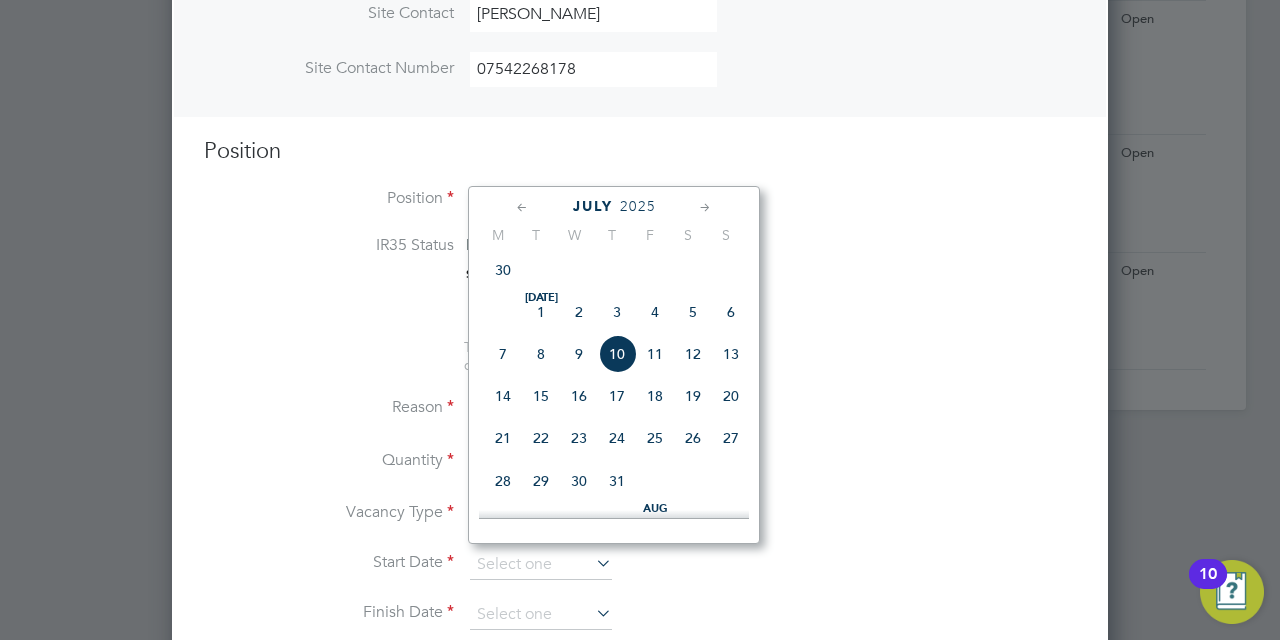 click on "9" 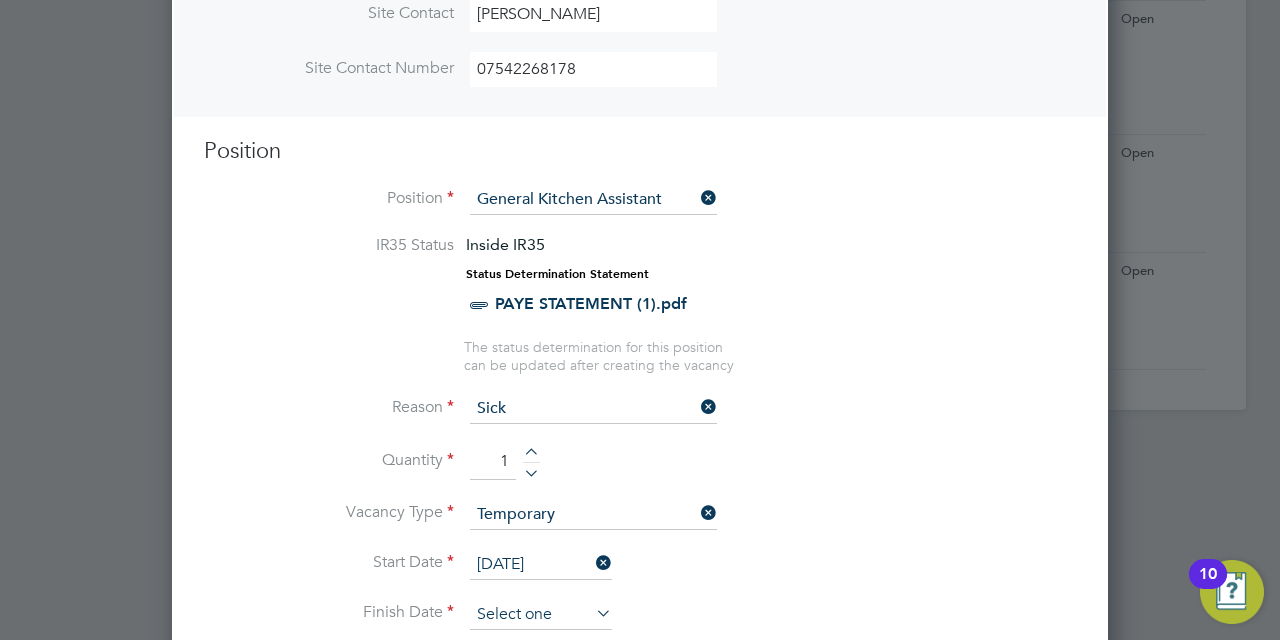 scroll, scrollTop: 644, scrollLeft: 0, axis: vertical 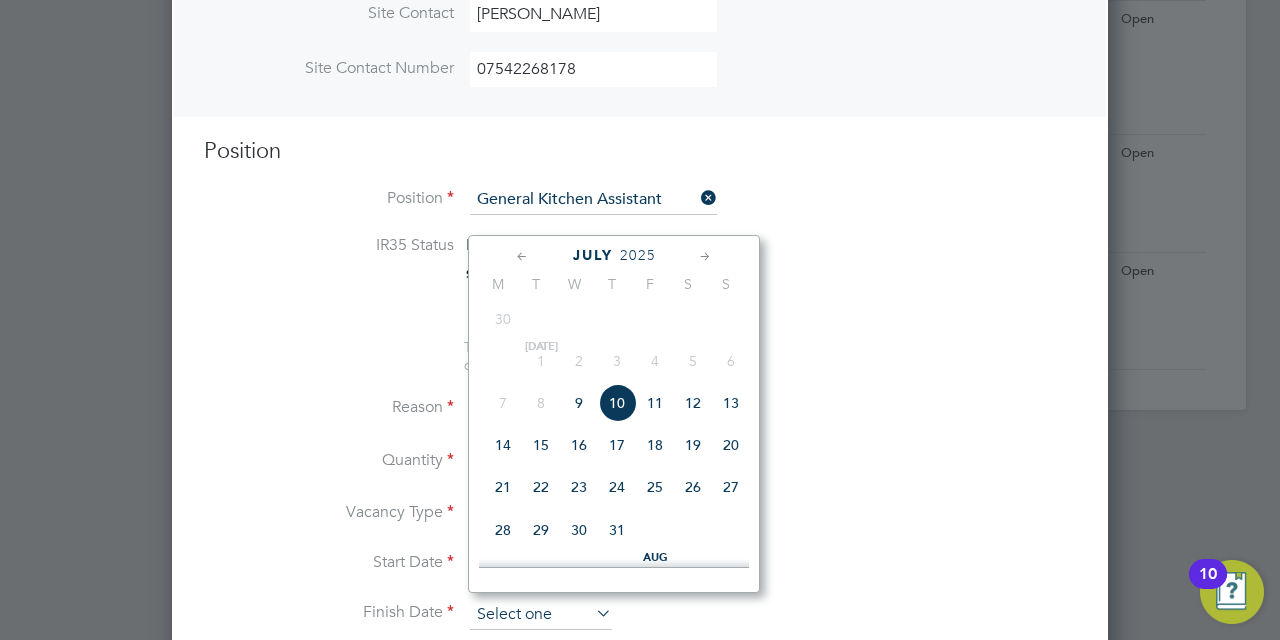 click at bounding box center [541, 615] 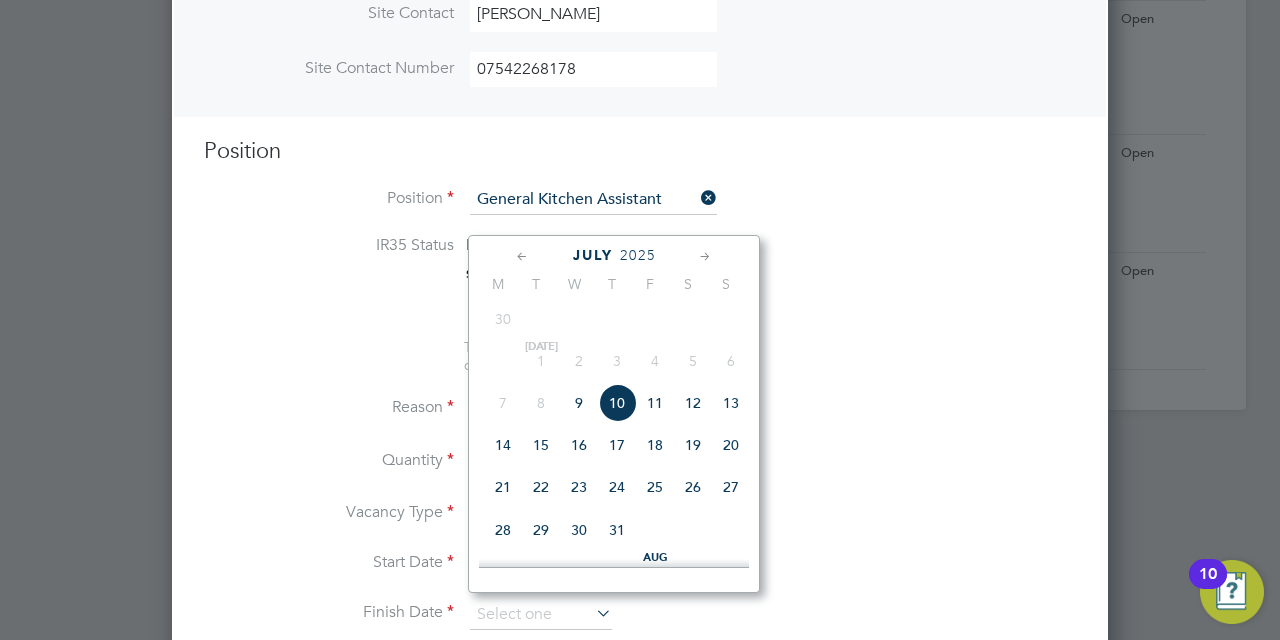 click on "11" 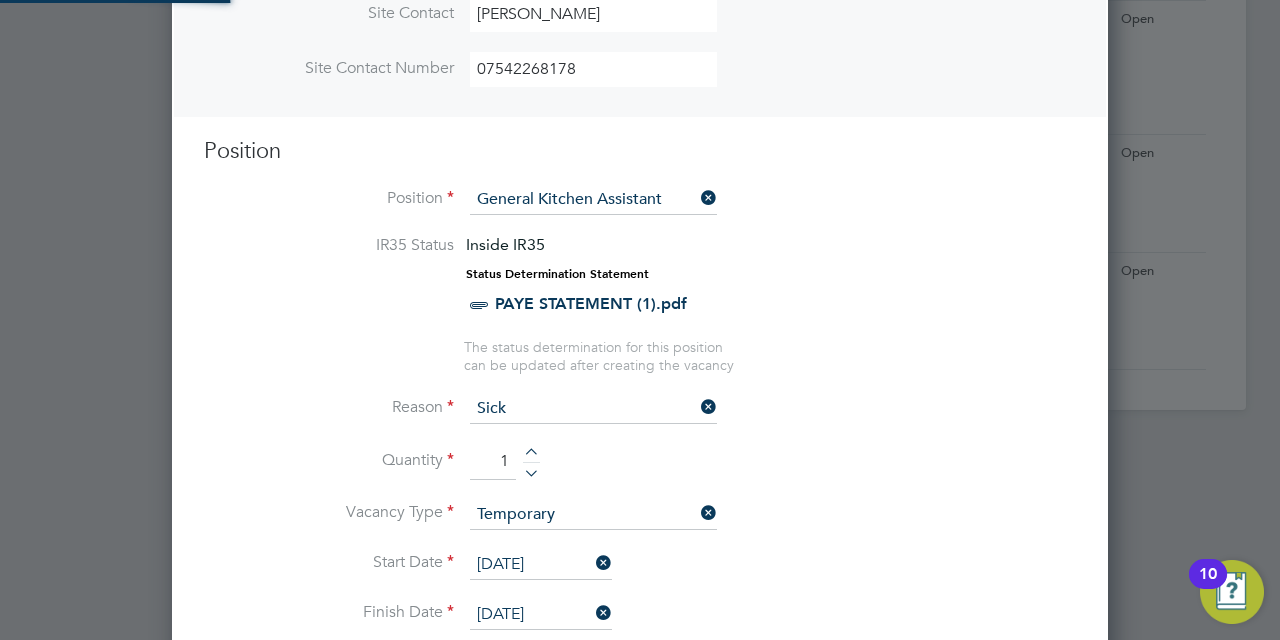 scroll, scrollTop: 10, scrollLeft: 10, axis: both 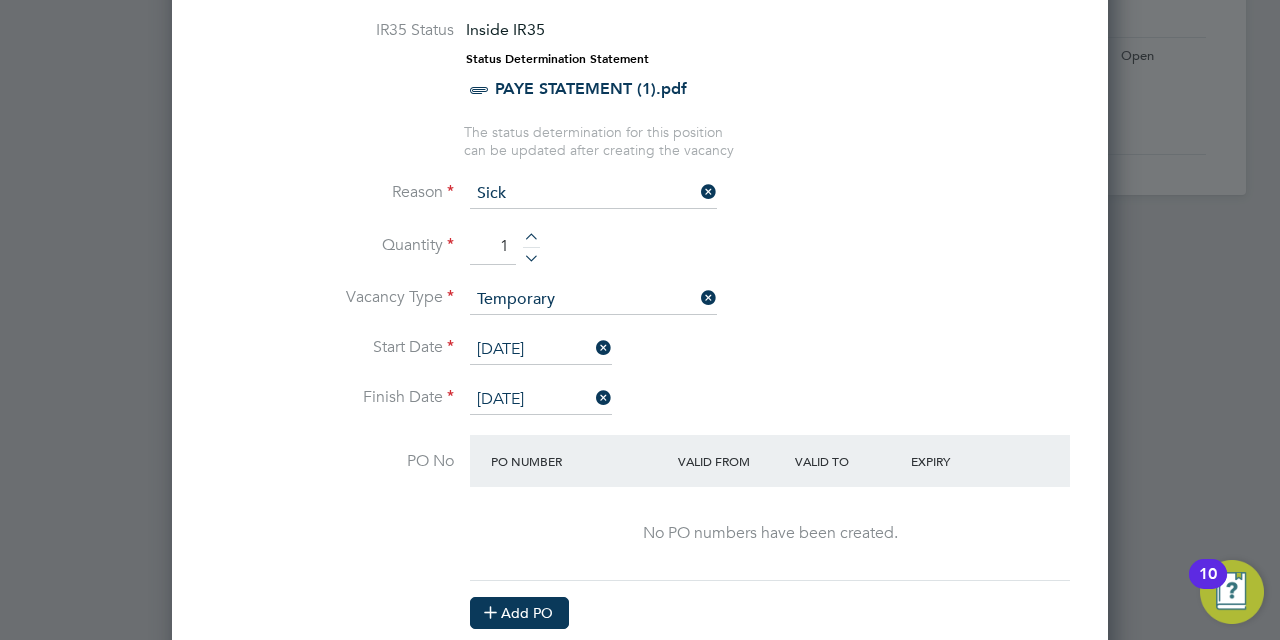 click on "Add PO" at bounding box center [519, 613] 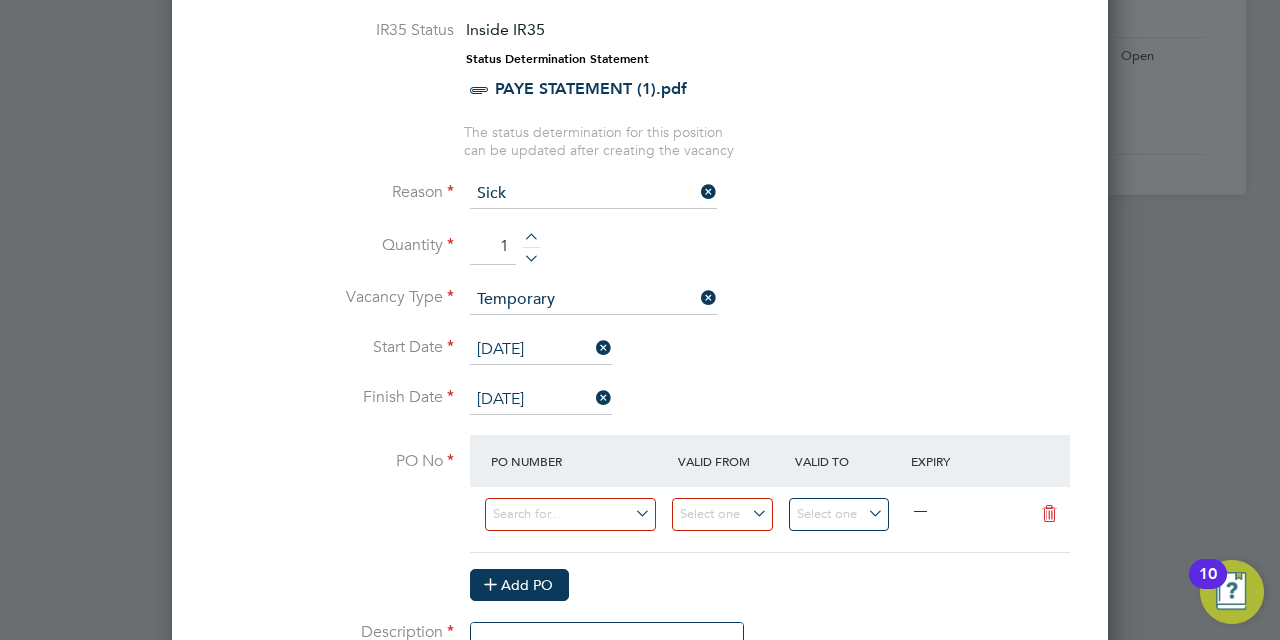 scroll, scrollTop: 10, scrollLeft: 10, axis: both 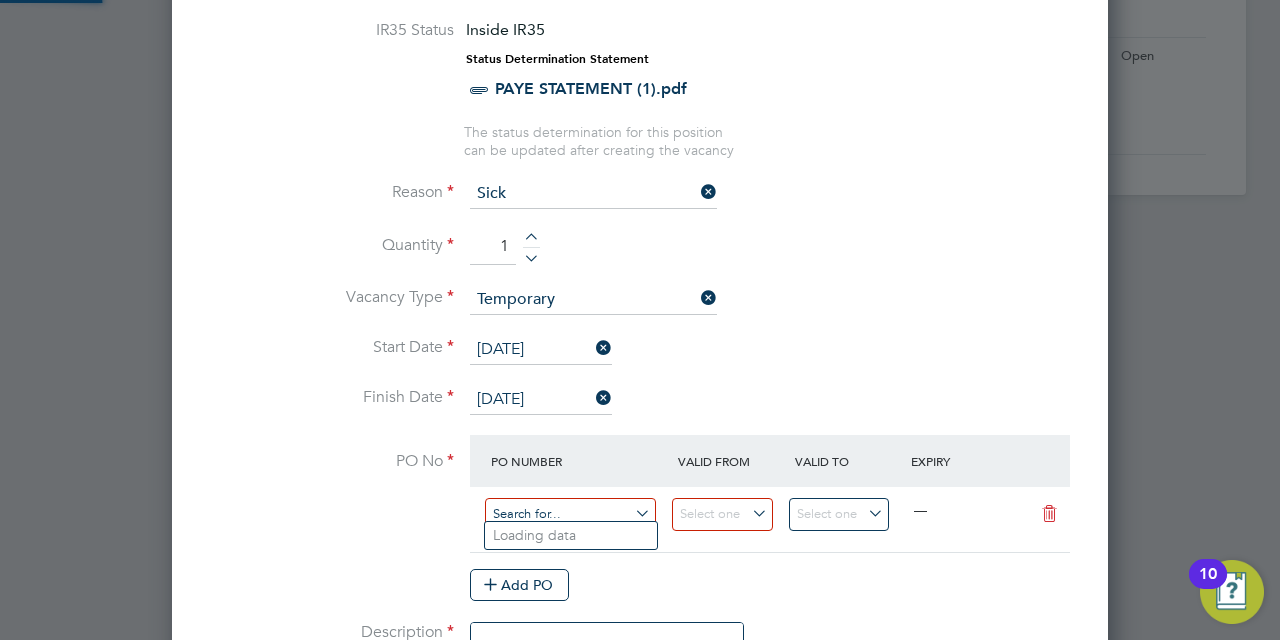 click at bounding box center [570, 514] 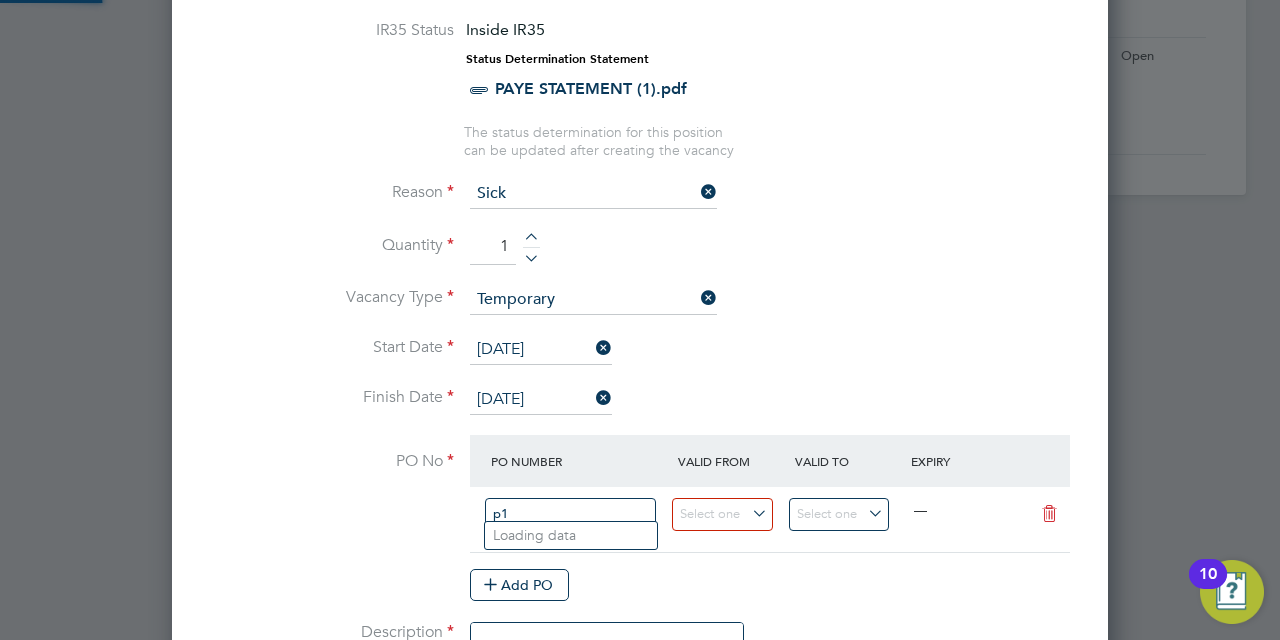 type on "p" 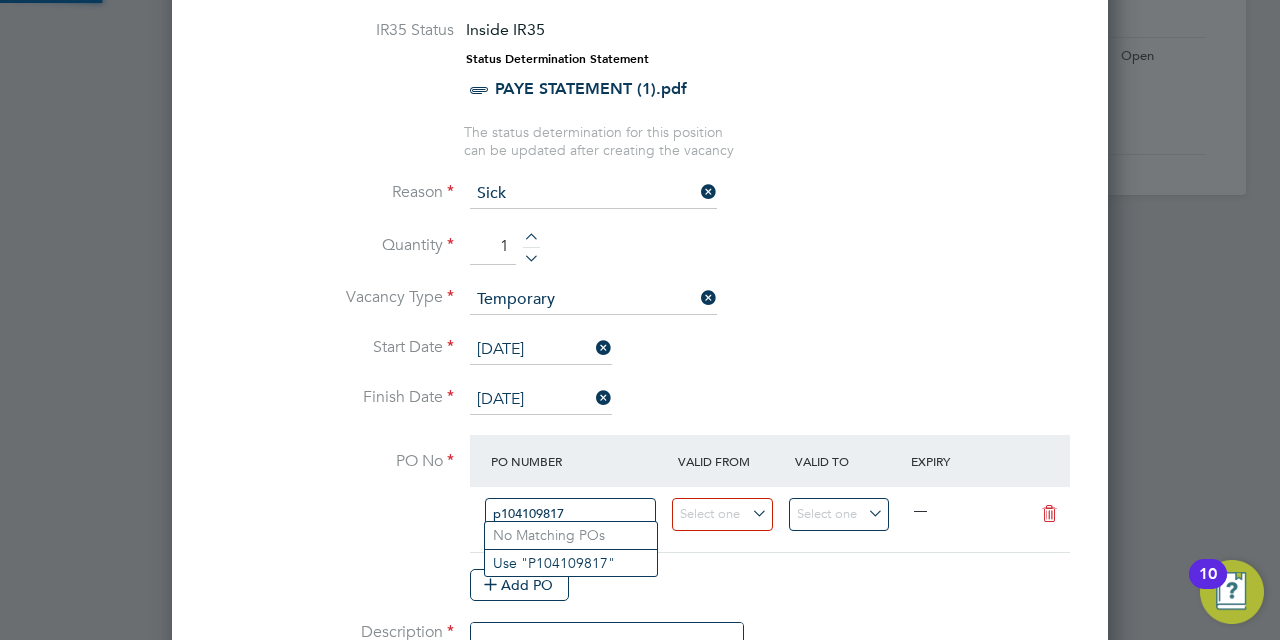 type on "p1041098179" 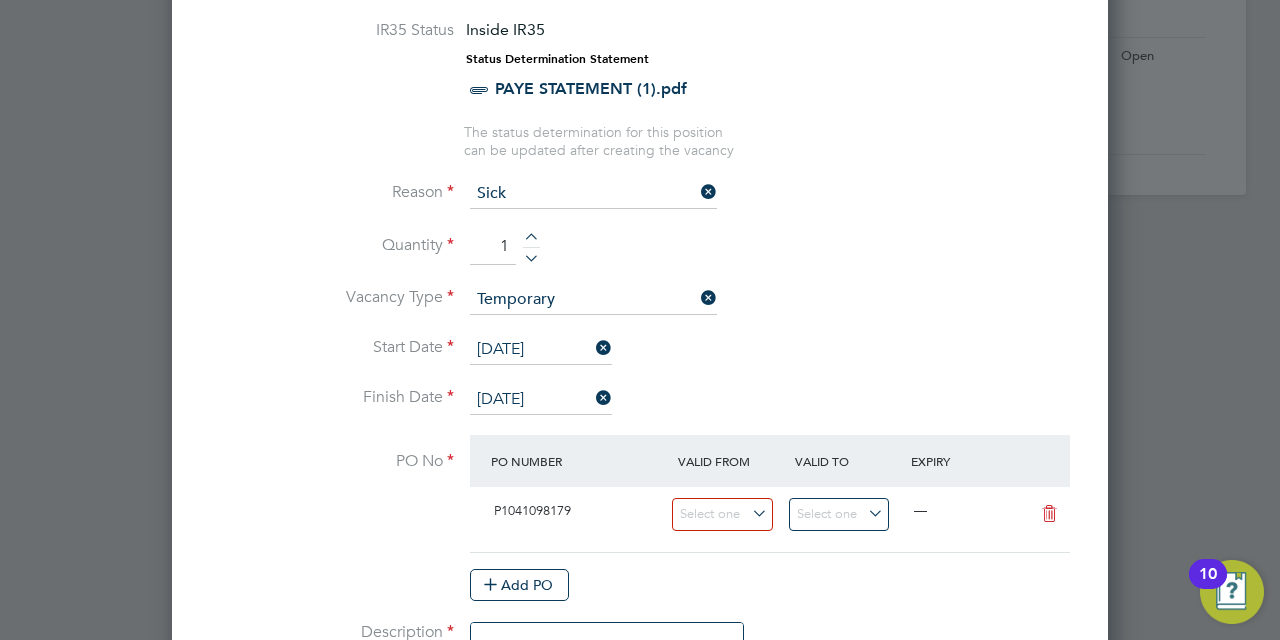scroll, scrollTop: 10, scrollLeft: 10, axis: both 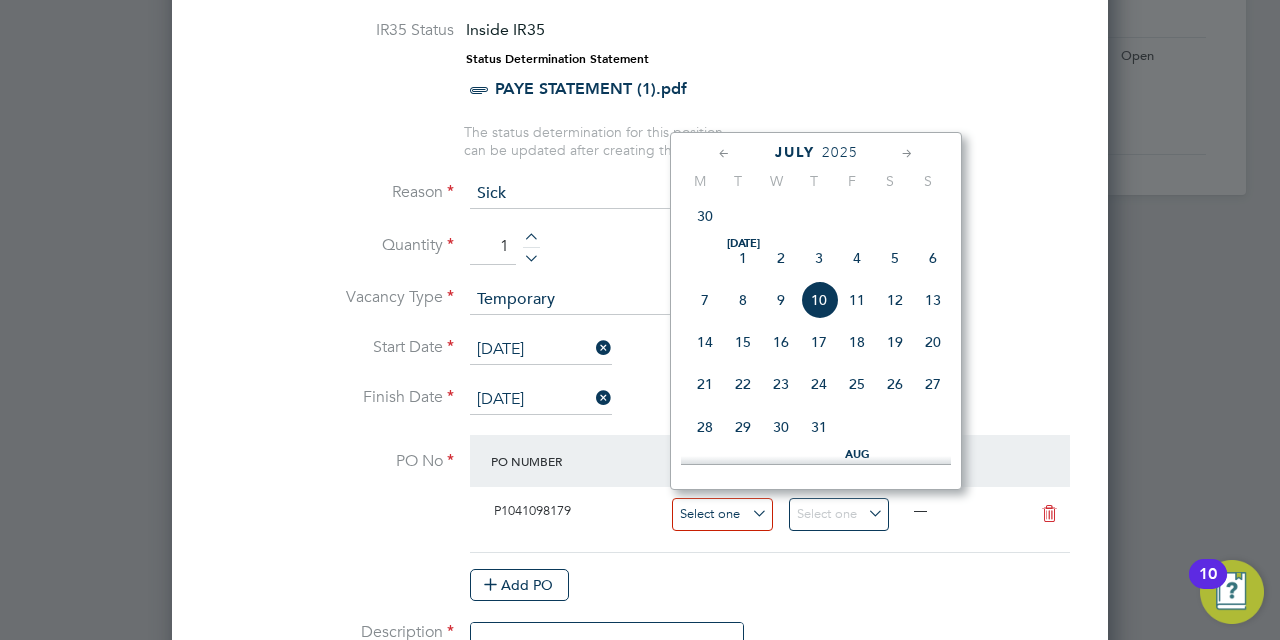 click at bounding box center [722, 514] 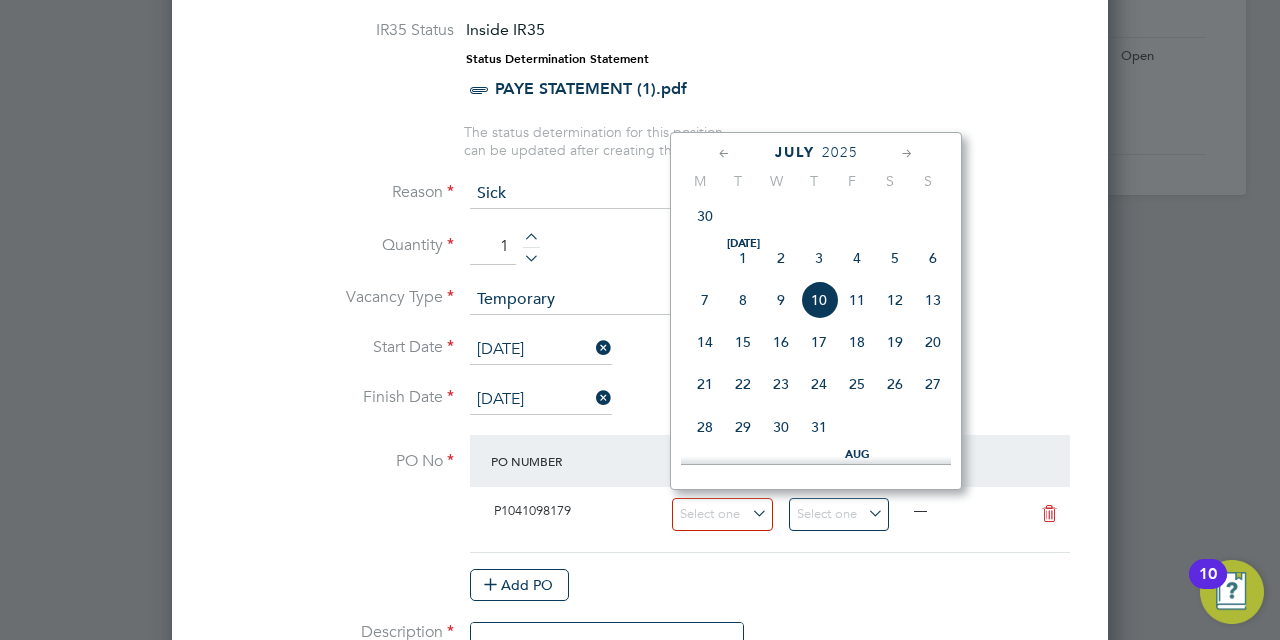 click on "9" 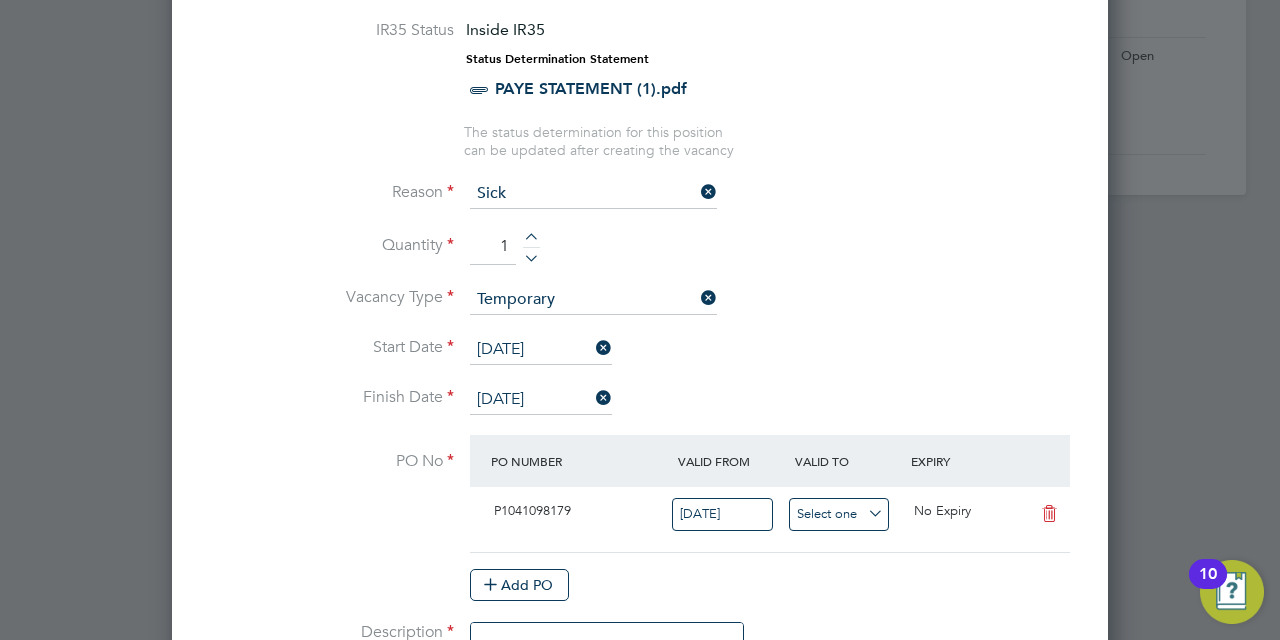 scroll, scrollTop: 644, scrollLeft: 0, axis: vertical 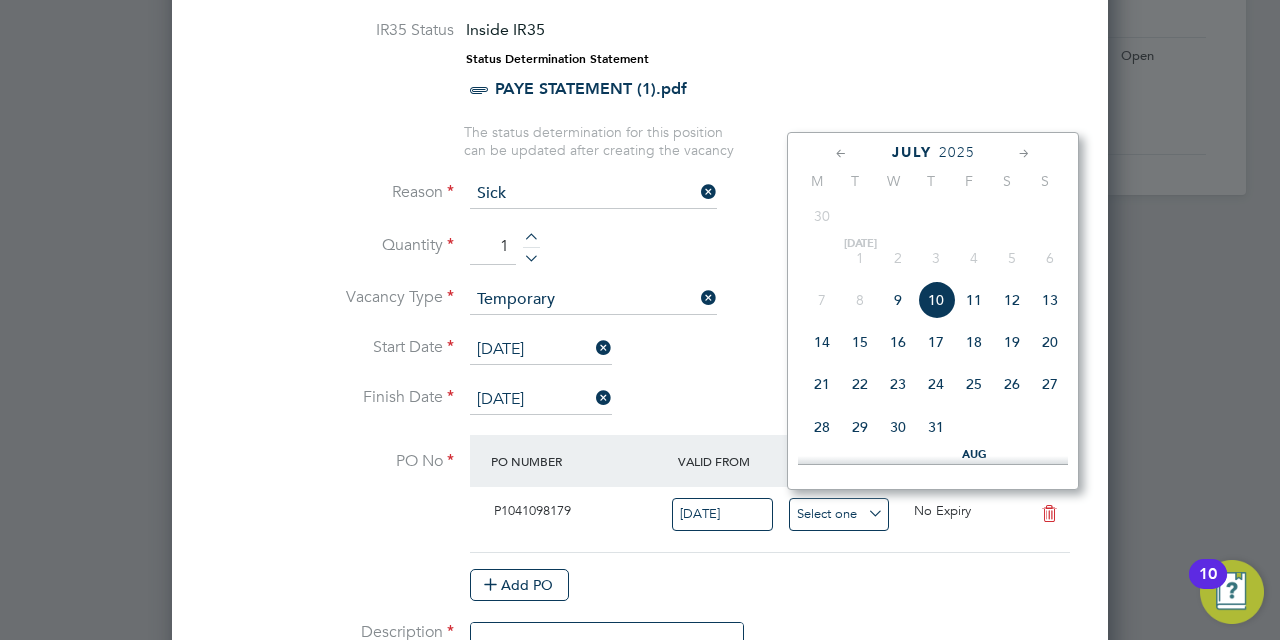 click at bounding box center (839, 514) 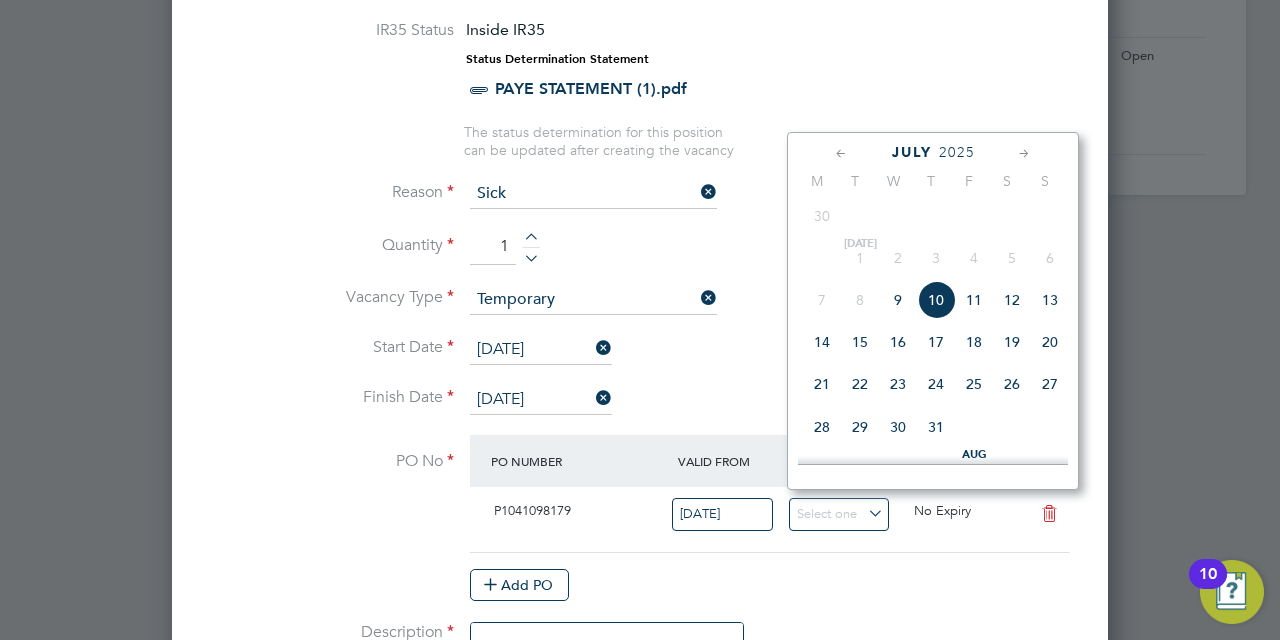 click on "11" 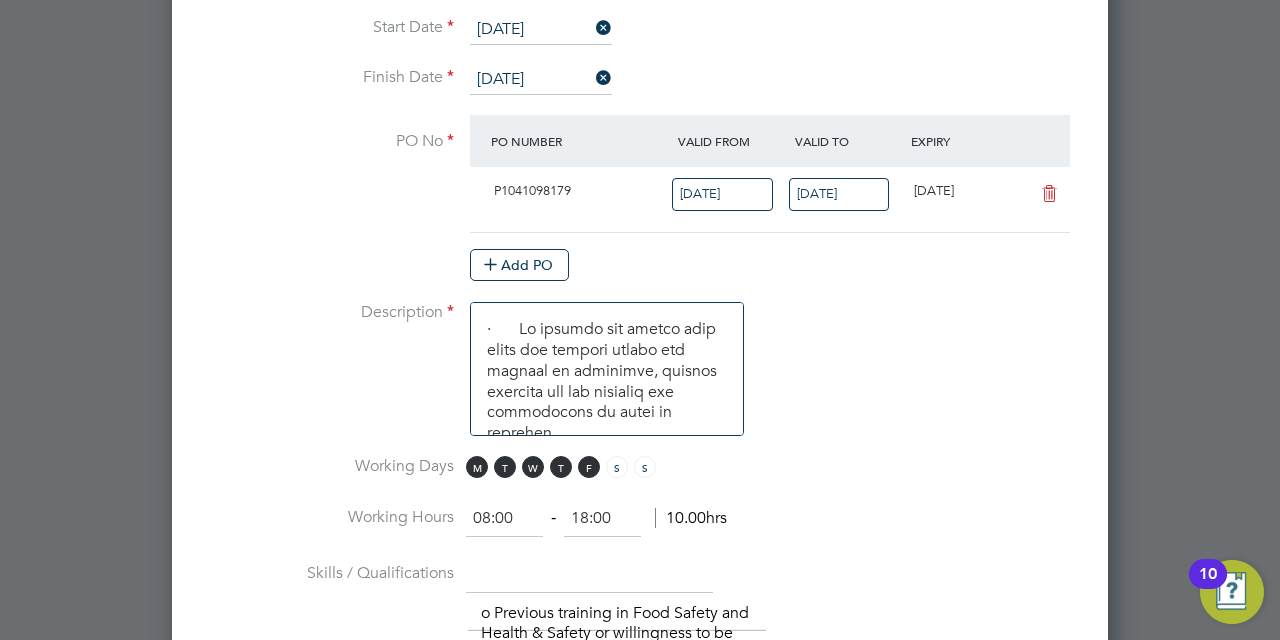 scroll, scrollTop: 1259, scrollLeft: 0, axis: vertical 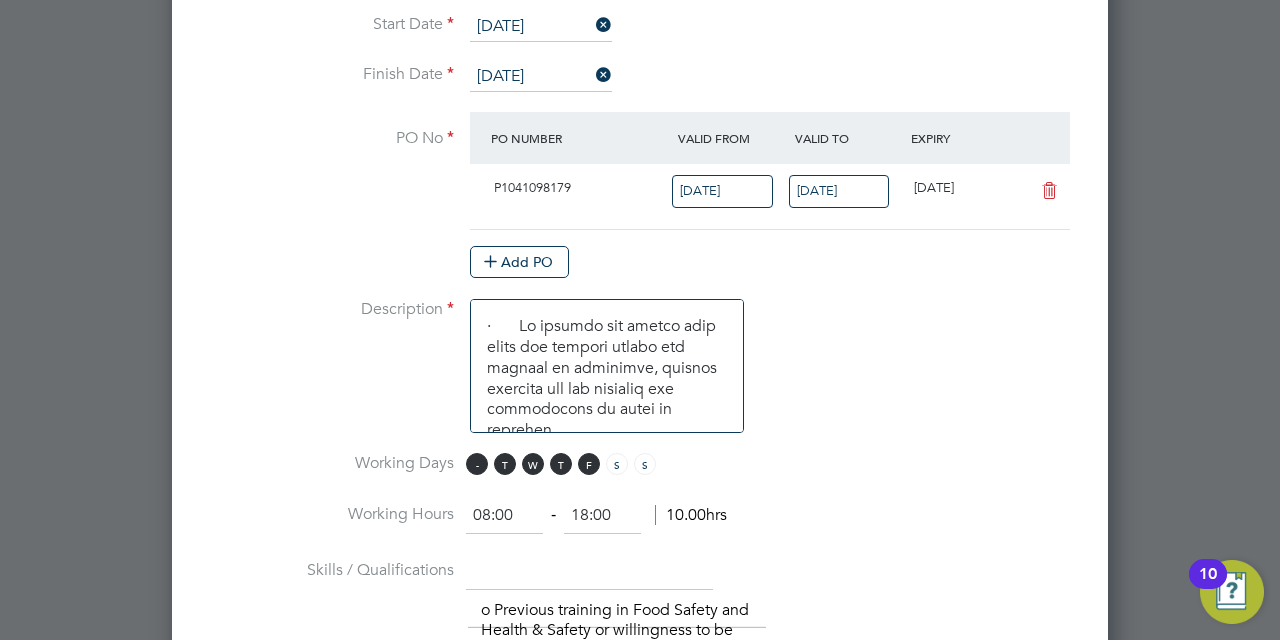 click on "M" at bounding box center [477, 464] 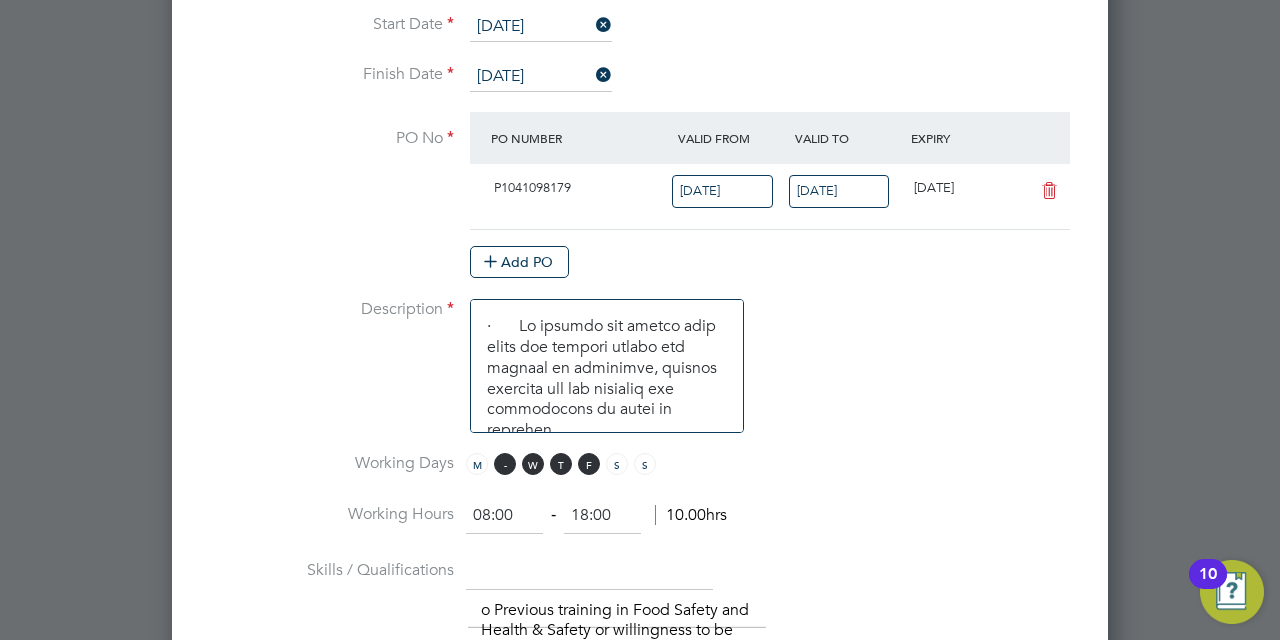 click on "T" at bounding box center [505, 464] 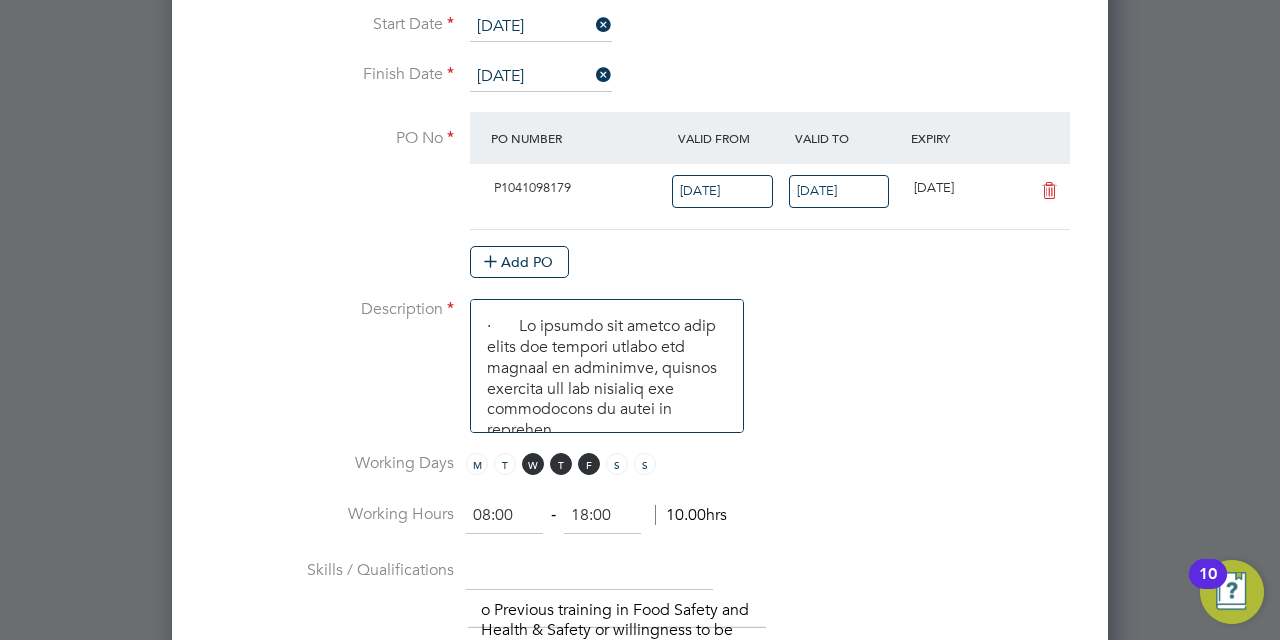 click on "08:00" at bounding box center [504, 516] 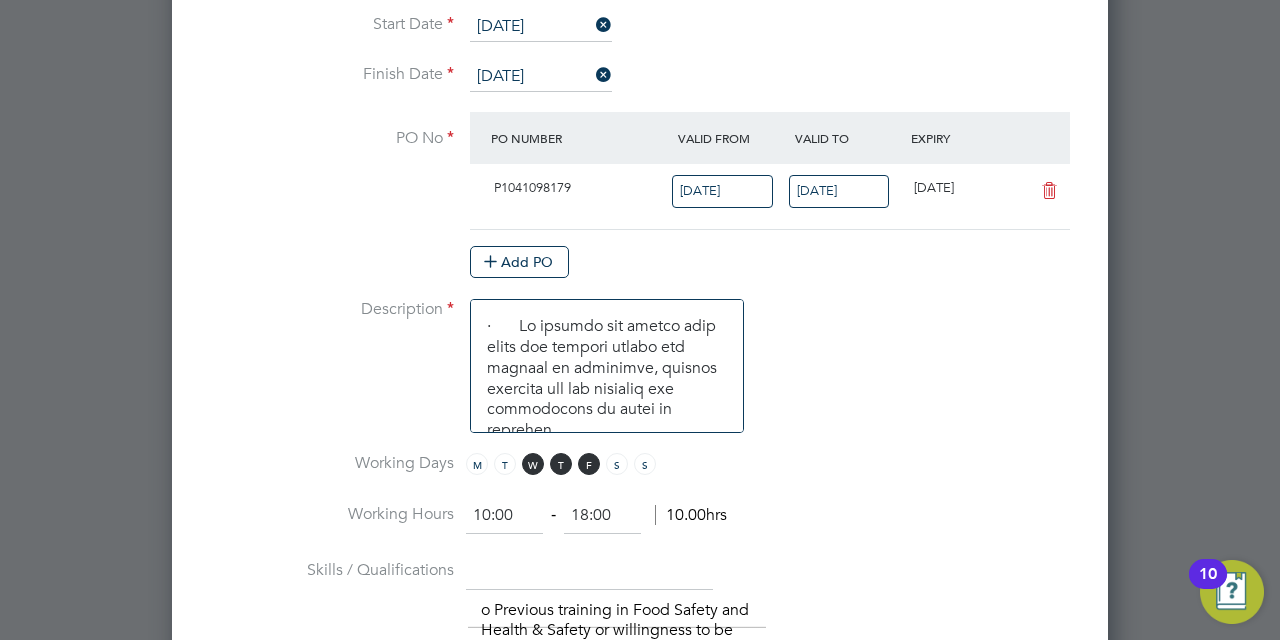 type on "10:00" 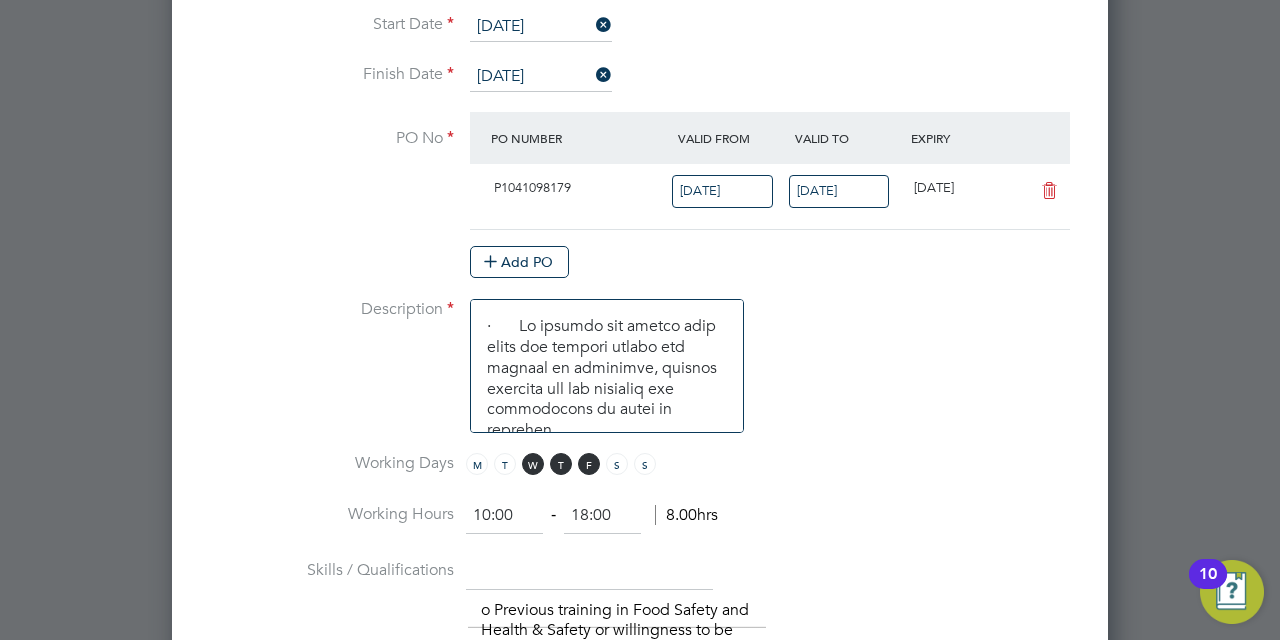 click on "18:00" at bounding box center [602, 516] 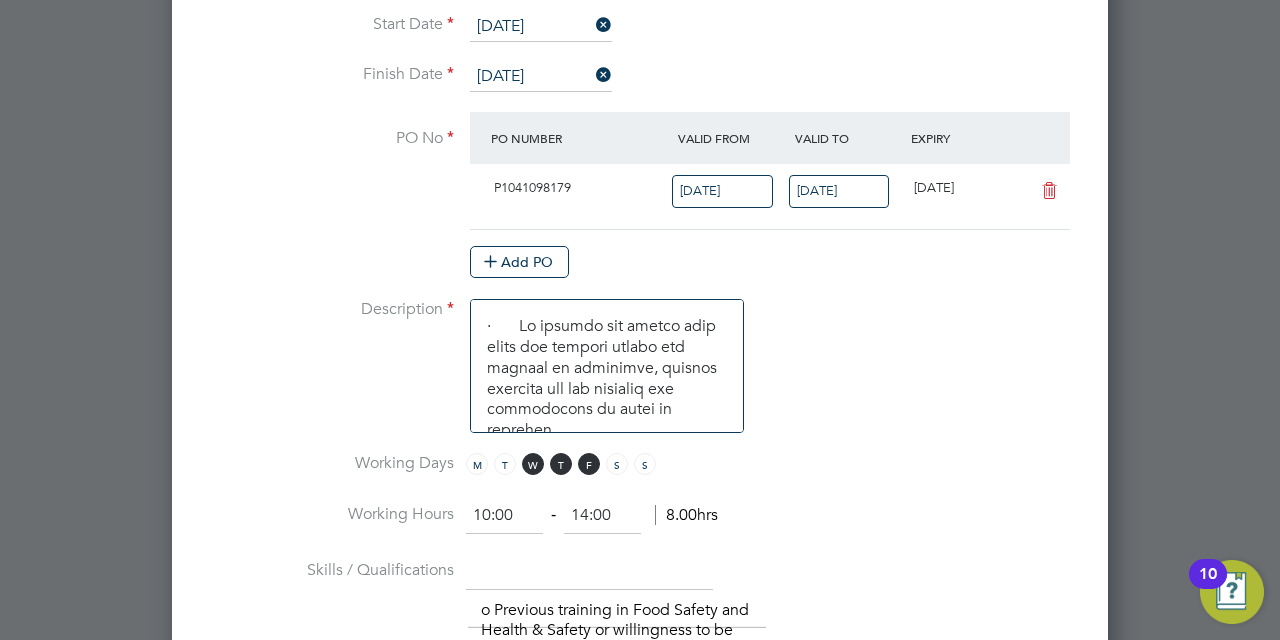 type on "14:00" 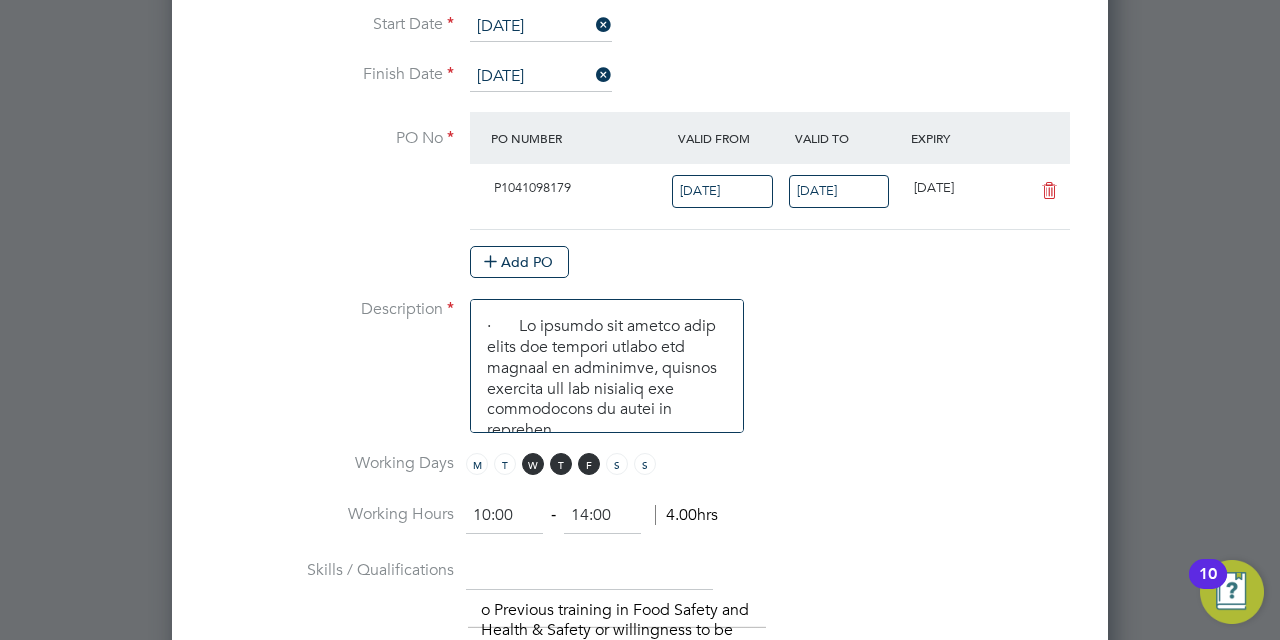 click on "Working Days M T W T F S S" at bounding box center [640, 475] 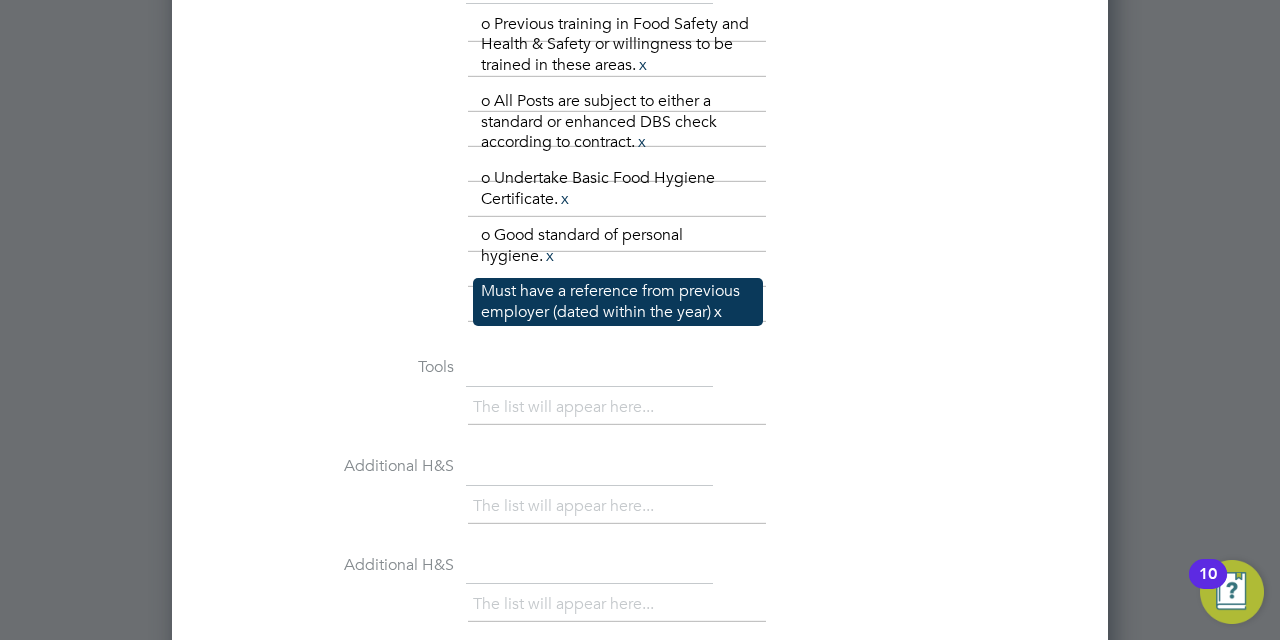 scroll, scrollTop: 1846, scrollLeft: 0, axis: vertical 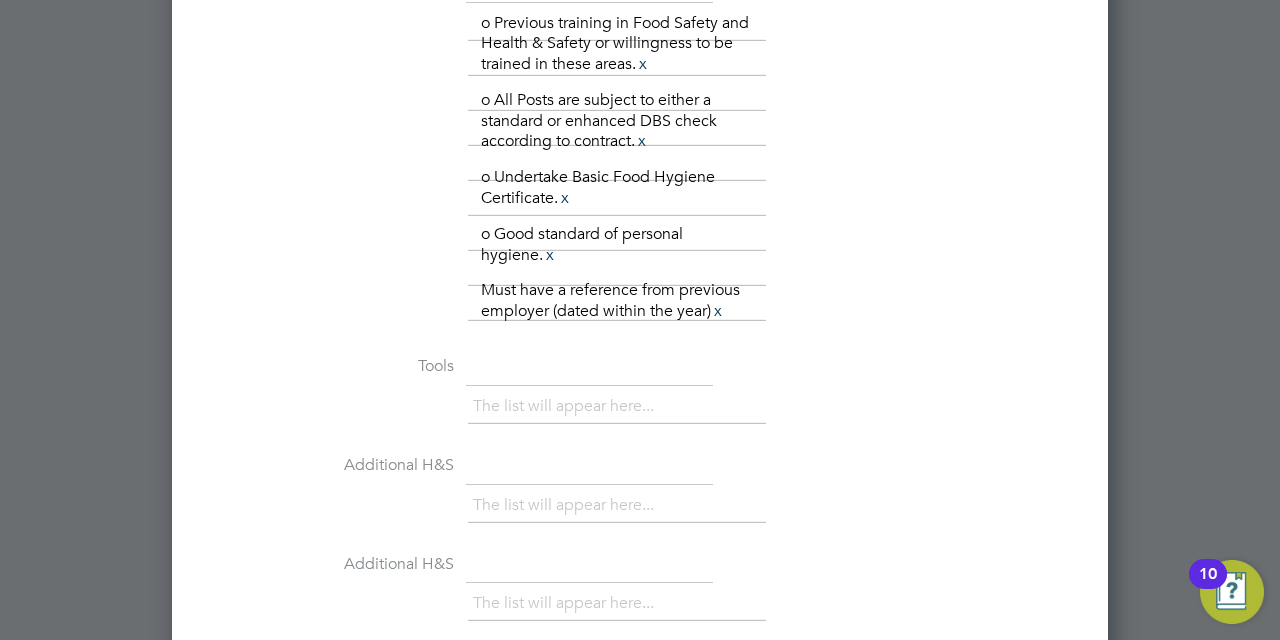 click at bounding box center [589, 368] 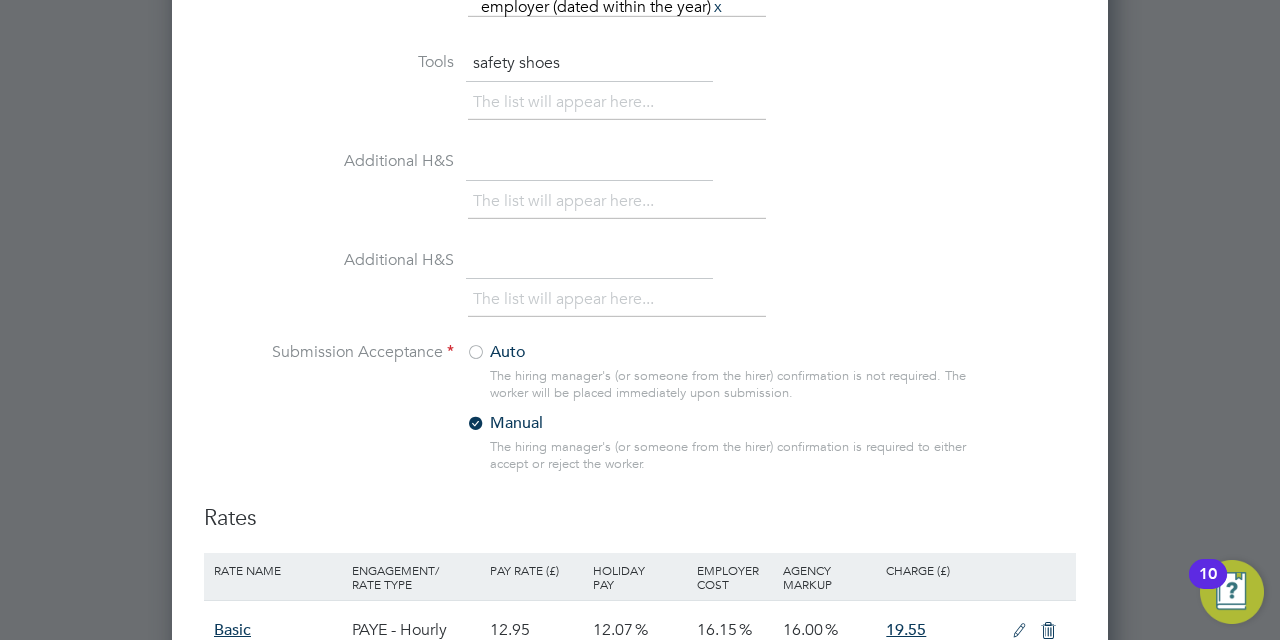 scroll, scrollTop: 2194, scrollLeft: 0, axis: vertical 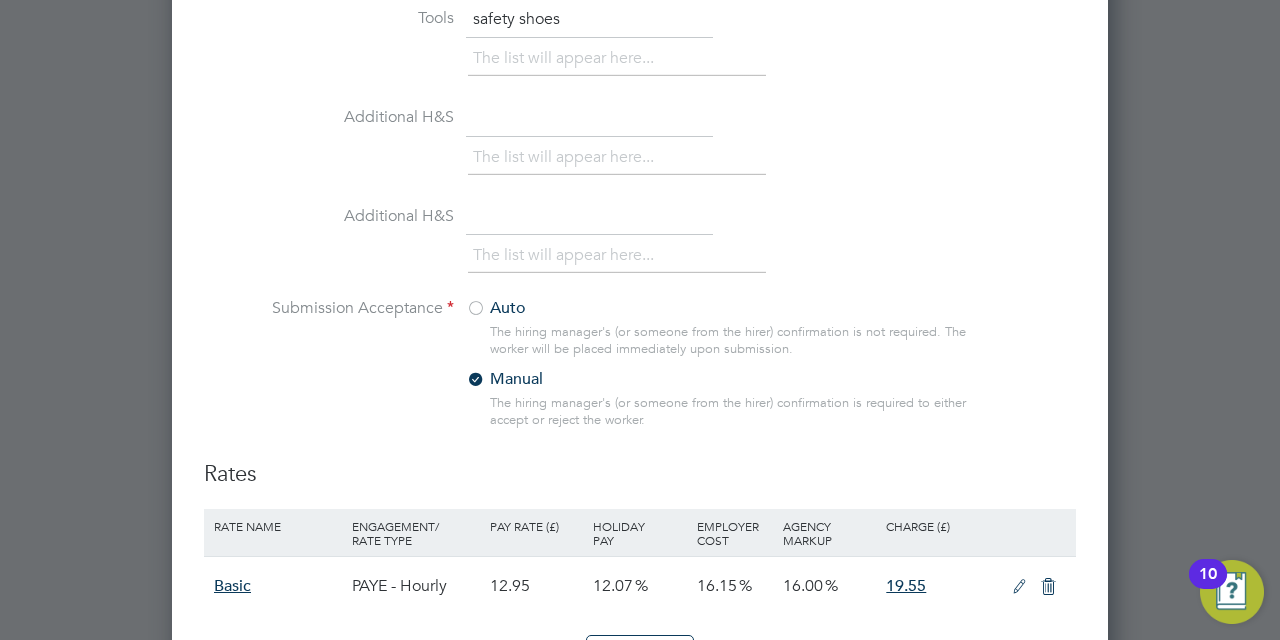 type on "safety shoes" 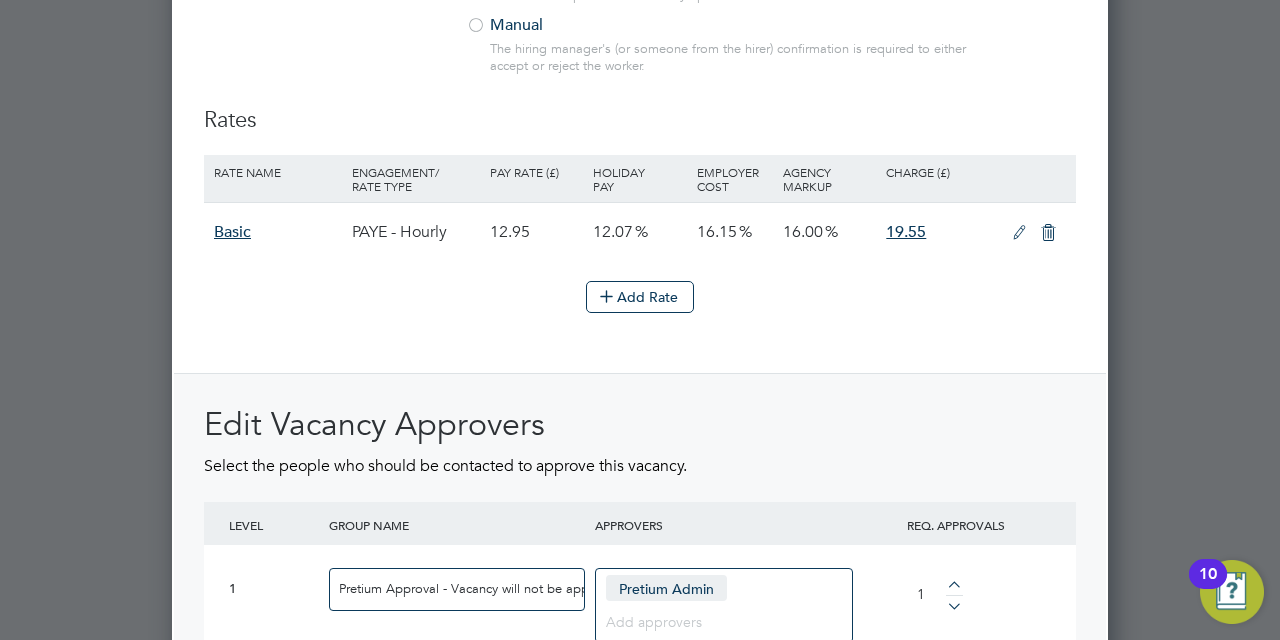 scroll, scrollTop: 2848, scrollLeft: 0, axis: vertical 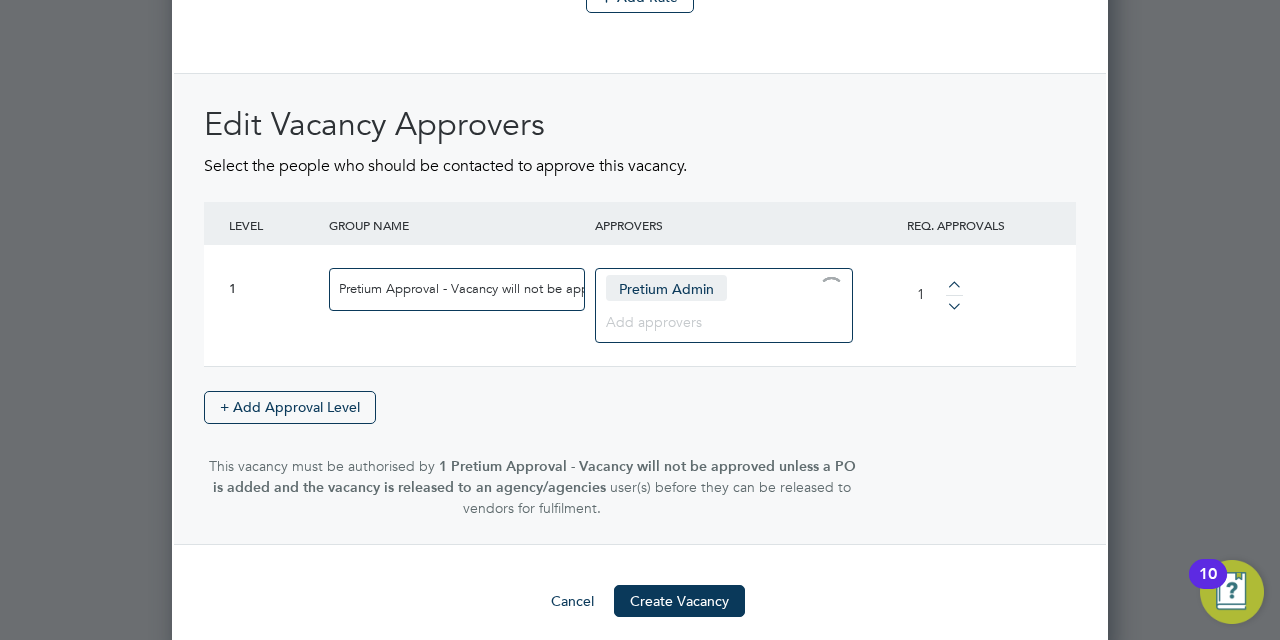 click at bounding box center [716, 321] 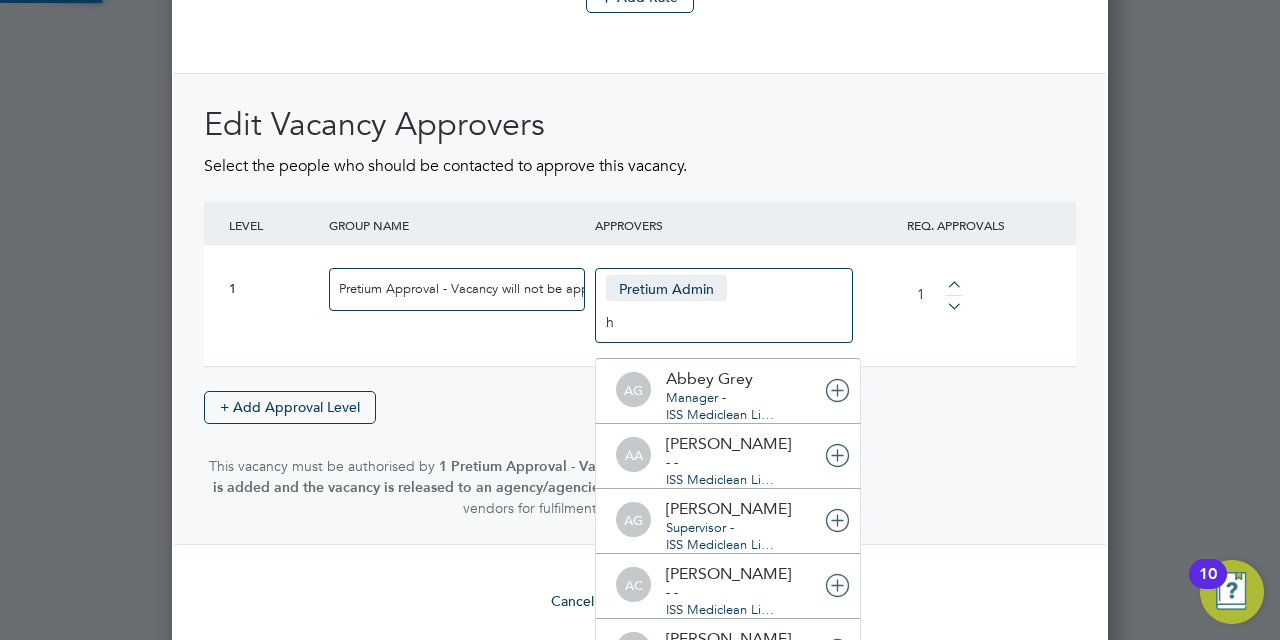 scroll, scrollTop: 10, scrollLeft: 10, axis: both 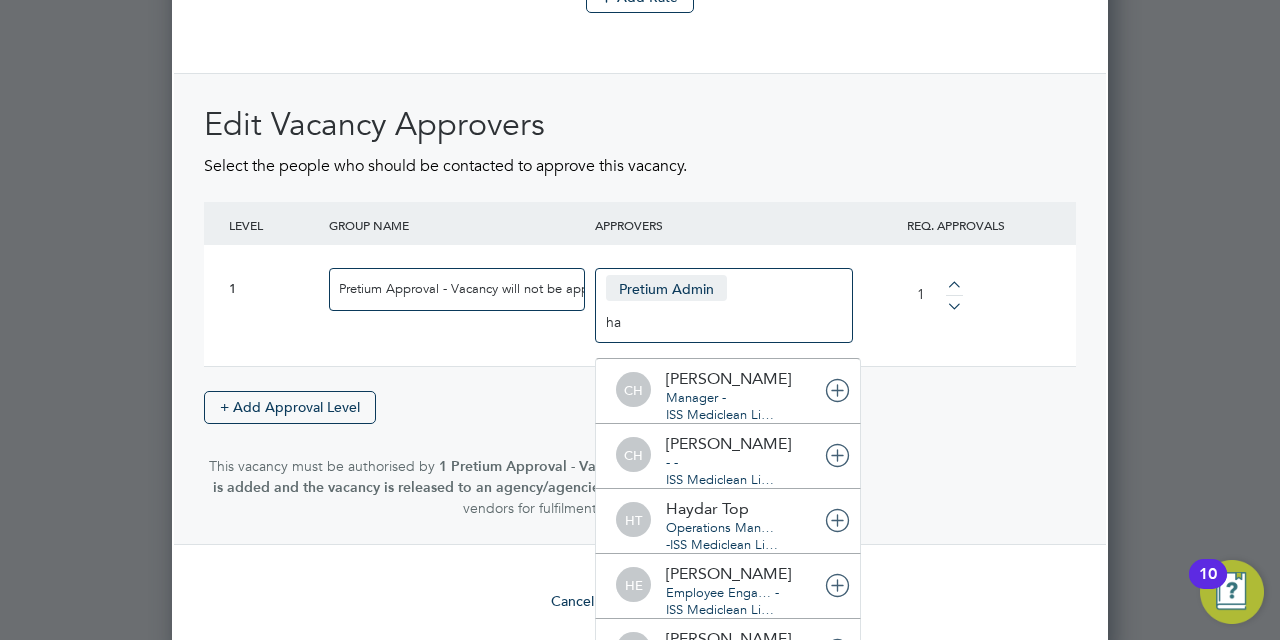 type on "h" 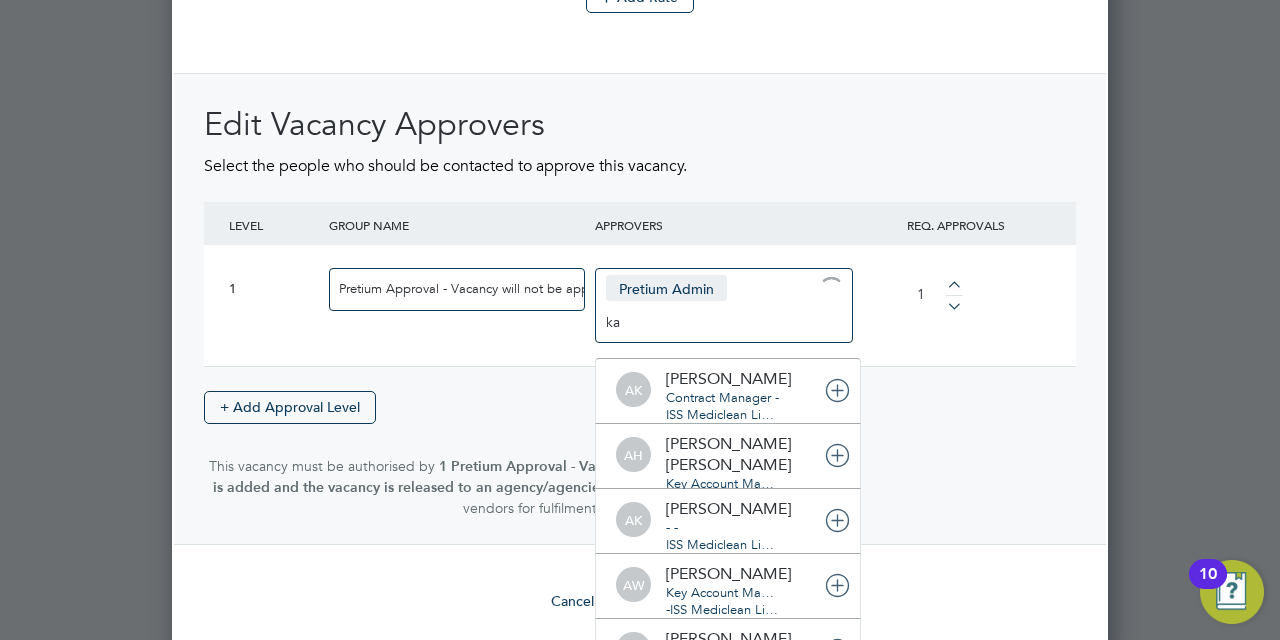 type on "kar" 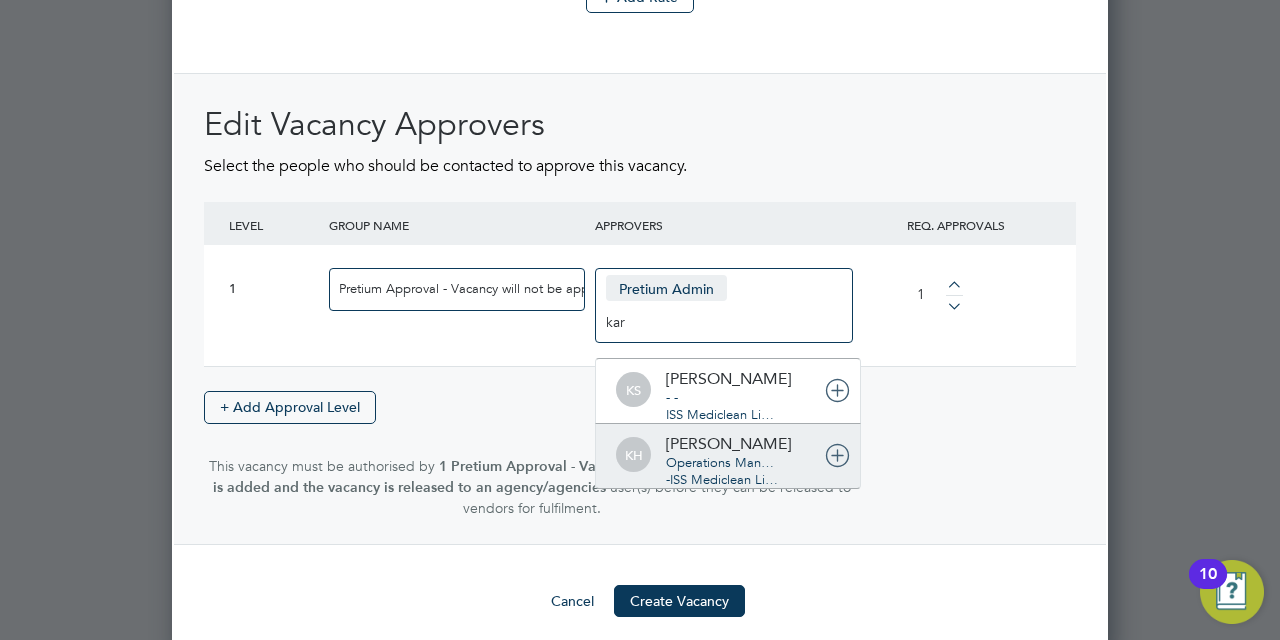 type 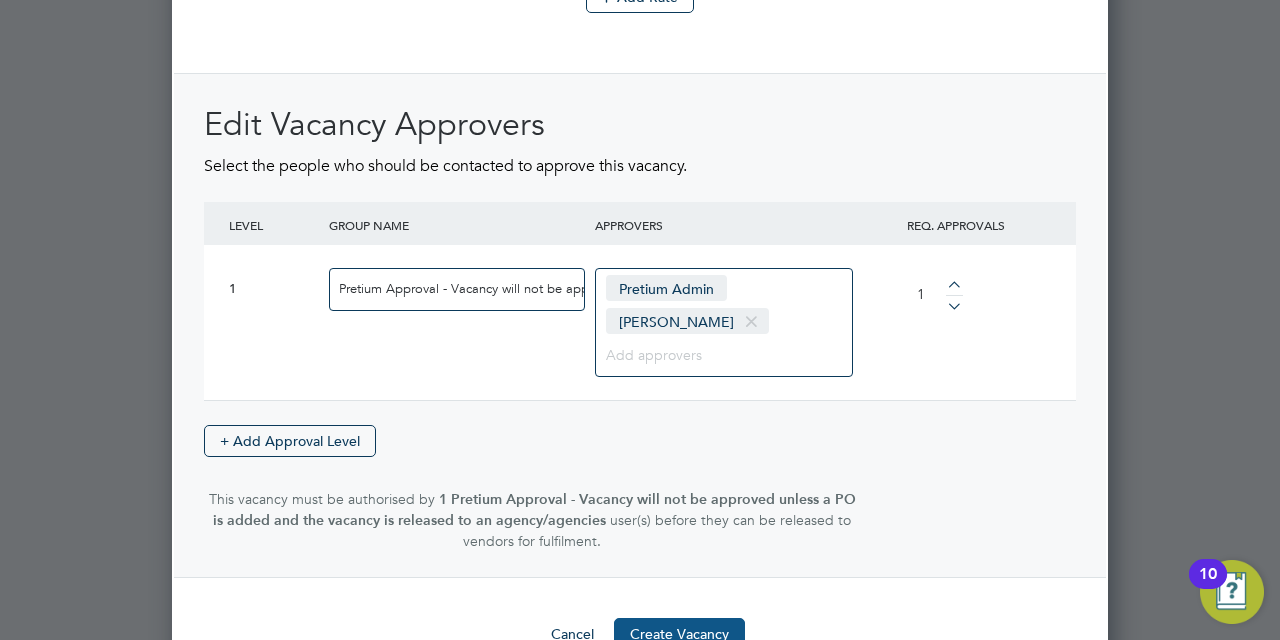 click on "Create Vacancy" at bounding box center [679, 634] 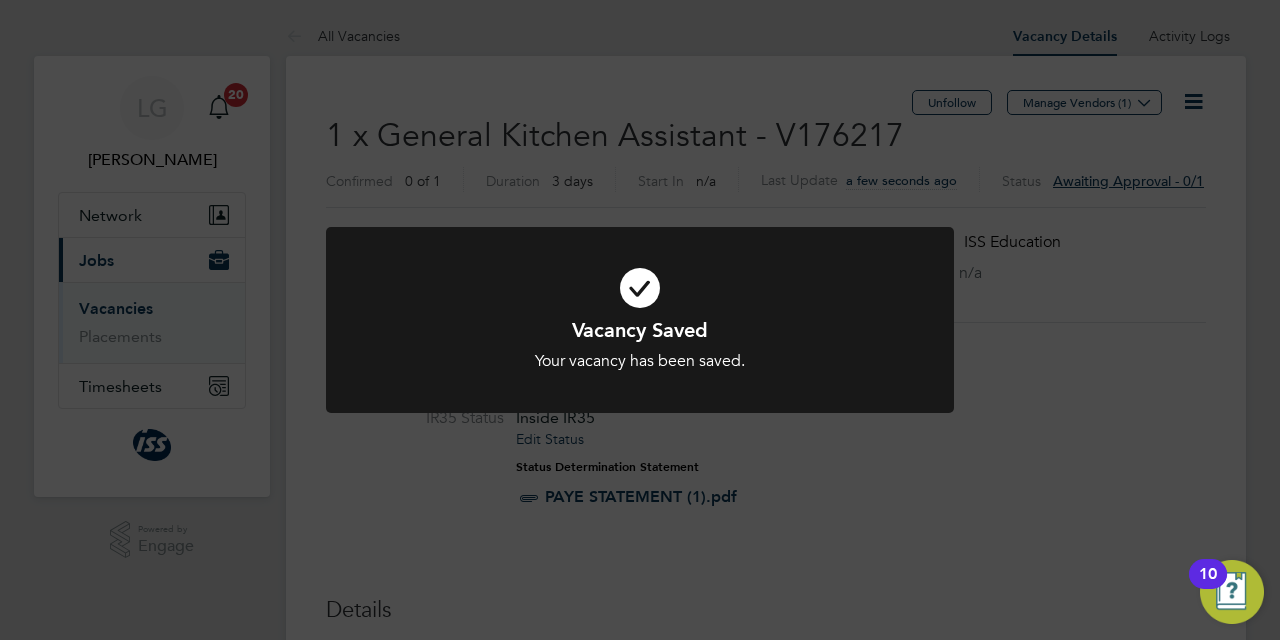 click on "Vacancy Saved Your vacancy has been saved. Cancel Okay" 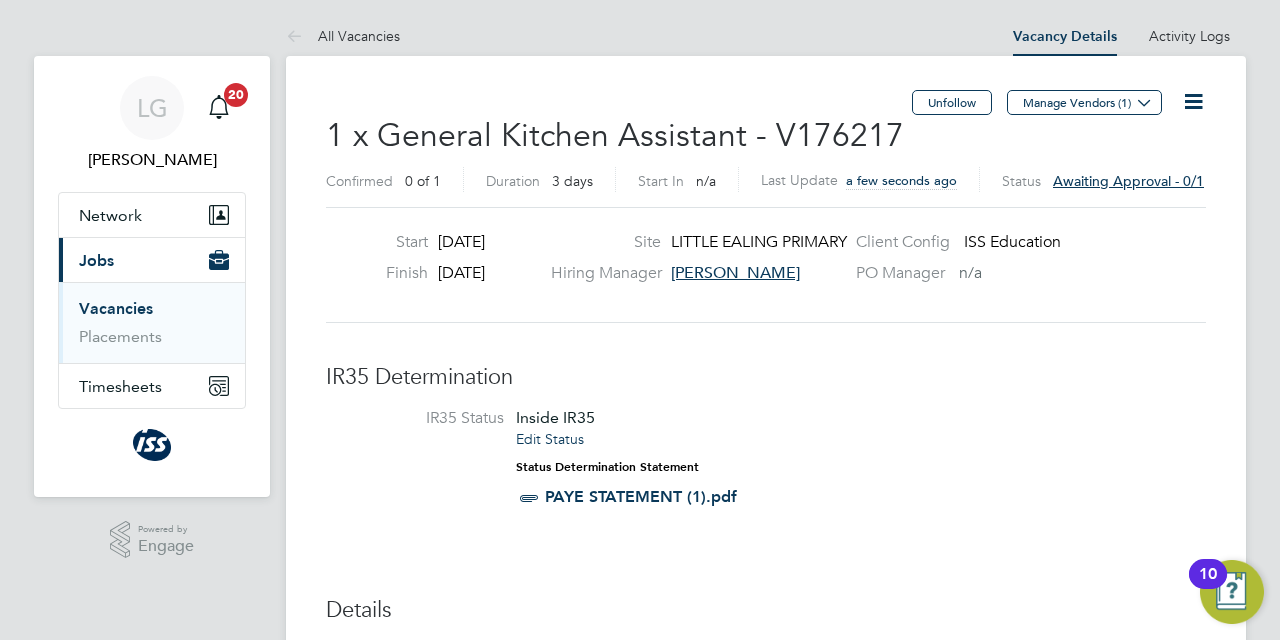 click on "Manage Vendors (1)" 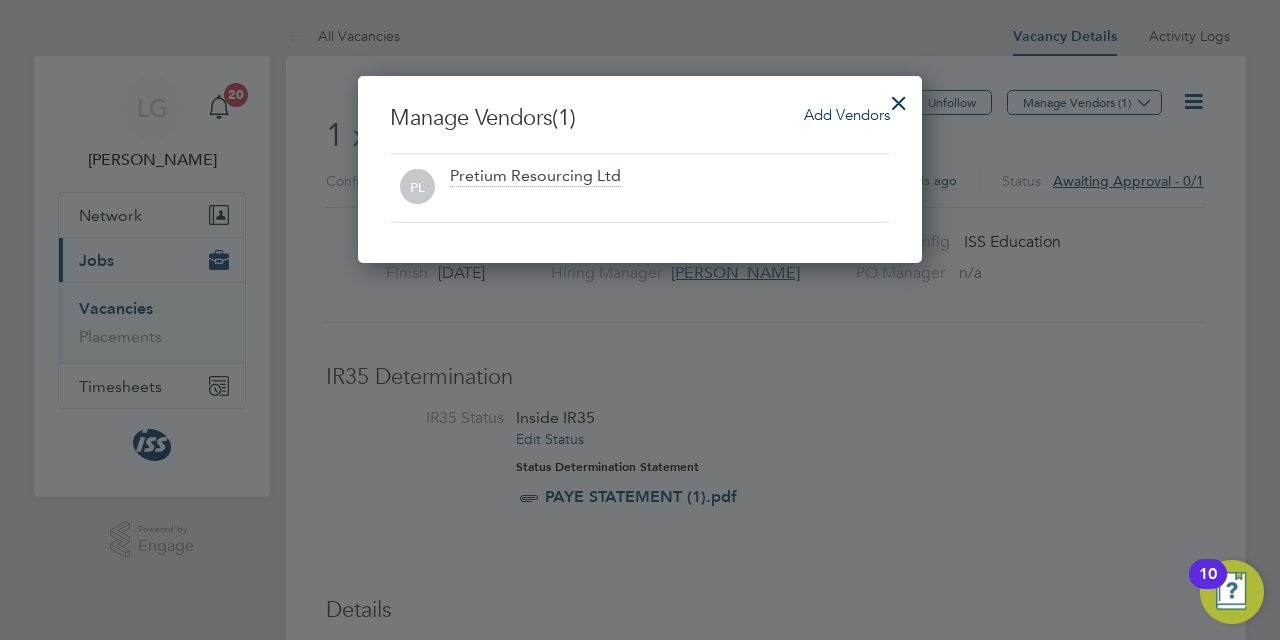 click on "Add Vendors" at bounding box center [847, 114] 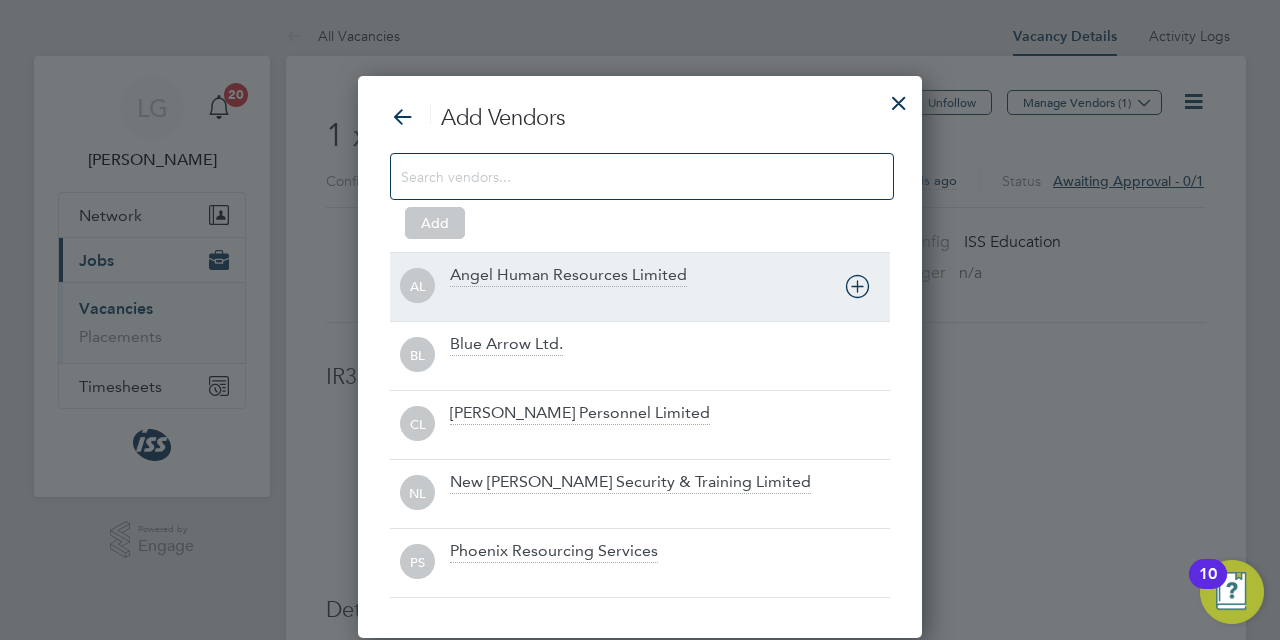 click on "Angel Human Resources Limited" at bounding box center [568, 276] 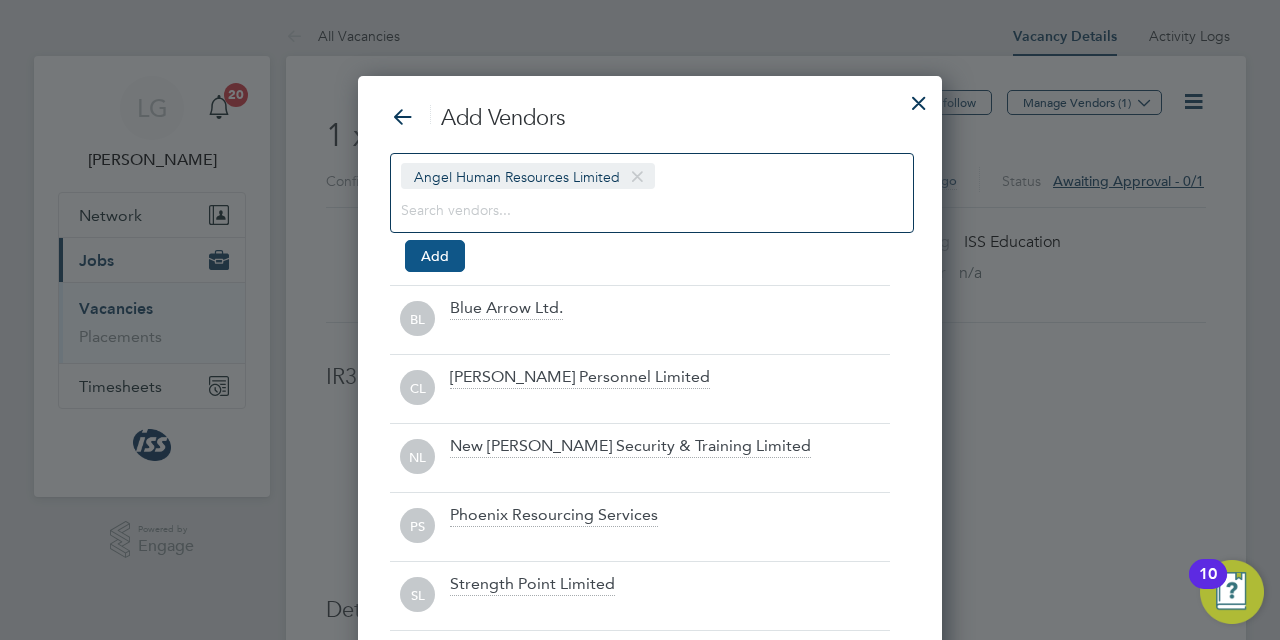 click on "Add" at bounding box center [435, 256] 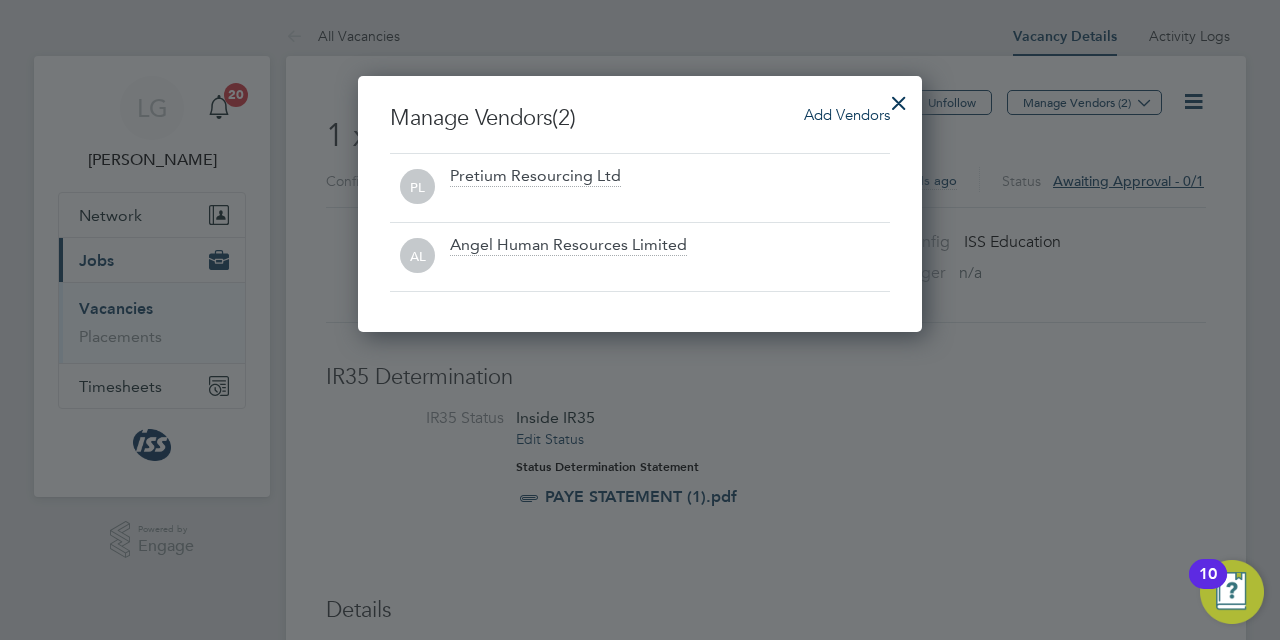 click at bounding box center (899, 98) 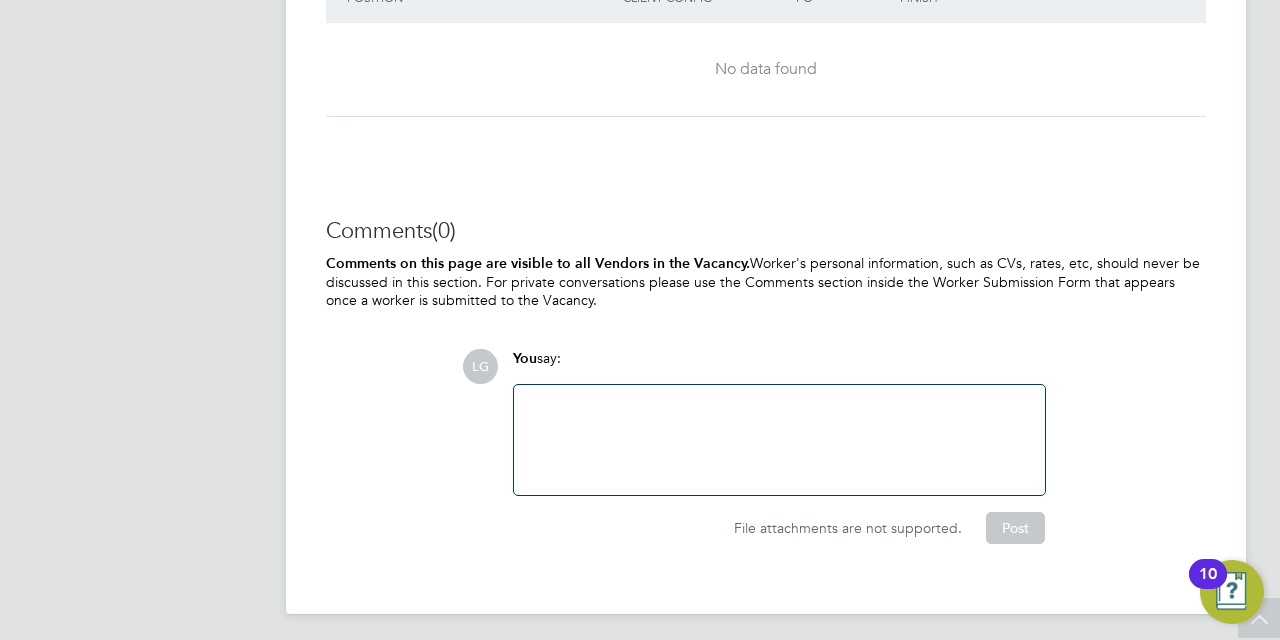 click 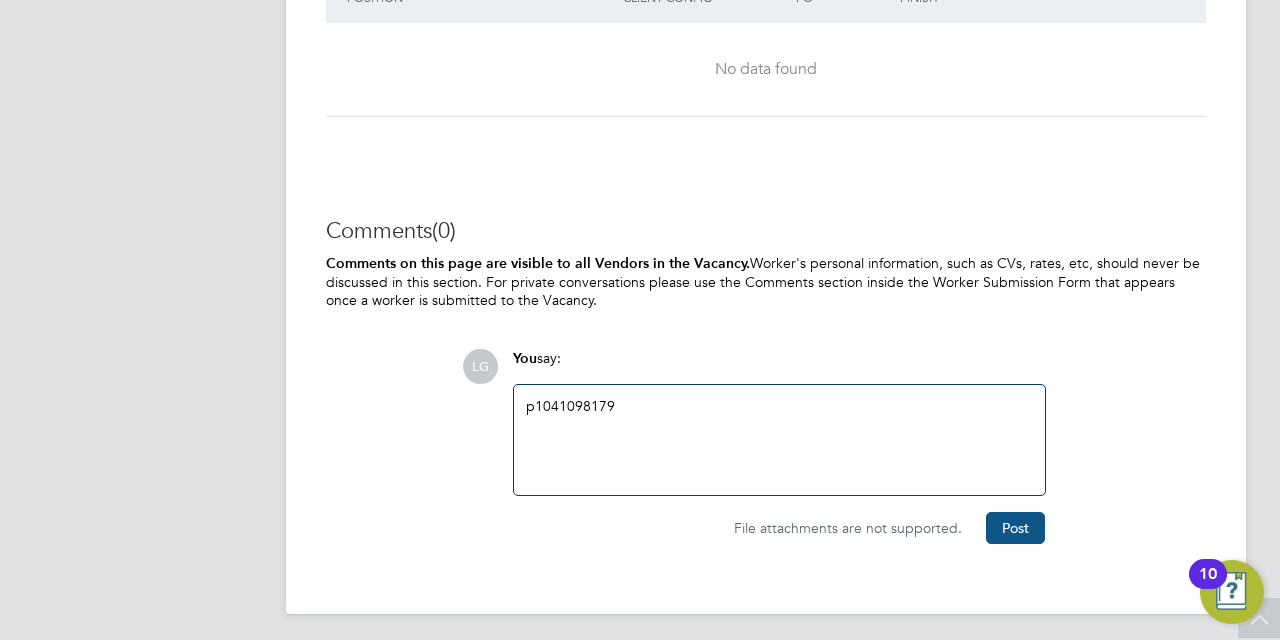 click on "Post" 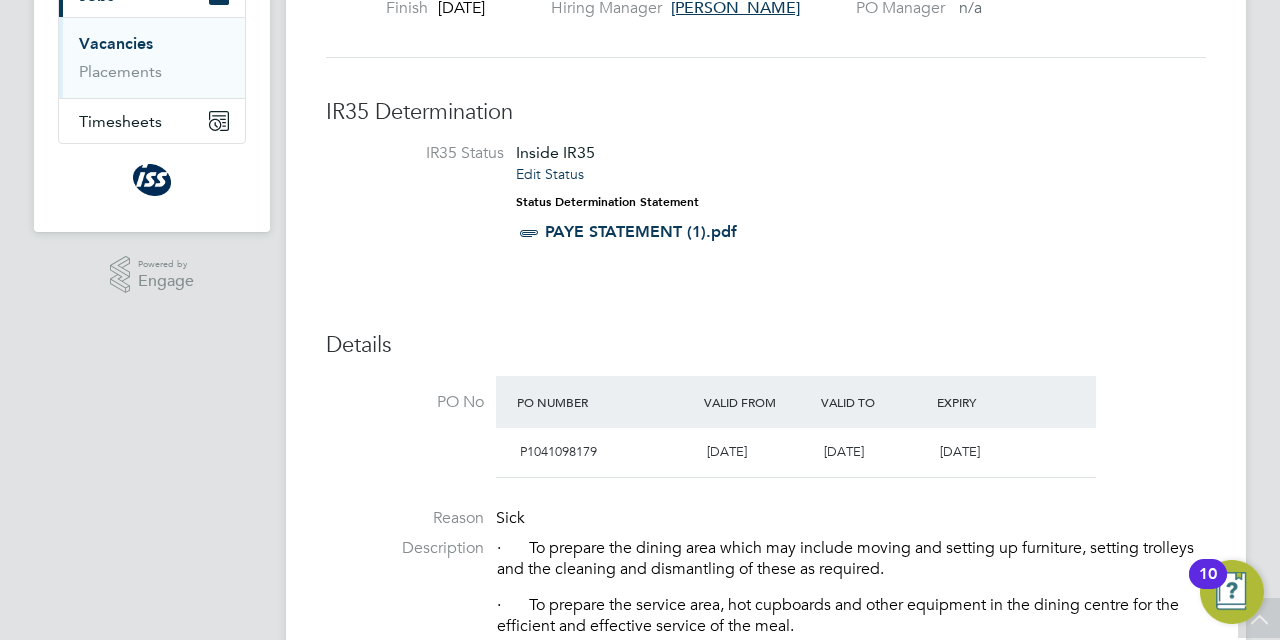 scroll, scrollTop: 0, scrollLeft: 0, axis: both 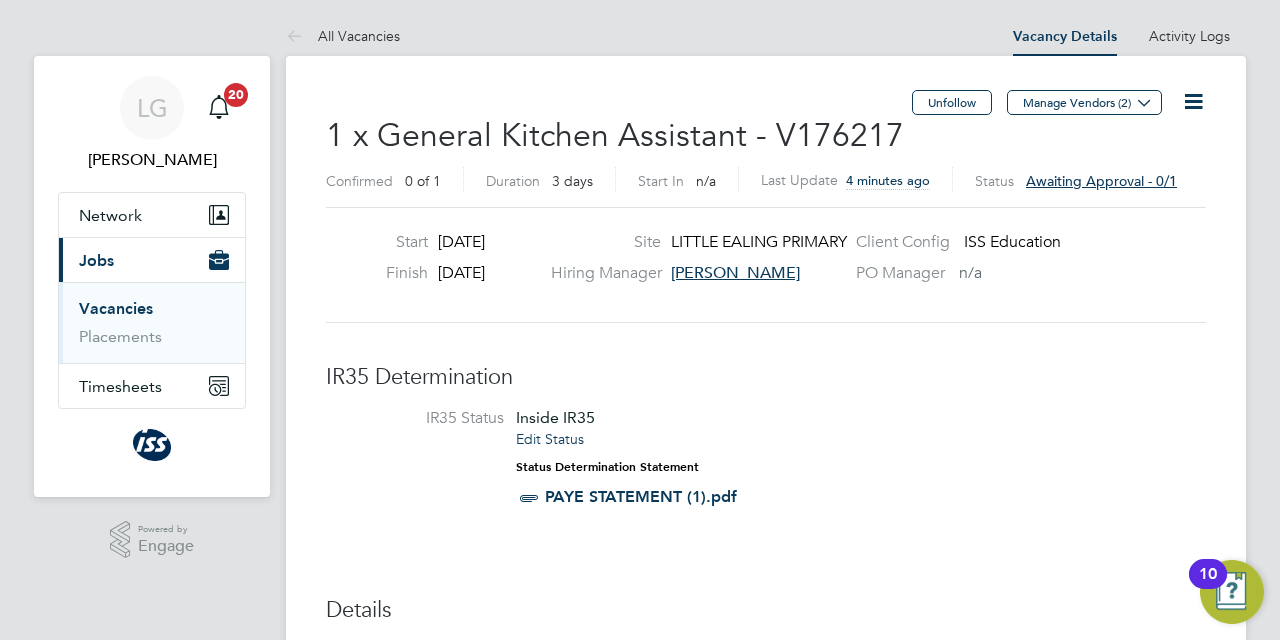 click on "Vacancies" at bounding box center (116, 308) 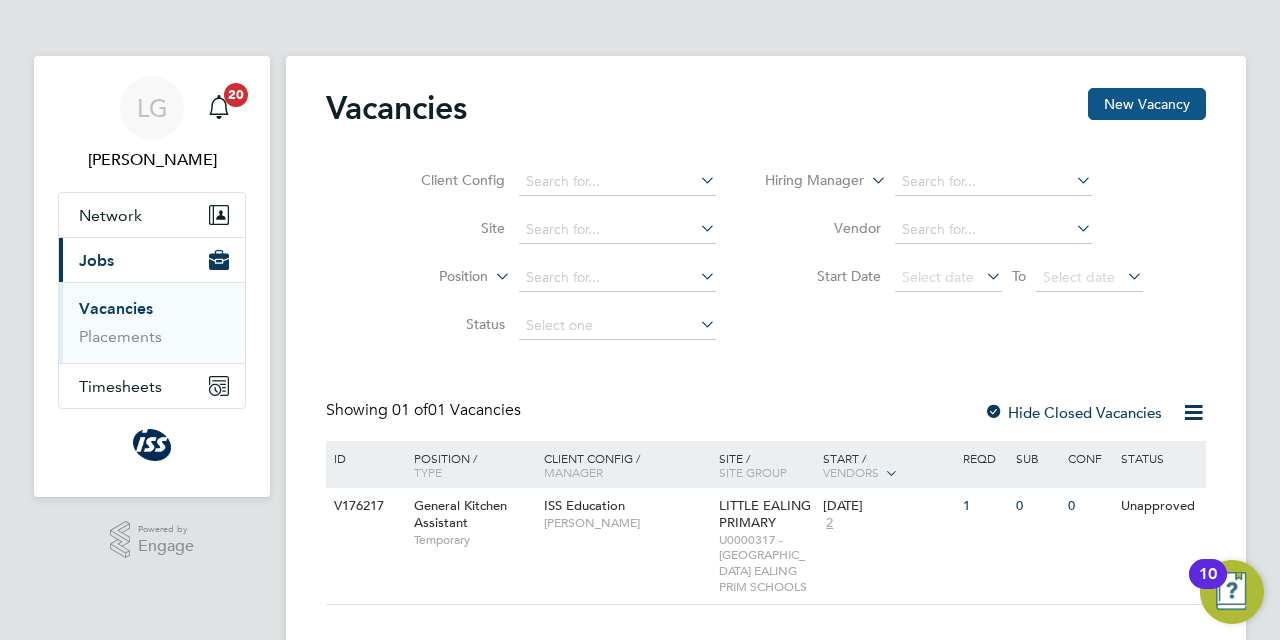 click on "New Vacancy" 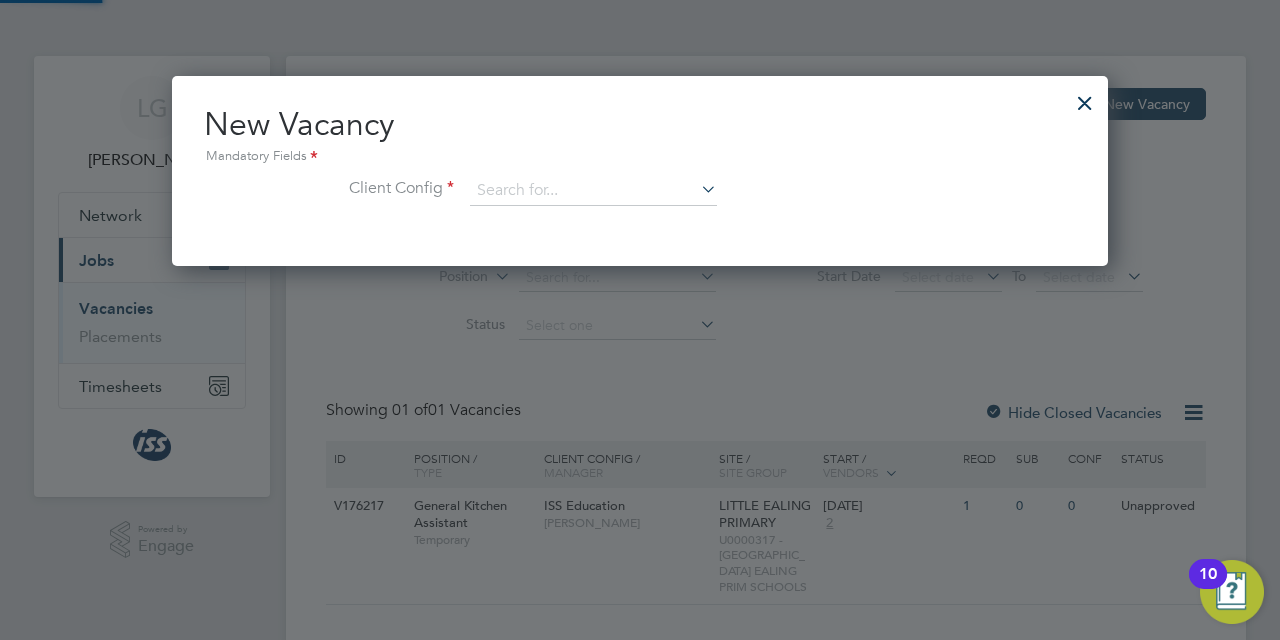 scroll, scrollTop: 10, scrollLeft: 10, axis: both 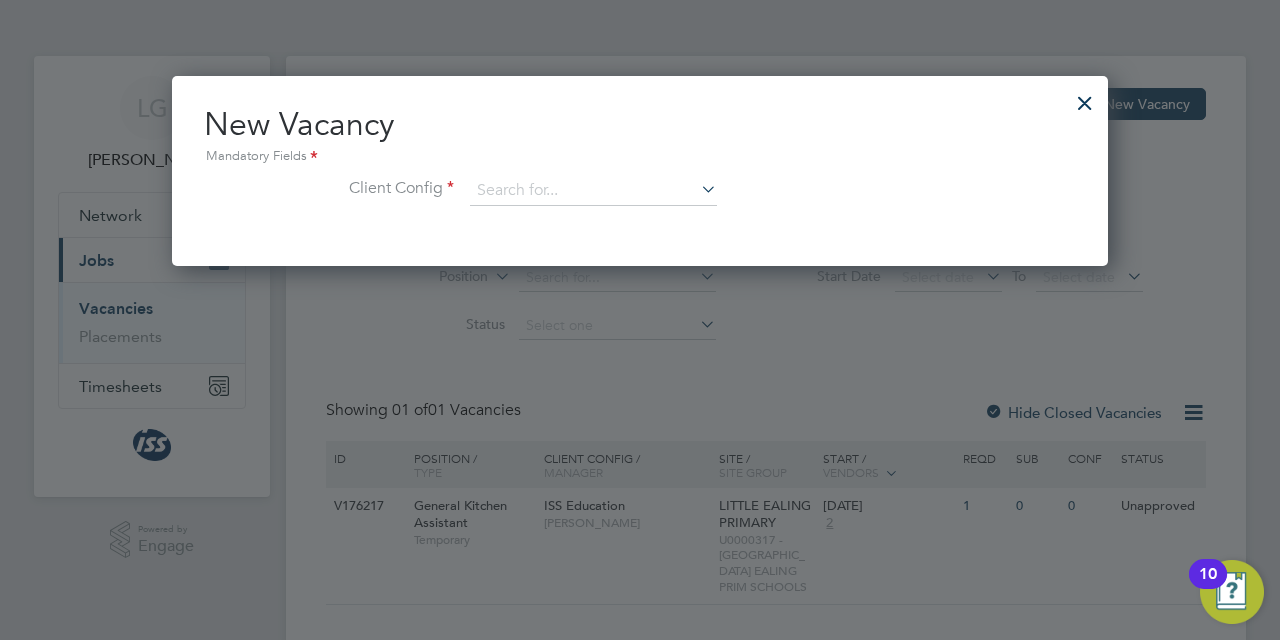 click on "New Vacancy Mandatory Fields Client Config" at bounding box center [640, 165] 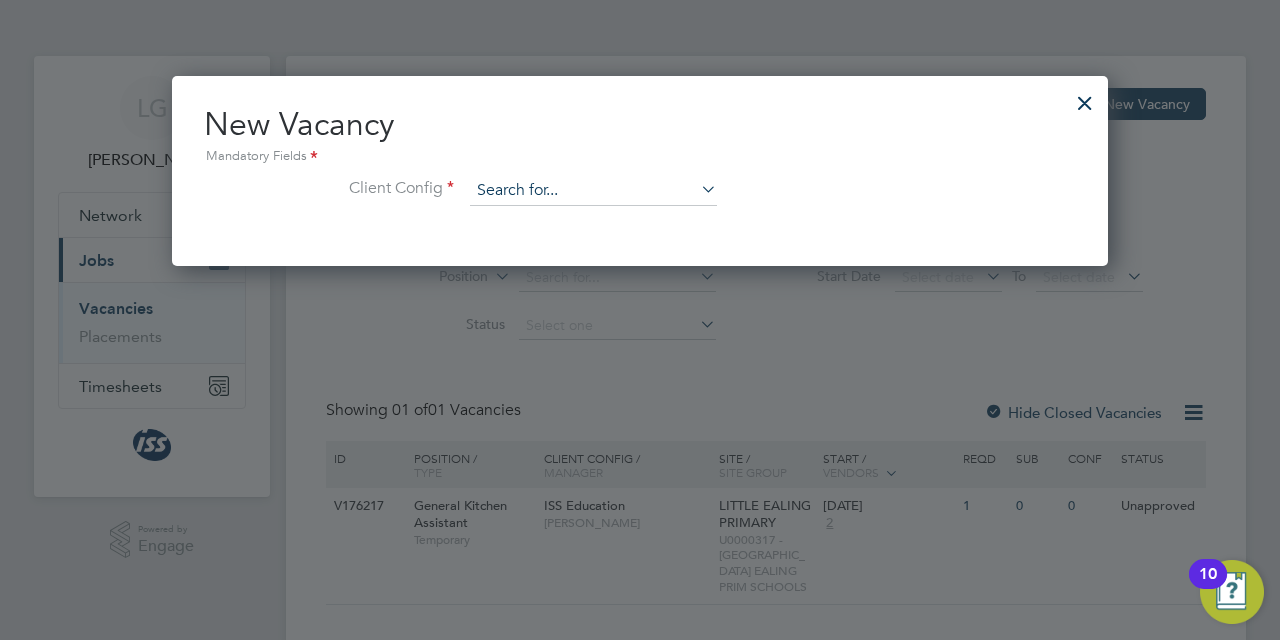 click at bounding box center (593, 191) 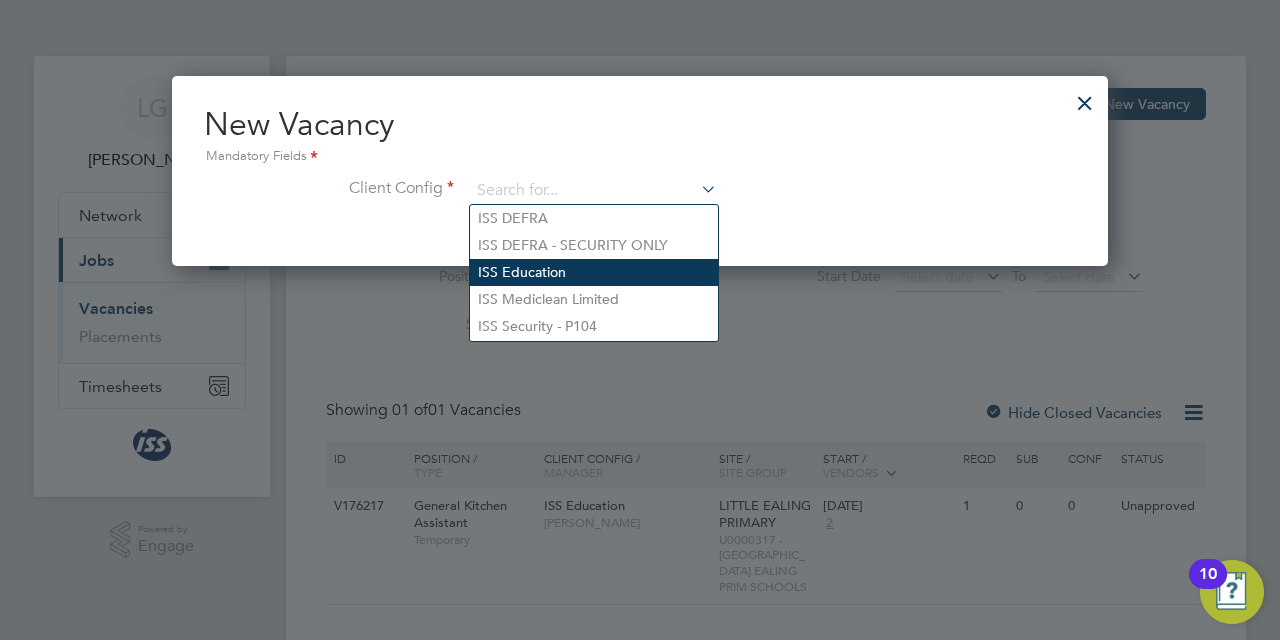 click on "ISS Education" 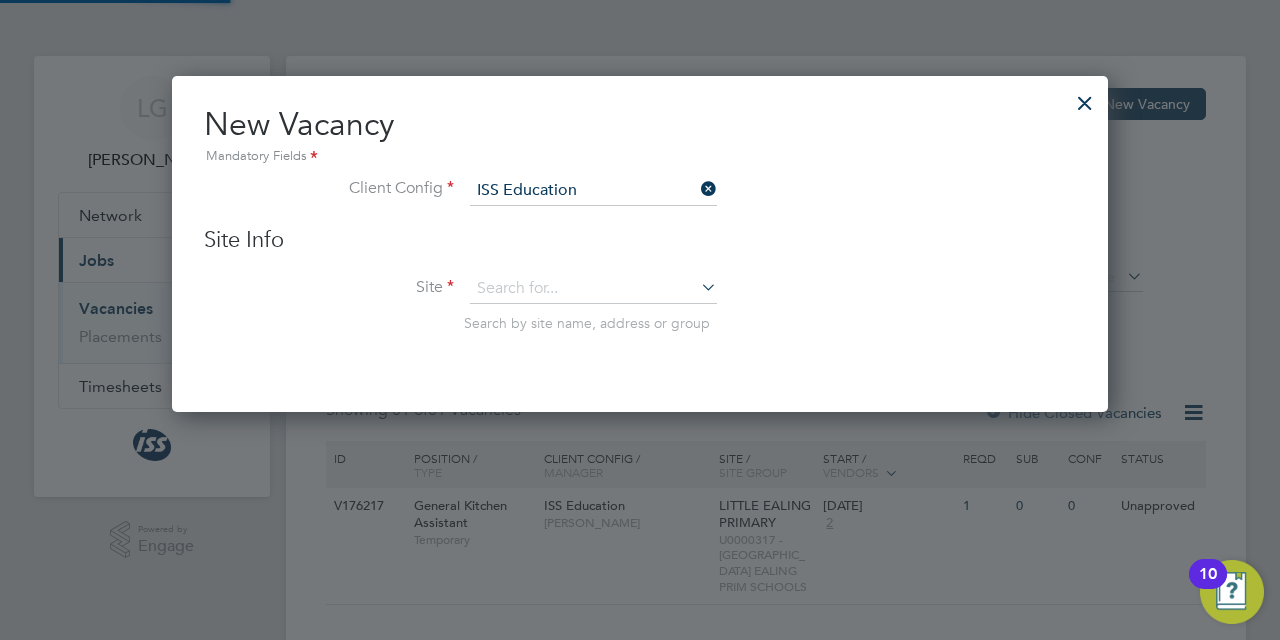 scroll, scrollTop: 10, scrollLeft: 10, axis: both 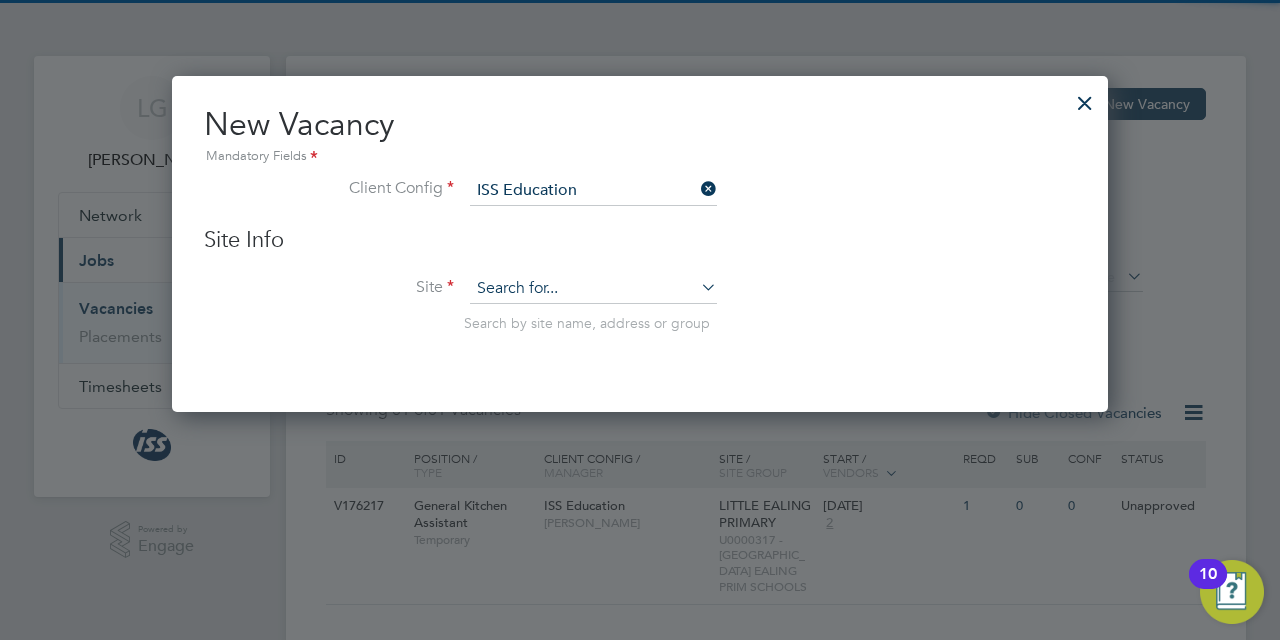 click at bounding box center [593, 289] 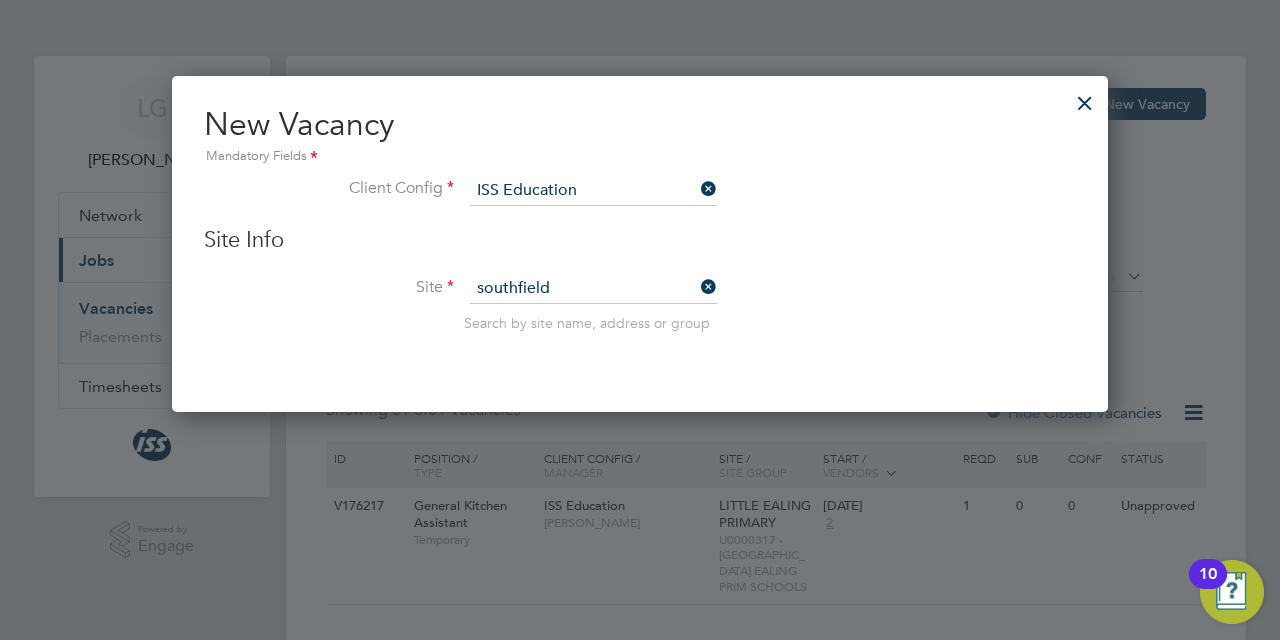 click on "SOUTHFIELD  PRIMARY" 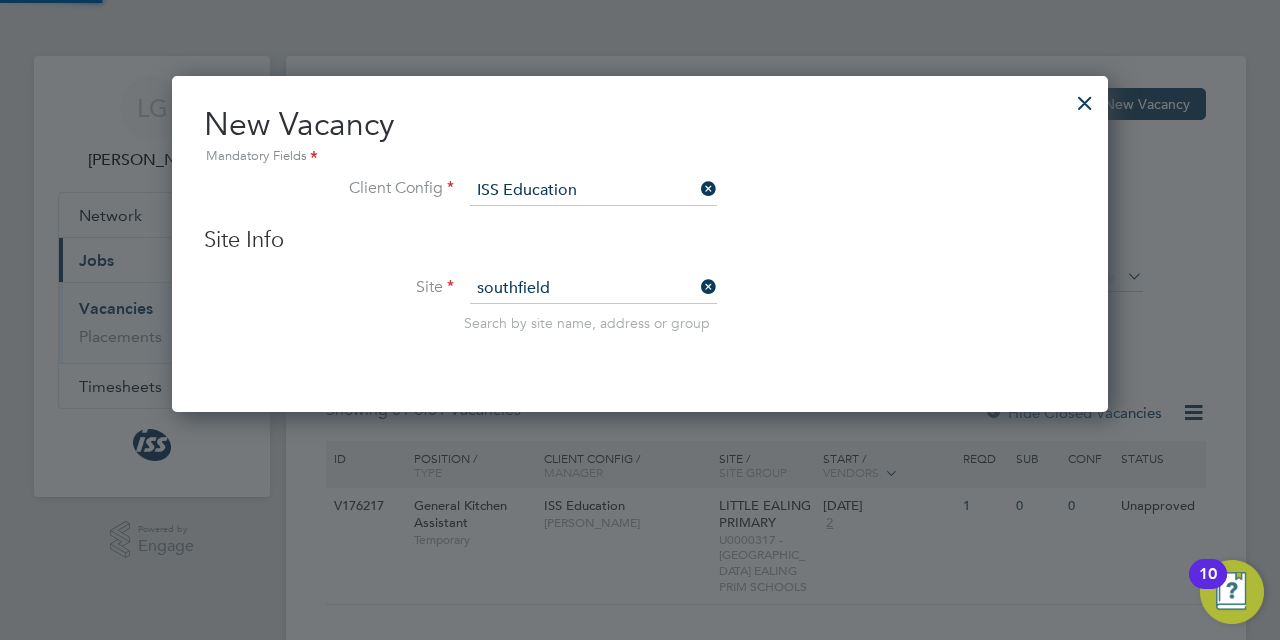 click on "Vacancies New Vacancy Client Config     Site     Position     Status   Hiring Manager     Vendor   Start Date
Select date
To
Select date
Showing   01 of  01 Vacancies Hide Closed Vacancies ID  Position / Type   Client Config / Manager Site / Site Group Start / Vendors   Reqd Sub Conf Status V176217 General Kitchen Assistant   Temporary ISS Education   [PERSON_NAME] LITTLE EALING PRIMARY   U0000317 - [GEOGRAPHIC_DATA] BOROUGH OF EALING EALING PRIM SCHOOLS [DATE] 2 1 0 0 Unapproved Show   more Vacancy Saved Your vacancy has been saved. Cancel Okay
No contacts found
ISS DEFRA ISS DEFRA - SECURITY ONLY ISS Education ISS Mediclean Limited ISS Security - P104 DERWENT WATER PRIMARY [PERSON_NAME] [PERSON_NAME] [PERSON_NAME] [PERSON_NAME] Catering Manager Cleaning Operative Cleaning Team Leader Cook / Chef Electrician General Kitchen Assistant Nutritionist Post Room Assistant Relief Manager Security Officer Sick Holiday Extra Work [DEMOGRAPHIC_DATA] Mobilisation
M" 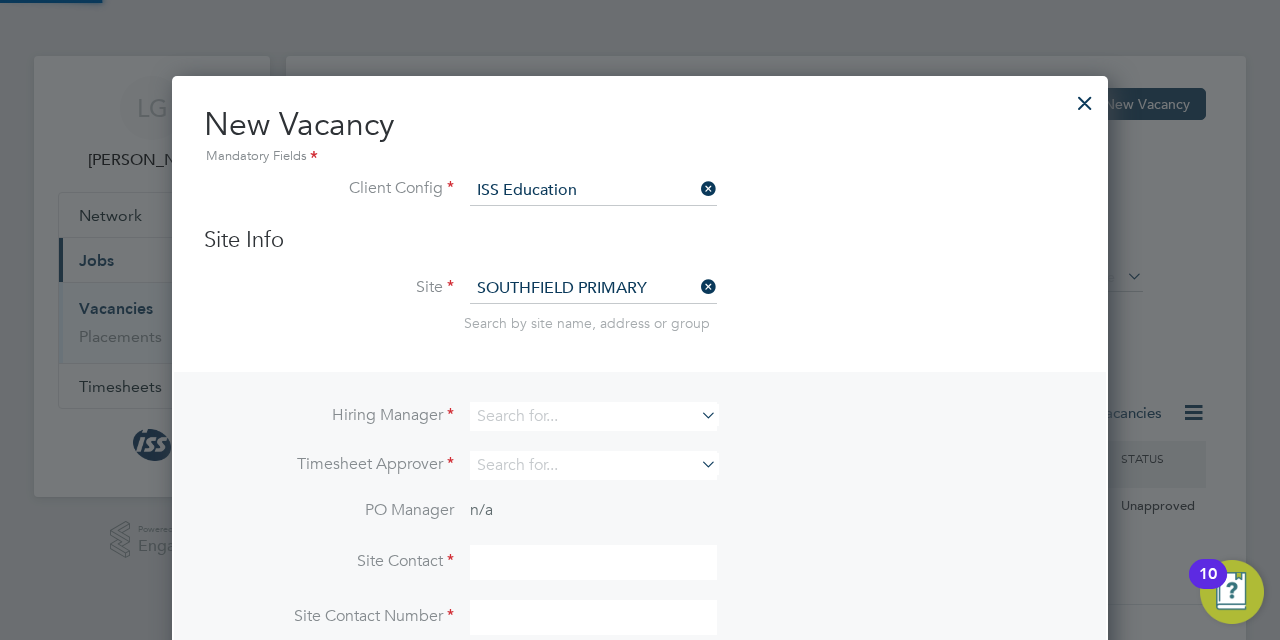 scroll, scrollTop: 10, scrollLeft: 10, axis: both 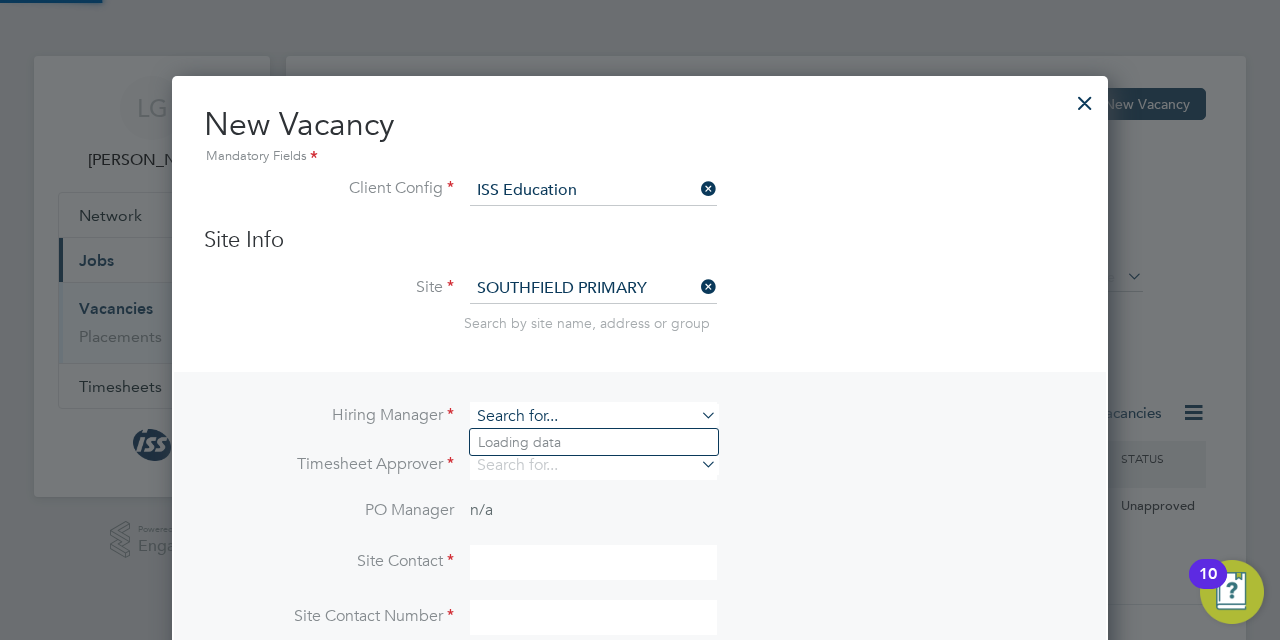 click at bounding box center (593, 416) 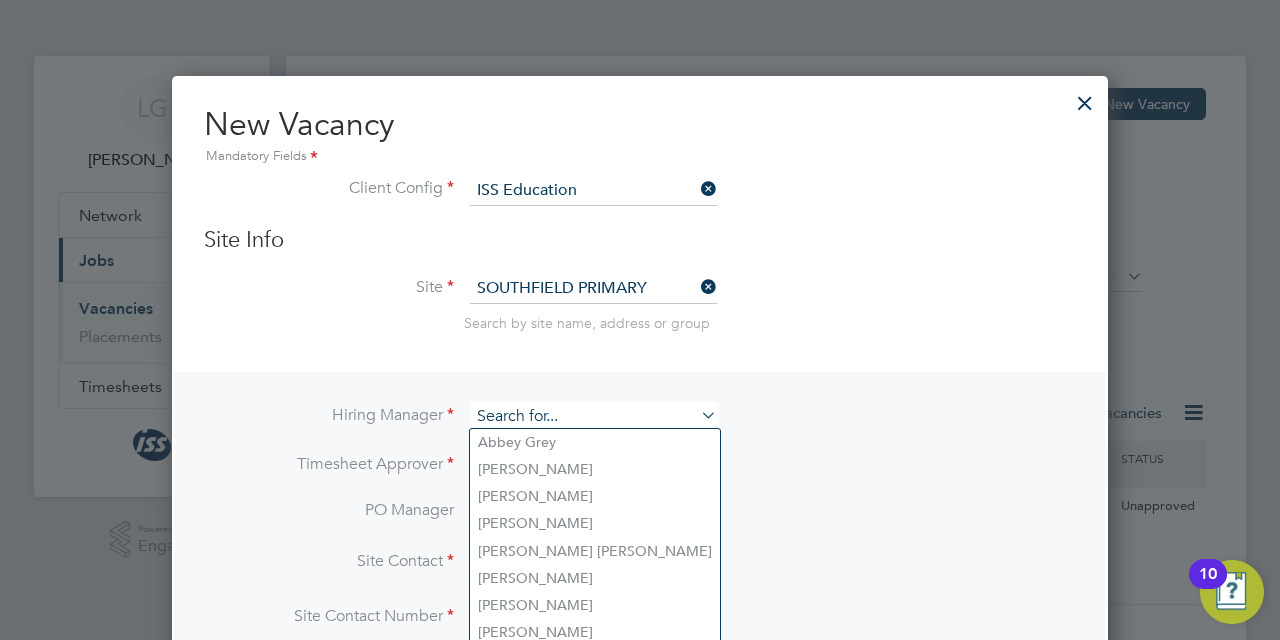 type on "[PERSON_NAME]" 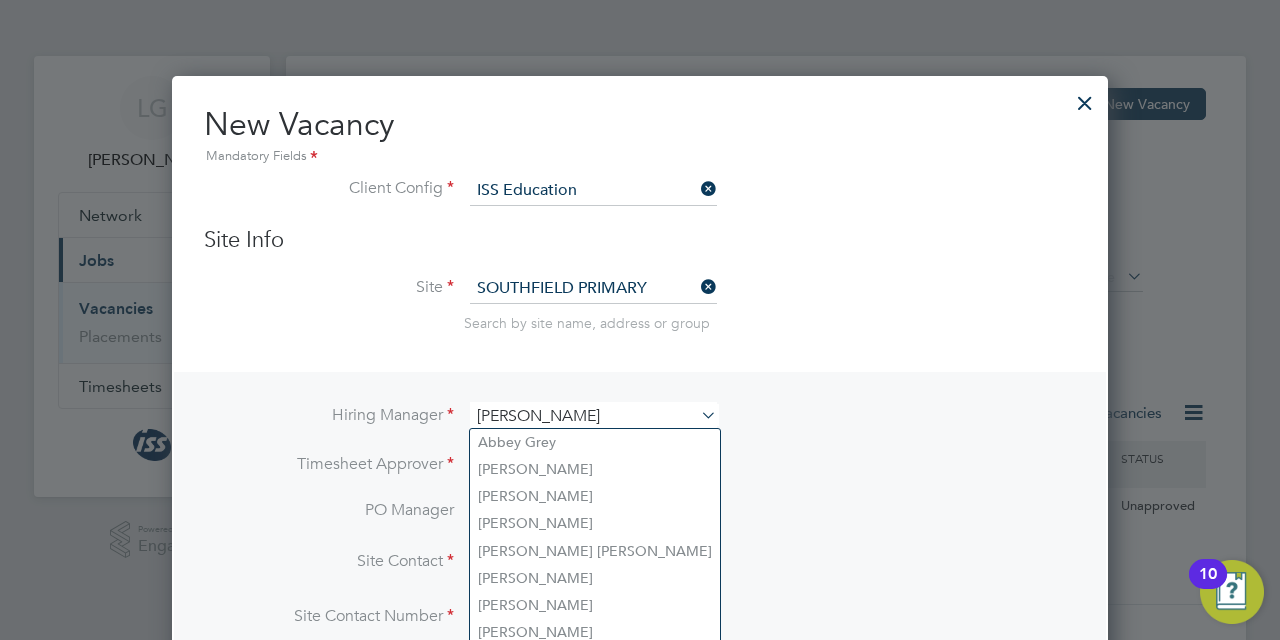 type on "[PERSON_NAME]" 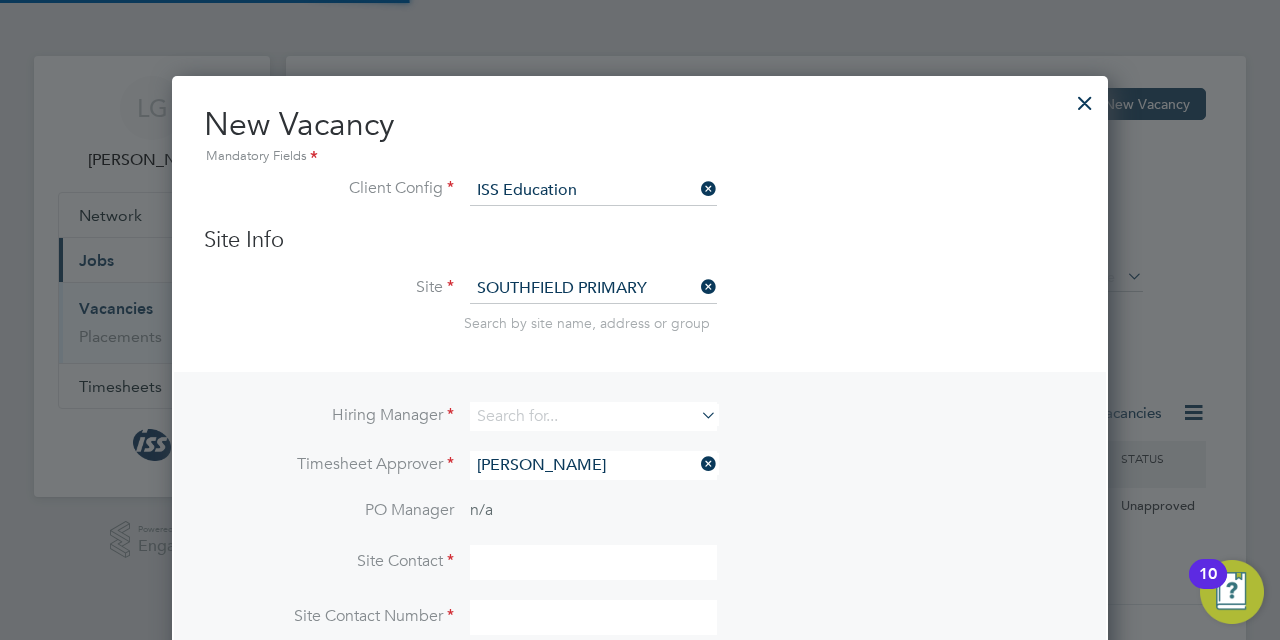 type 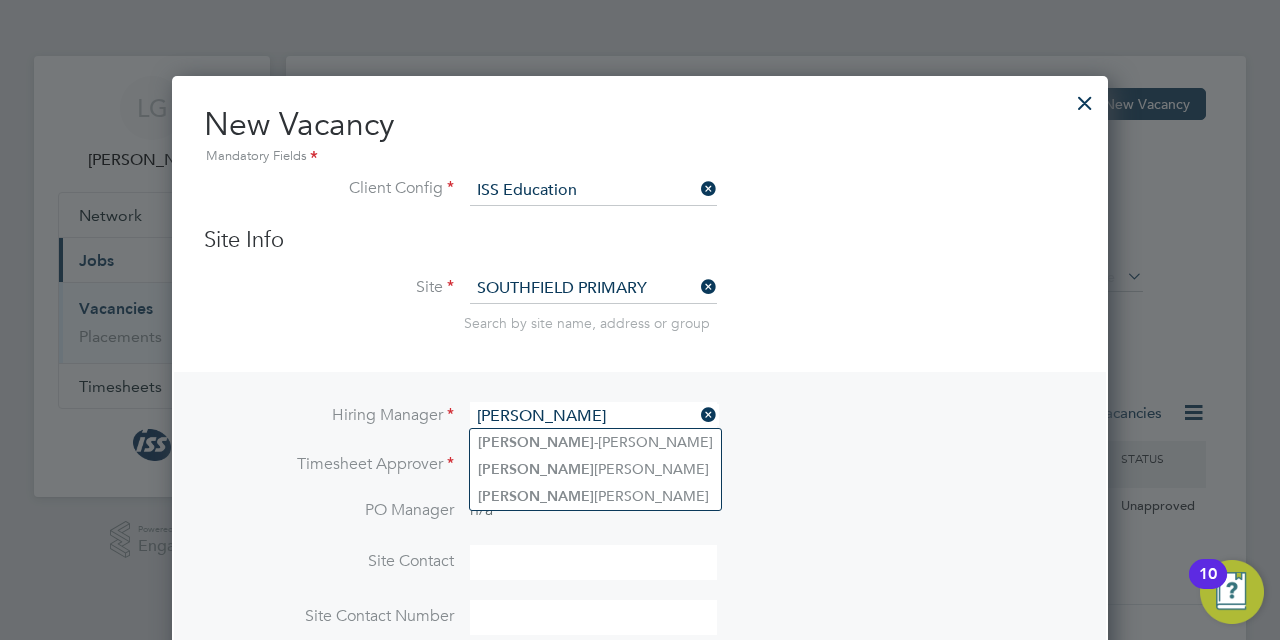 type on "[PERSON_NAME]" 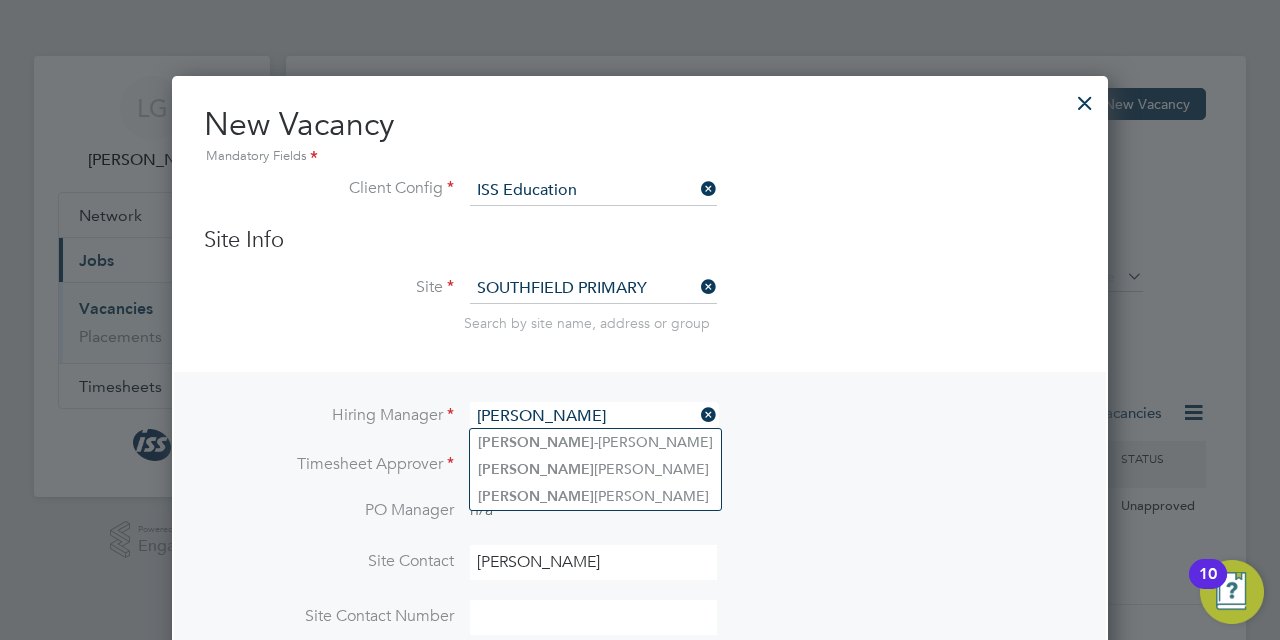 type on "07542268178" 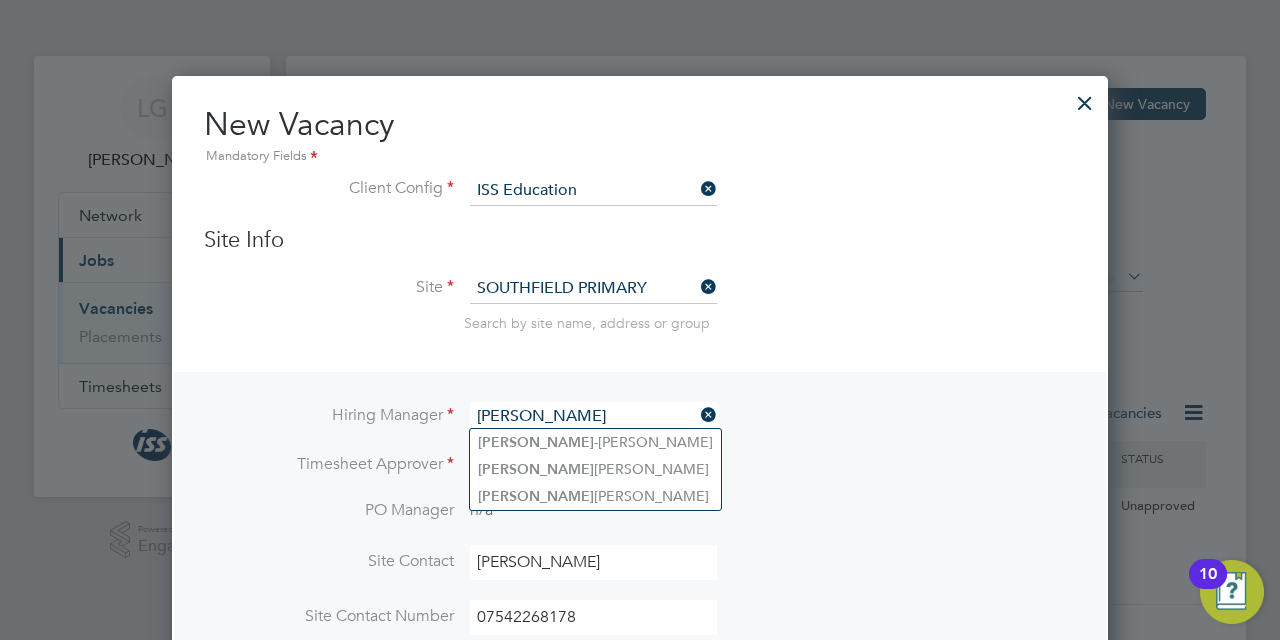 type on "General Kitchen Assistant" 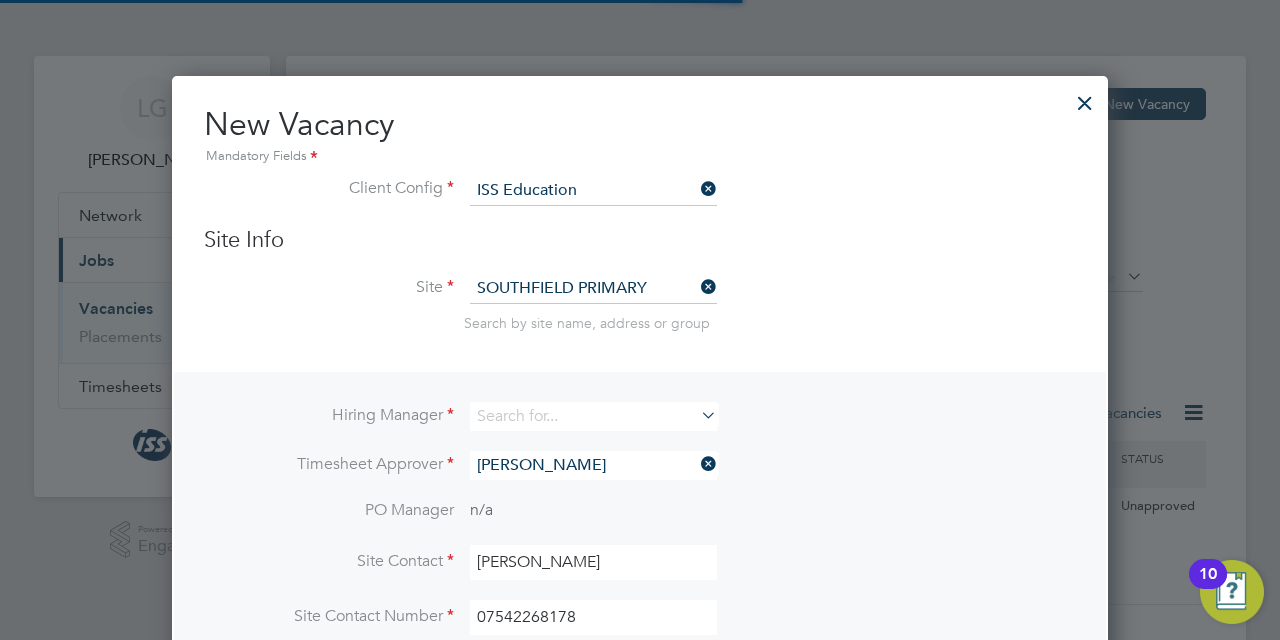scroll, scrollTop: 9, scrollLeft: 10, axis: both 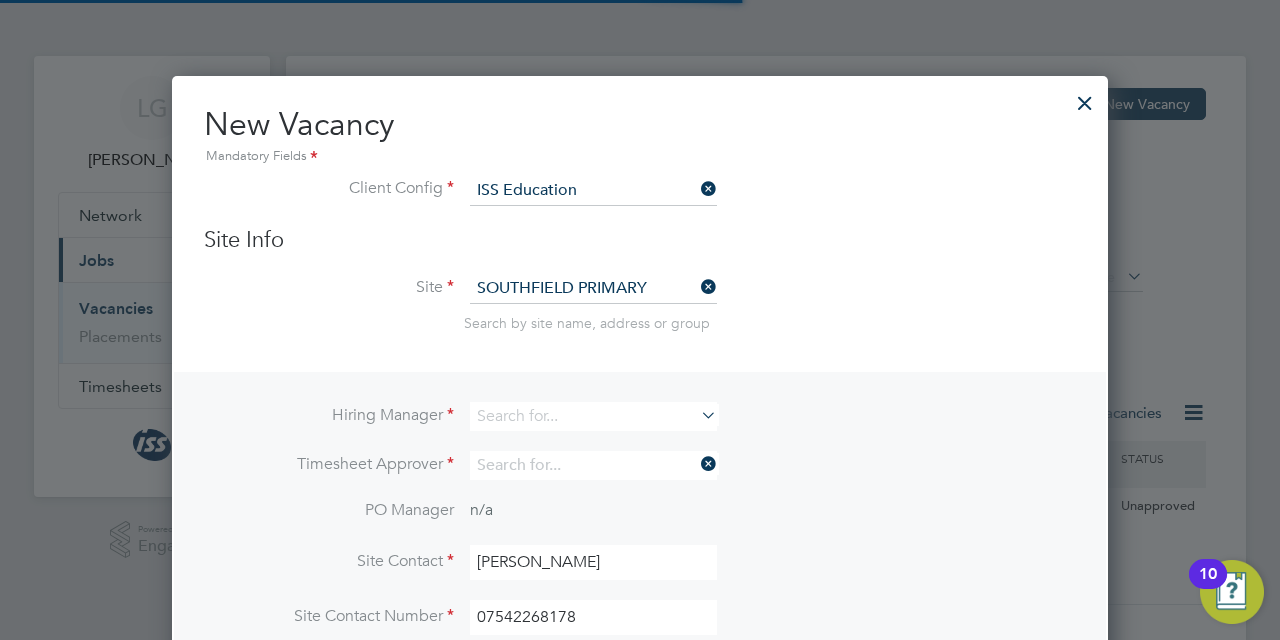 type 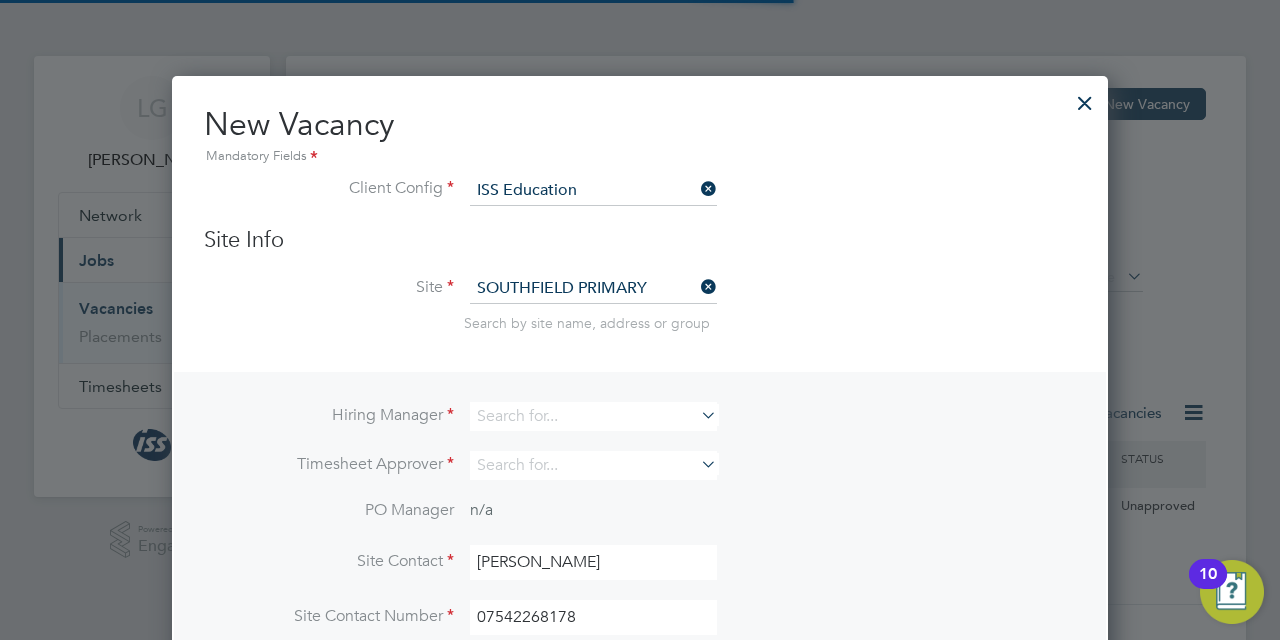 scroll, scrollTop: 744, scrollLeft: 936, axis: both 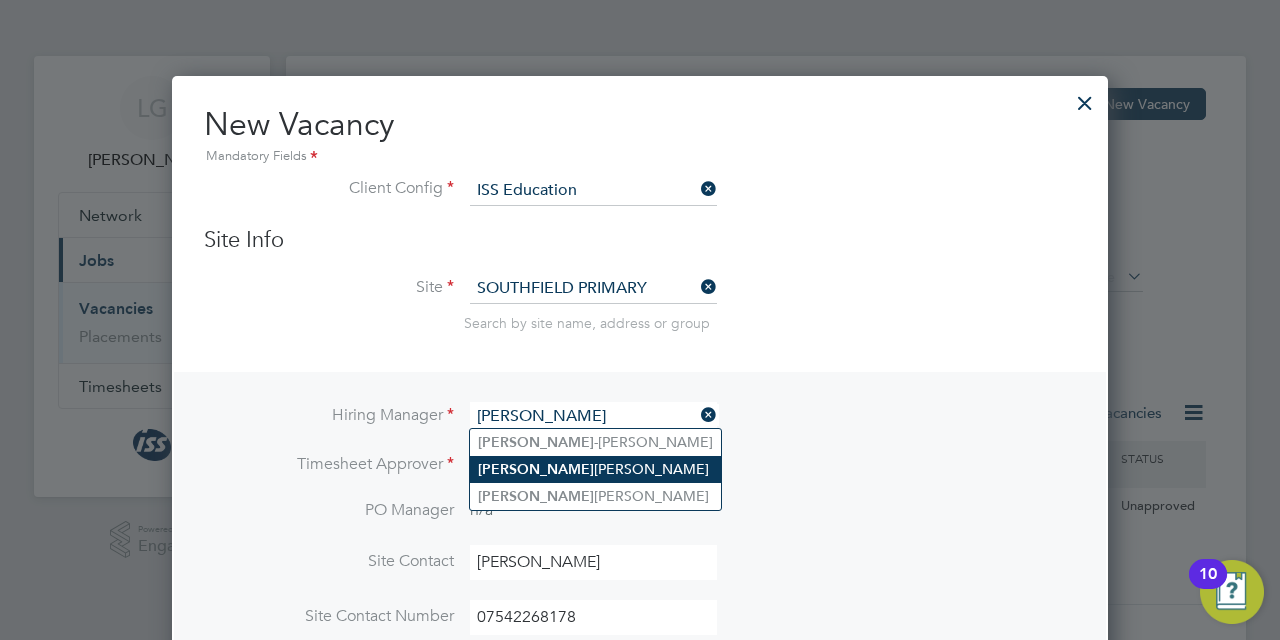 click on "[PERSON_NAME]" 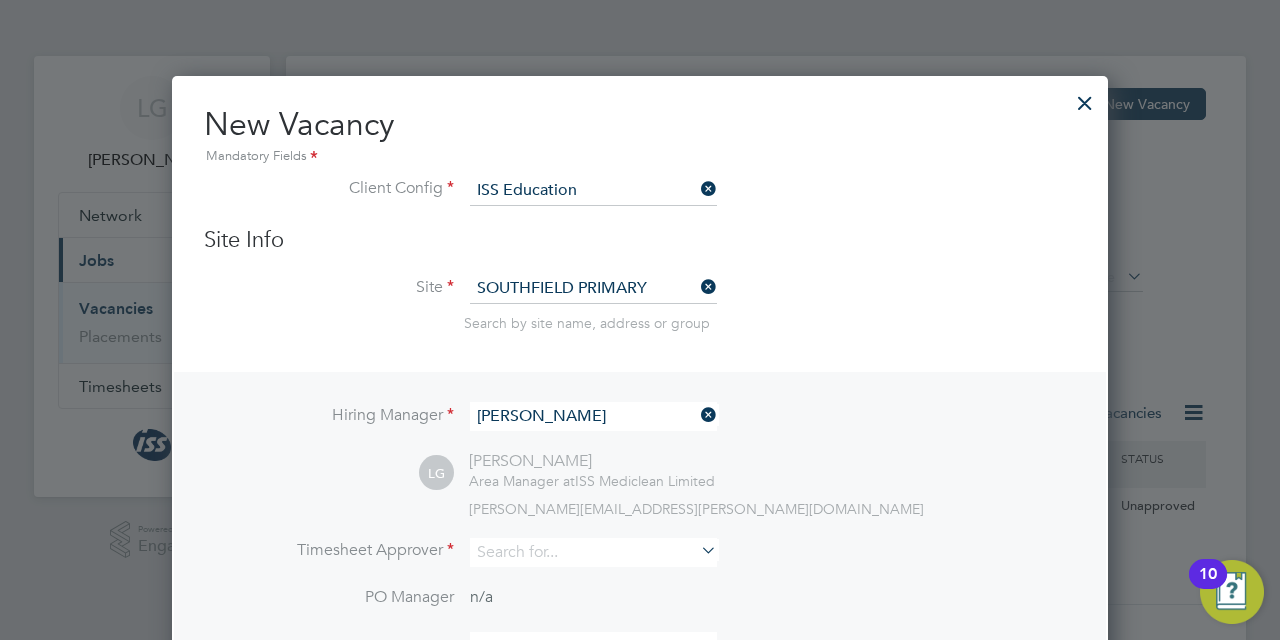 click on "Vacancies New Vacancy Client Config     Site     Position     Status   Hiring Manager     Vendor   Start Date
Select date
To
Select date
Showing   01 of  01 Vacancies Hide Closed Vacancies ID  Position / Type   Client Config / Manager Site / Site Group Start / Vendors   Reqd Sub Conf Status V176217 General Kitchen Assistant   Temporary ISS Education   [PERSON_NAME] LITTLE EALING PRIMARY   U0000317 - [GEOGRAPHIC_DATA] BOROUGH OF EALING EALING PRIM SCHOOLS [DATE] 2 1 0 0 Unapproved Show   more Vacancy Saved Your vacancy has been saved. Cancel Okay
No contacts found
ISS DEFRA ISS DEFRA - SECURITY ONLY ISS Education ISS Mediclean Limited ISS Security - P104 DERWENT WATER PRIMARY [PERSON_NAME] [PERSON_NAME] [PERSON_NAME] [PERSON_NAME] Catering Manager Cleaning Operative Cleaning Team Leader Cook / Chef Electrician General Kitchen Assistant Nutritionist Post Room Assistant Relief Manager Security Officer Sick Holiday Extra Work [DEMOGRAPHIC_DATA] Mobilisation
M" 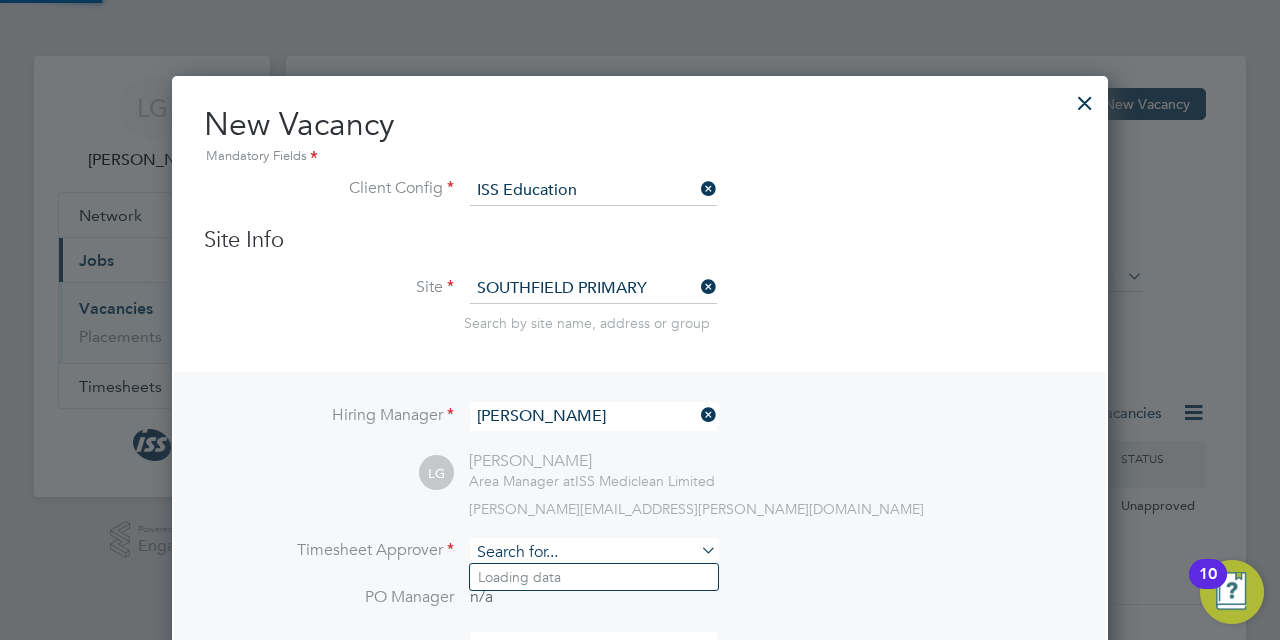 click at bounding box center [593, 552] 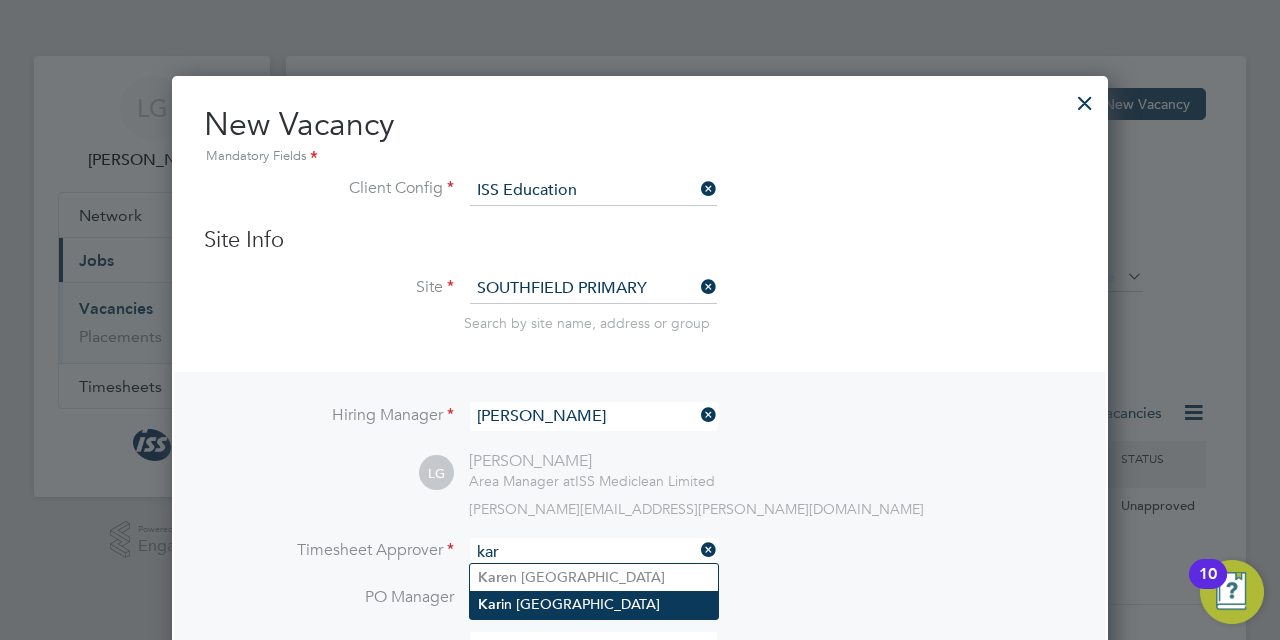 click on "Kar in [PERSON_NAME]" 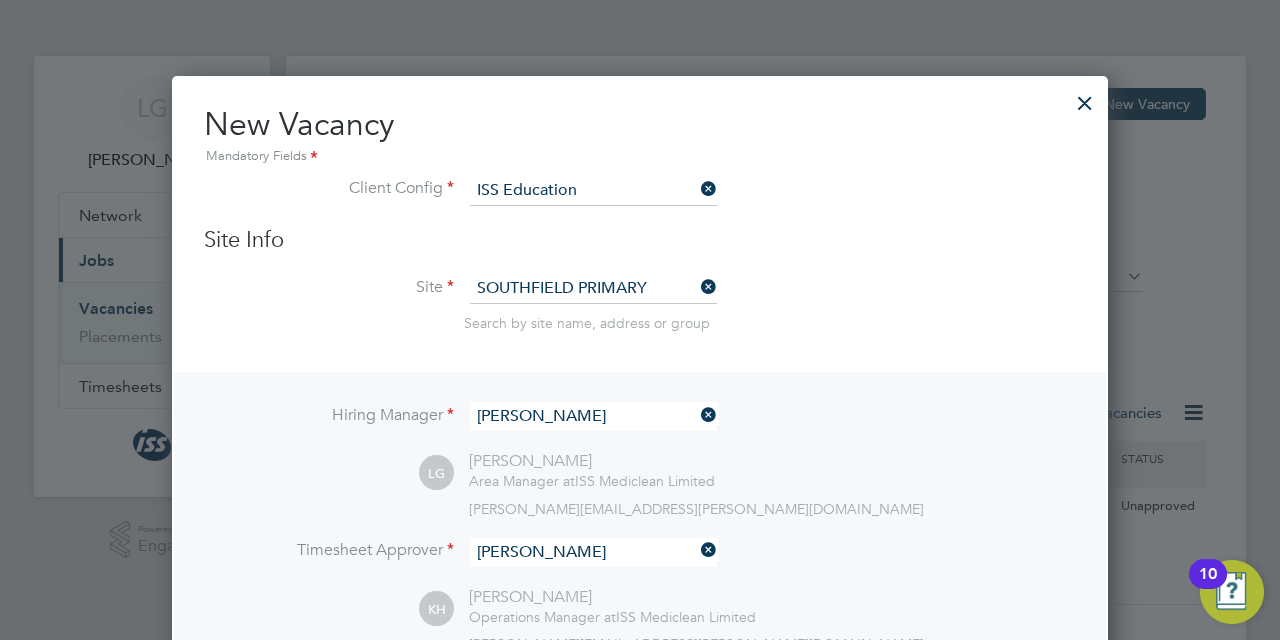 scroll, scrollTop: 10, scrollLeft: 10, axis: both 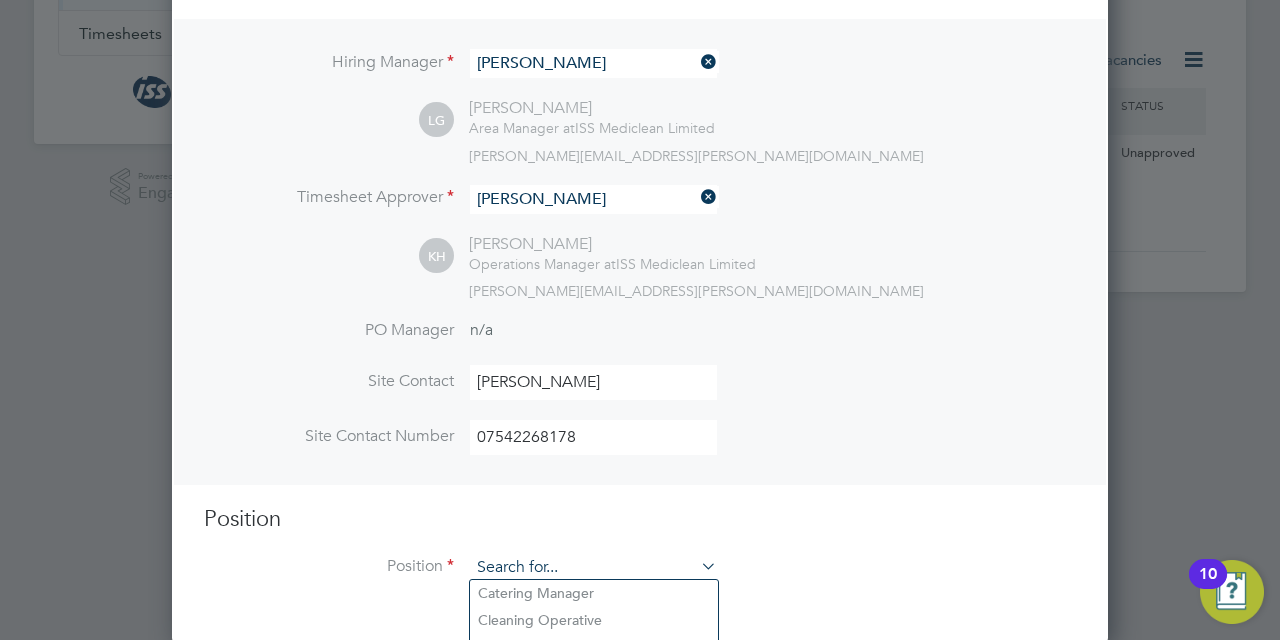 click at bounding box center [593, 568] 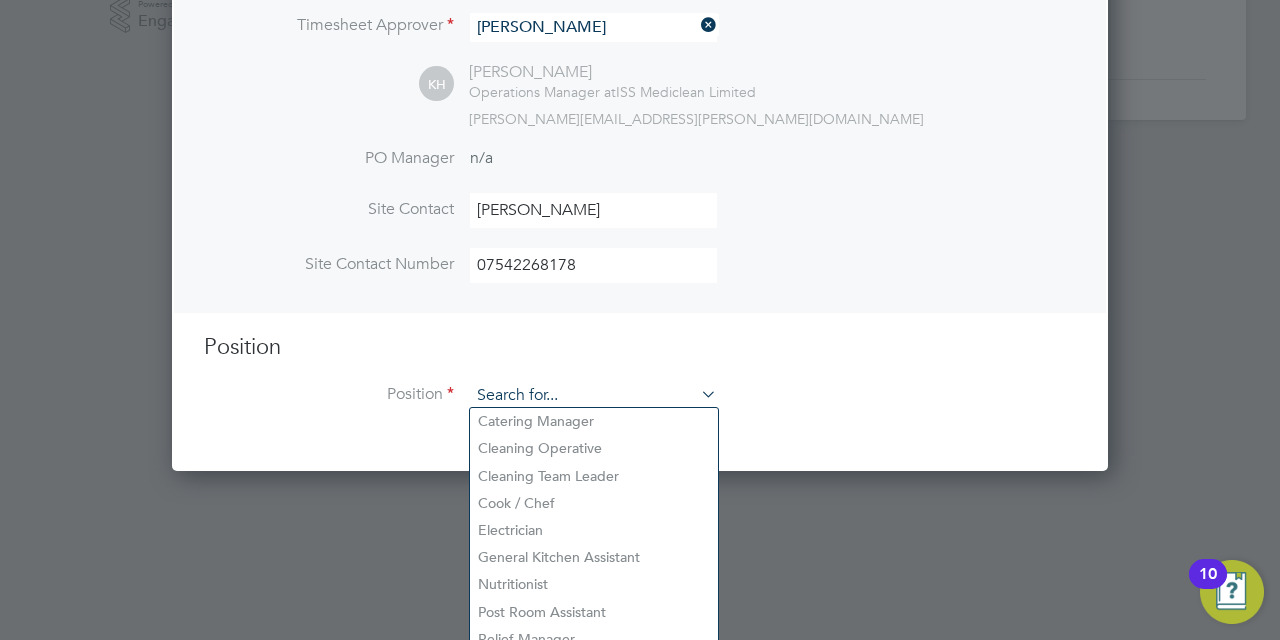 scroll, scrollTop: 562, scrollLeft: 0, axis: vertical 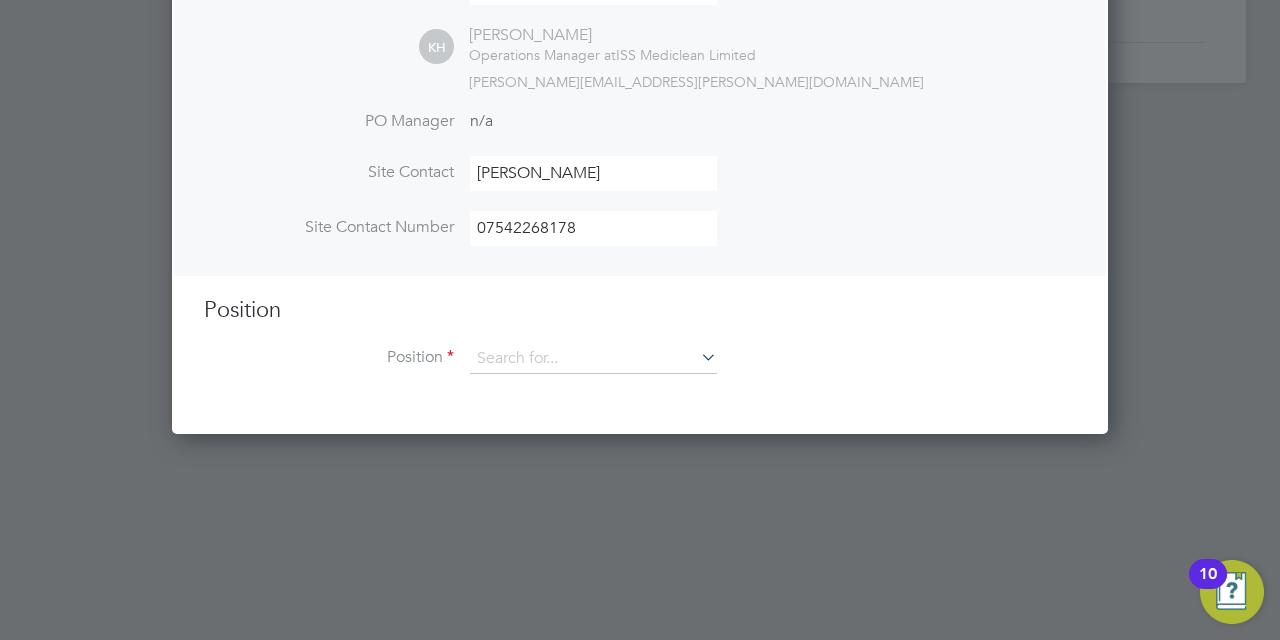 click on "General Kitchen Assistant" 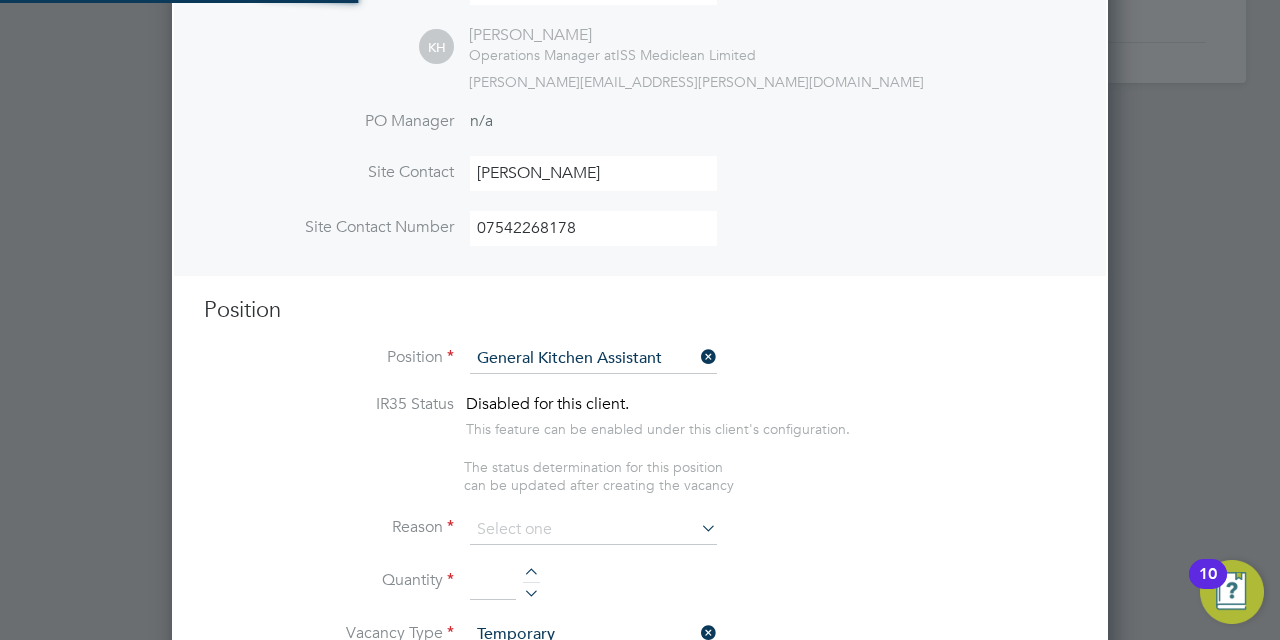 scroll, scrollTop: 10, scrollLeft: 10, axis: both 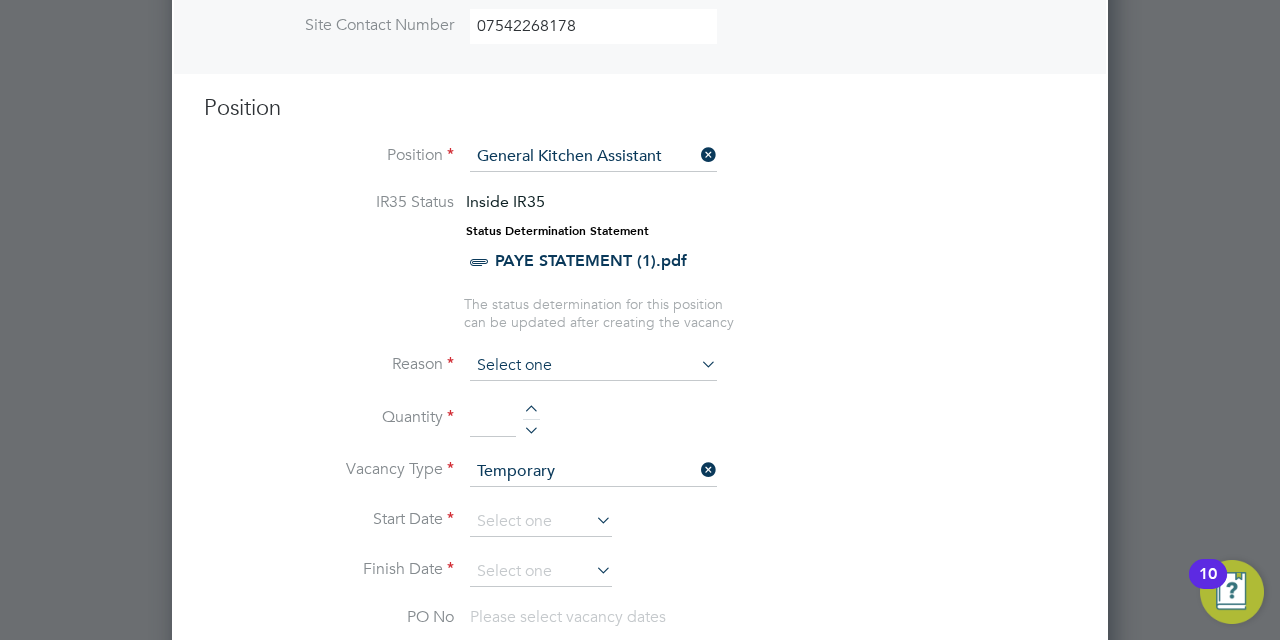 click at bounding box center [593, 366] 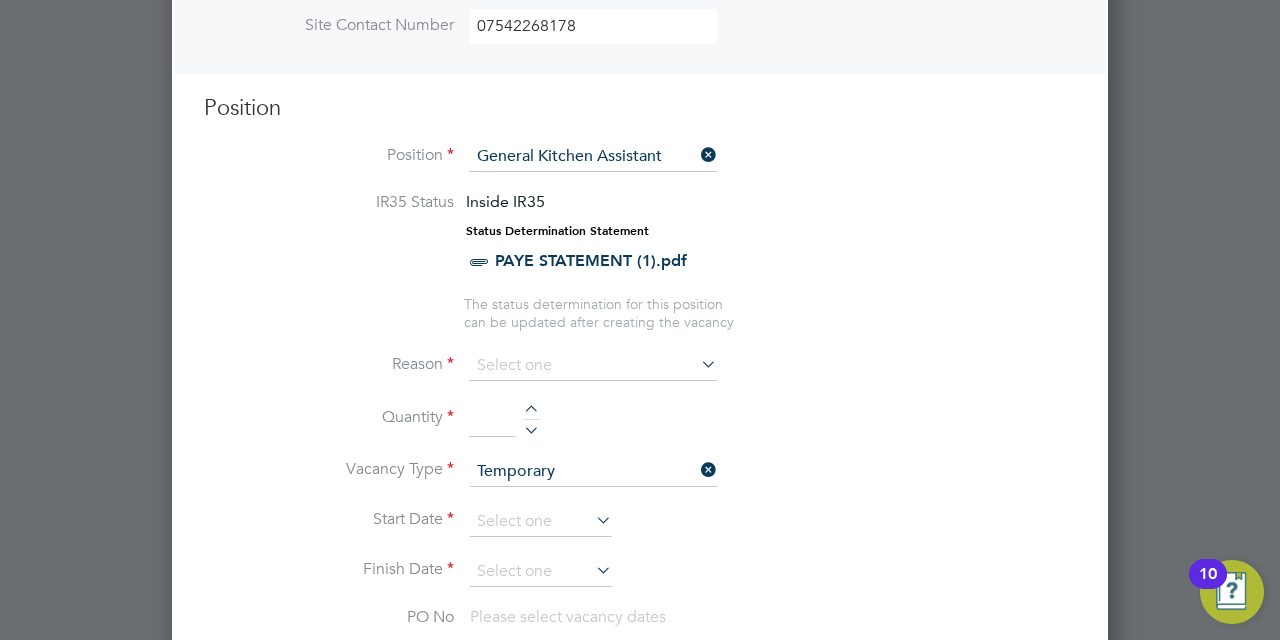 click on "Sick" 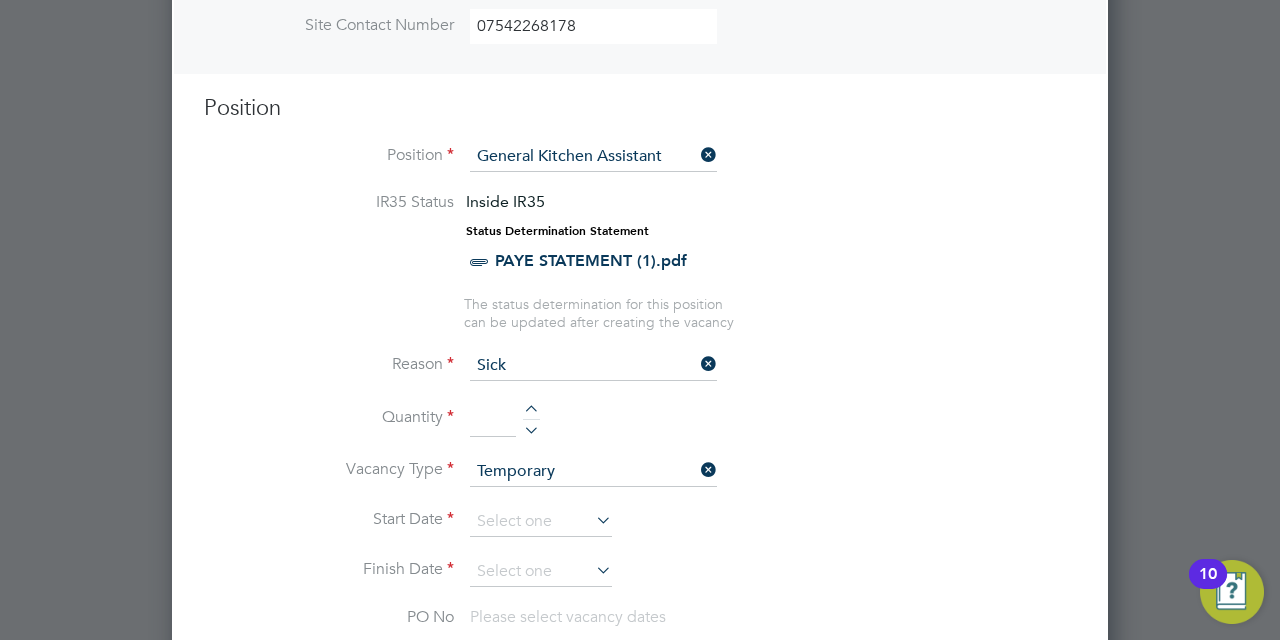 click at bounding box center (531, 412) 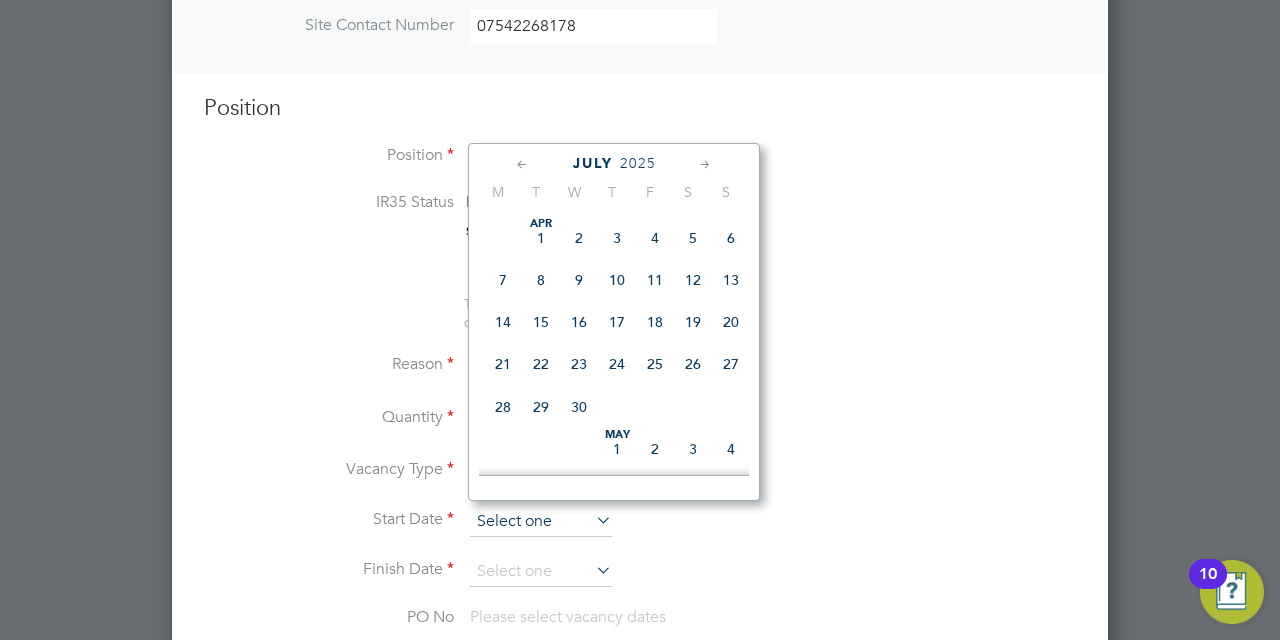 scroll, scrollTop: 644, scrollLeft: 0, axis: vertical 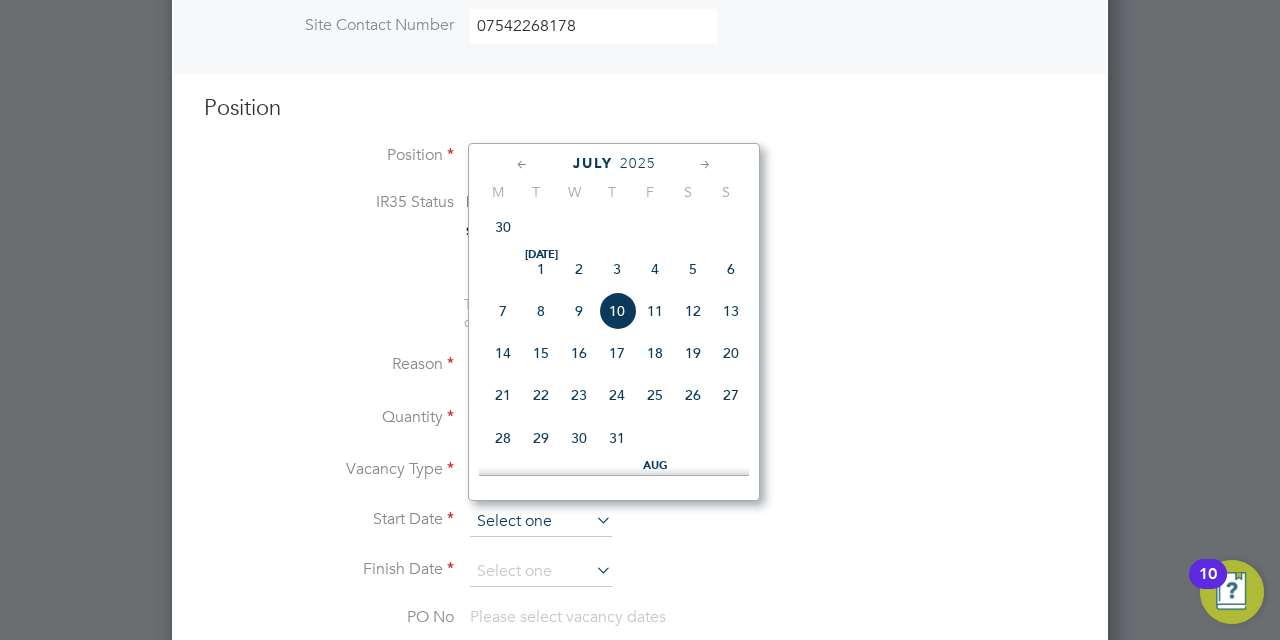 click at bounding box center (541, 522) 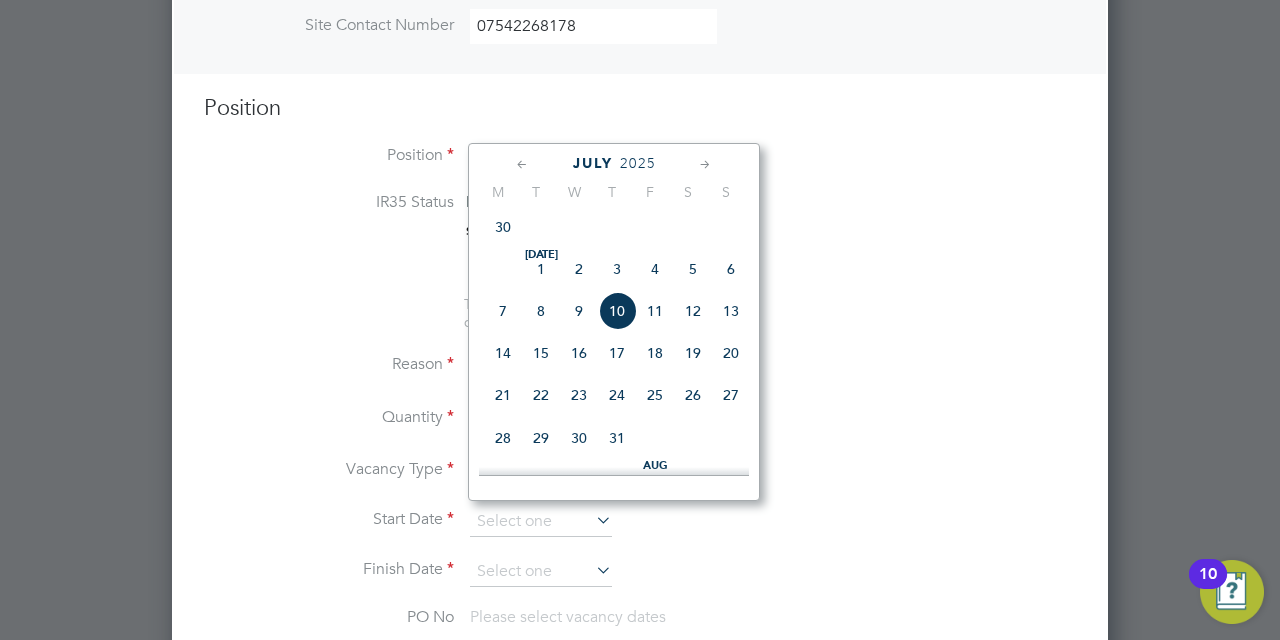 click on "8" 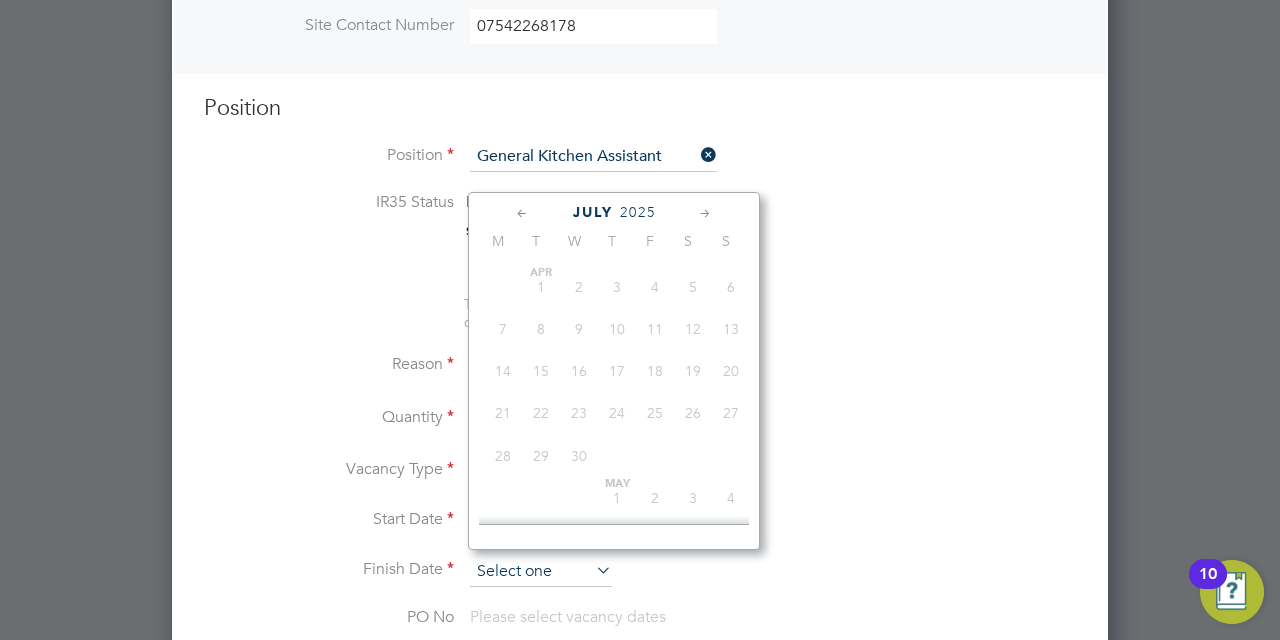 scroll, scrollTop: 644, scrollLeft: 0, axis: vertical 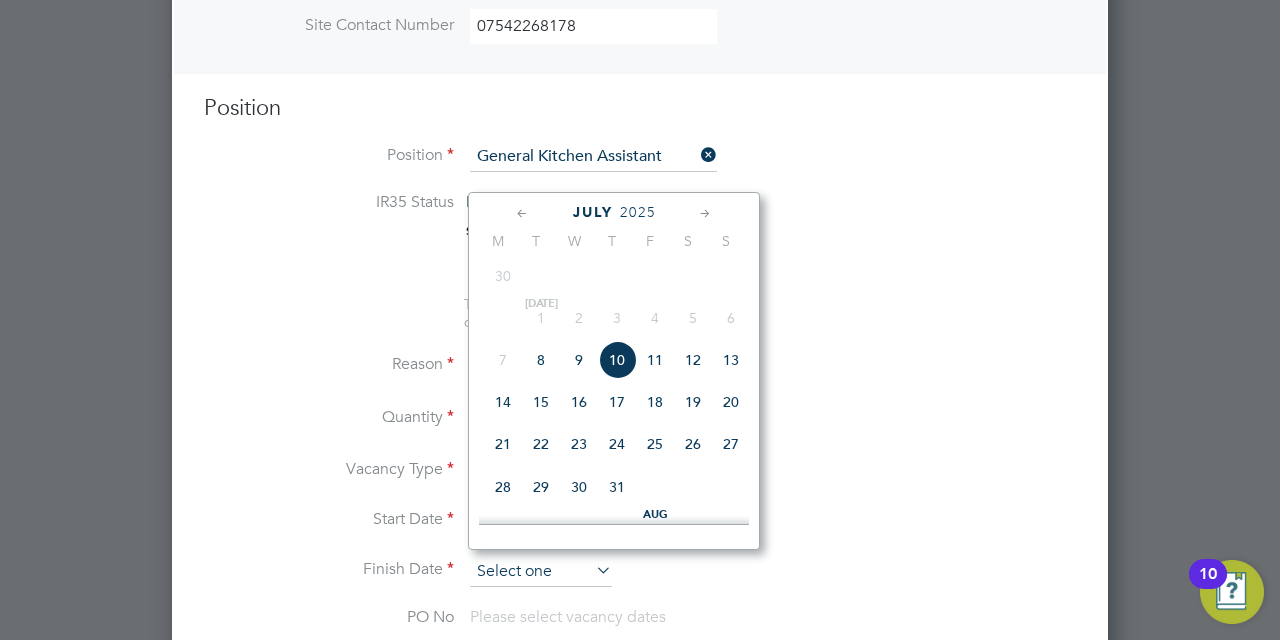click at bounding box center [541, 572] 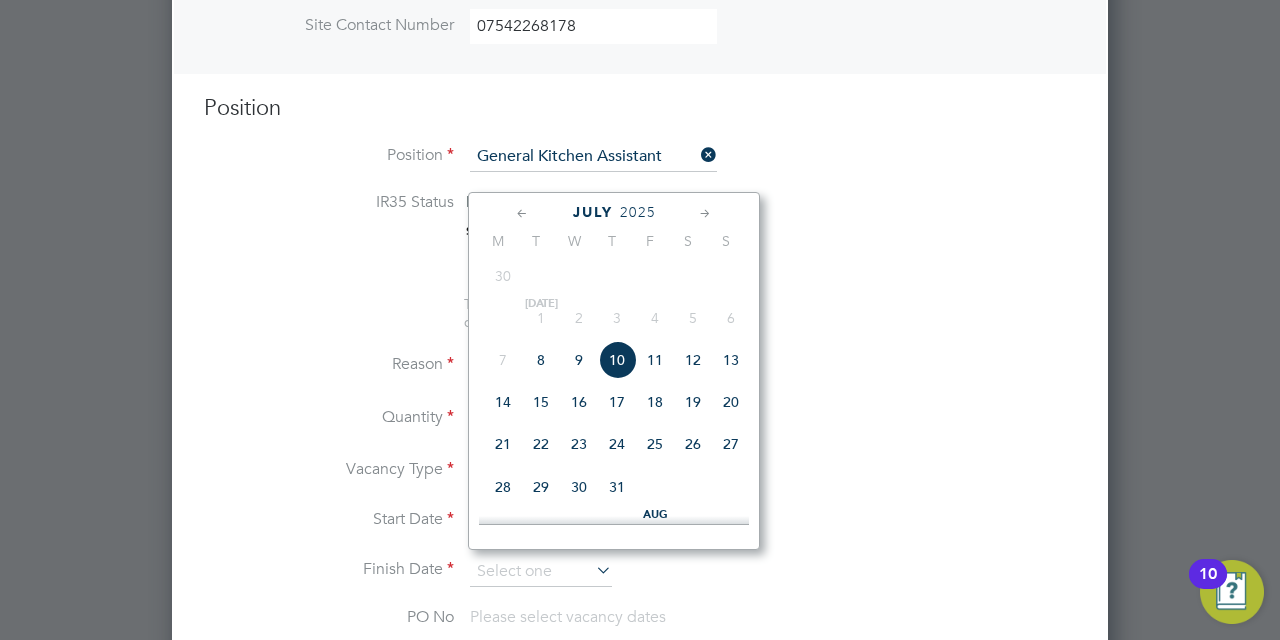 click on "8" 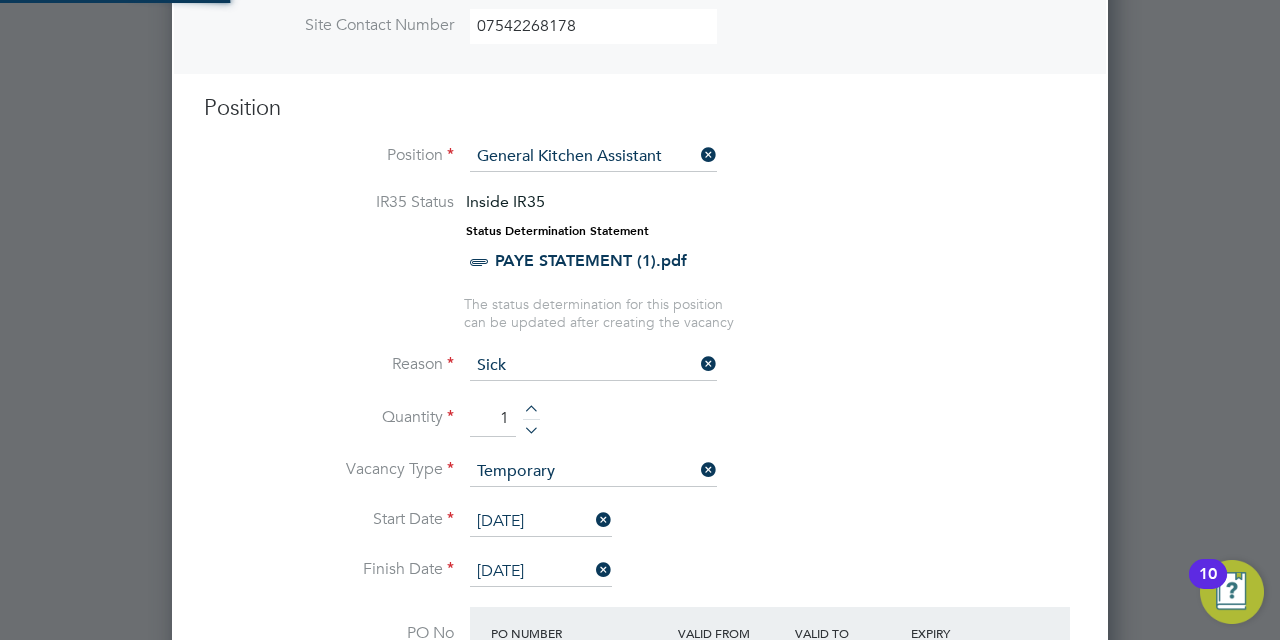 scroll, scrollTop: 10, scrollLeft: 10, axis: both 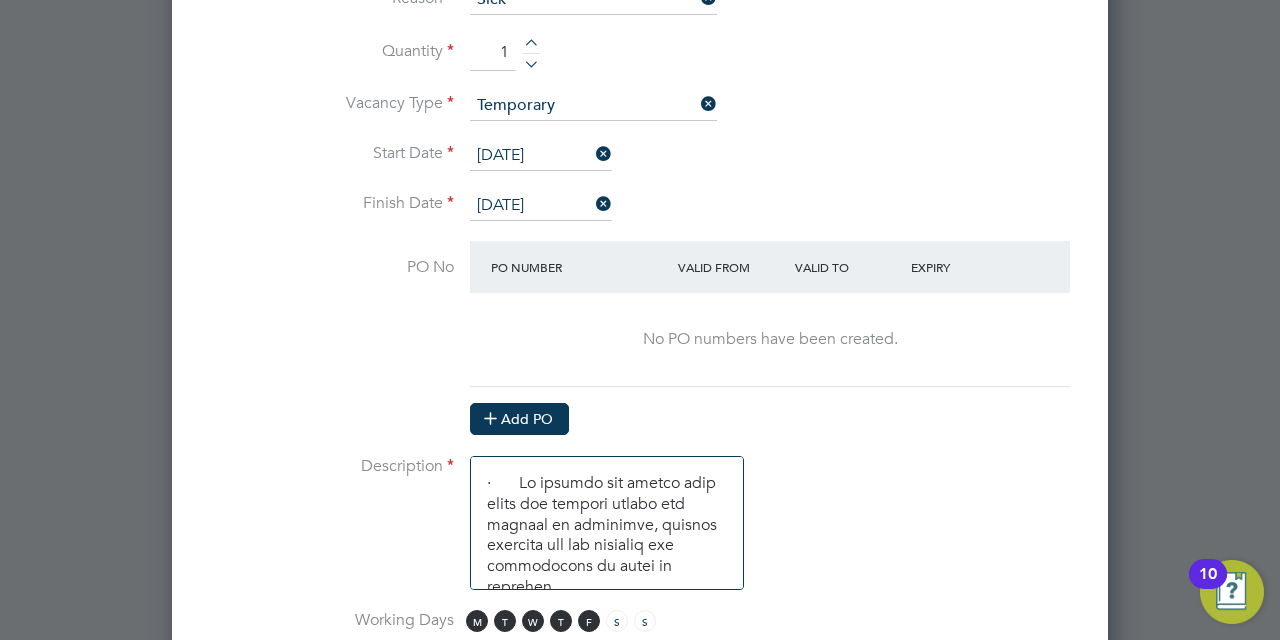 click on "Add PO" at bounding box center [519, 419] 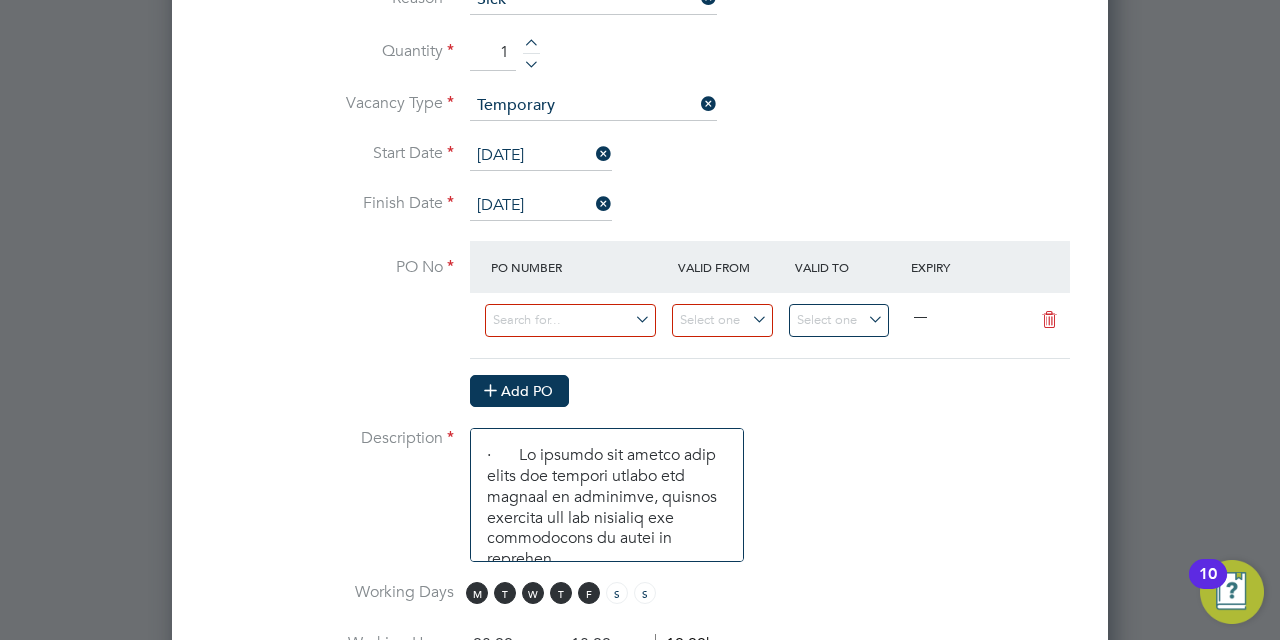 scroll, scrollTop: 10, scrollLeft: 10, axis: both 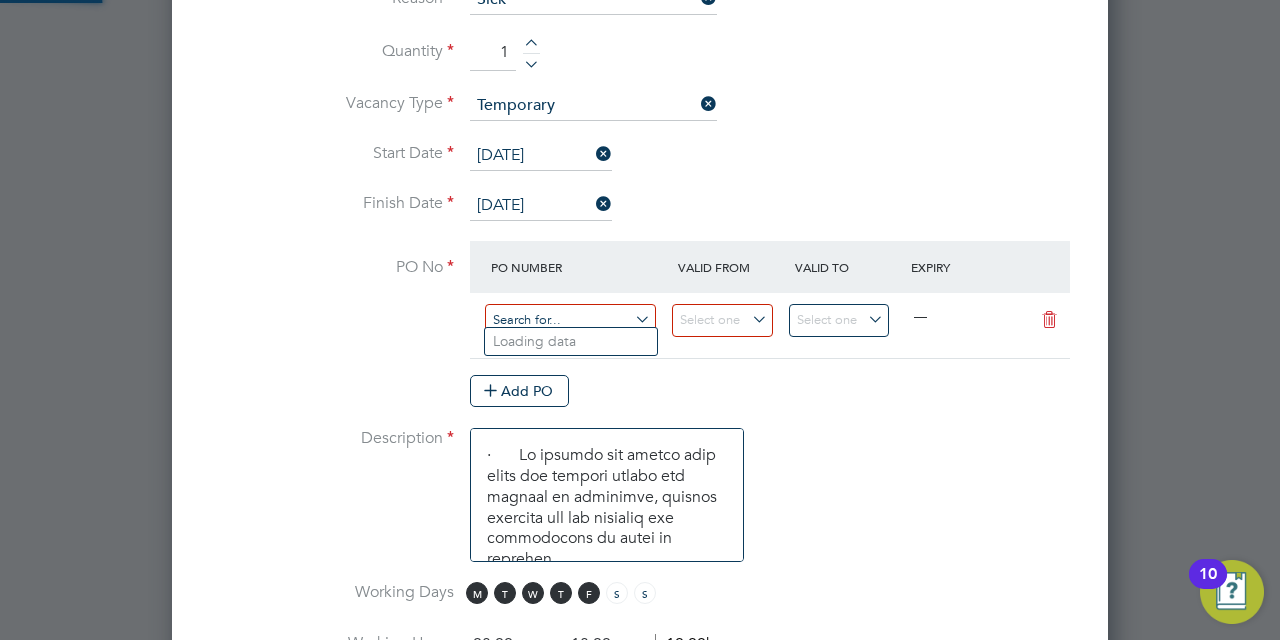 click at bounding box center (570, 320) 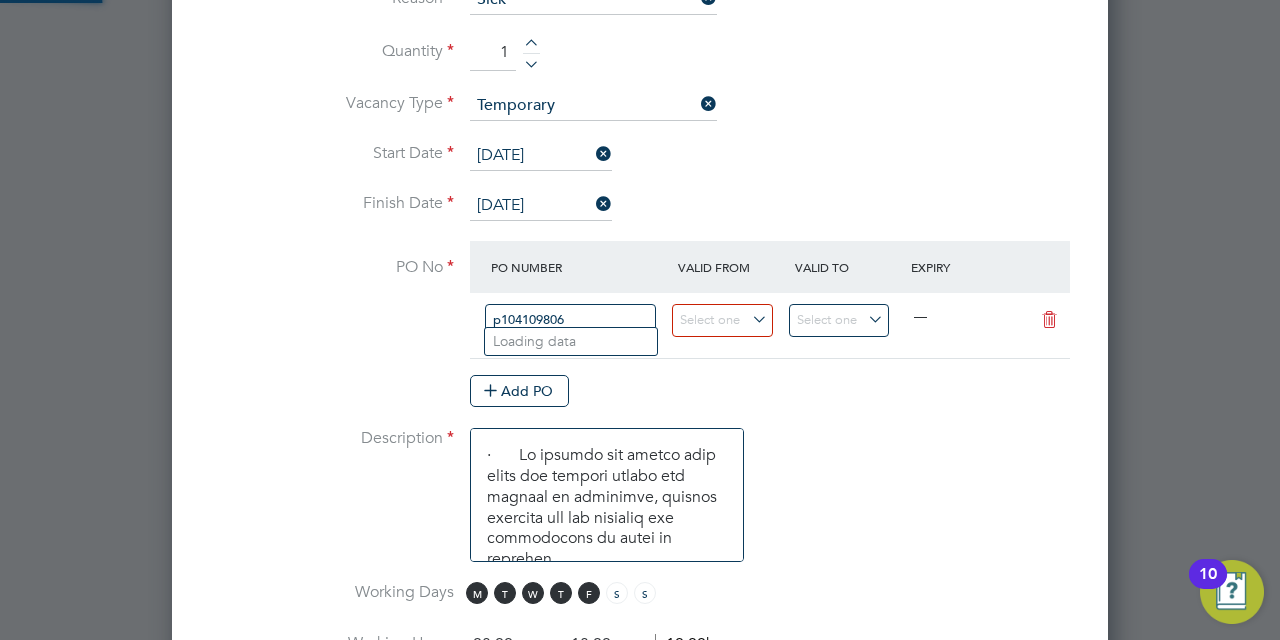 type on "p1041098069" 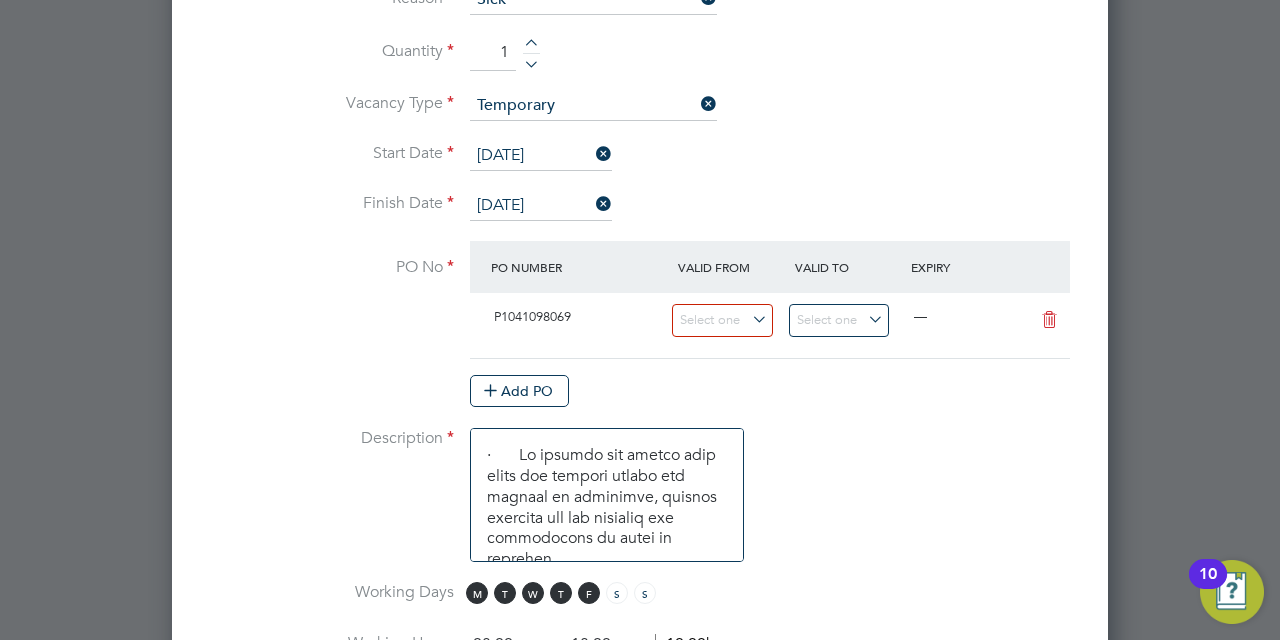 scroll, scrollTop: 10, scrollLeft: 10, axis: both 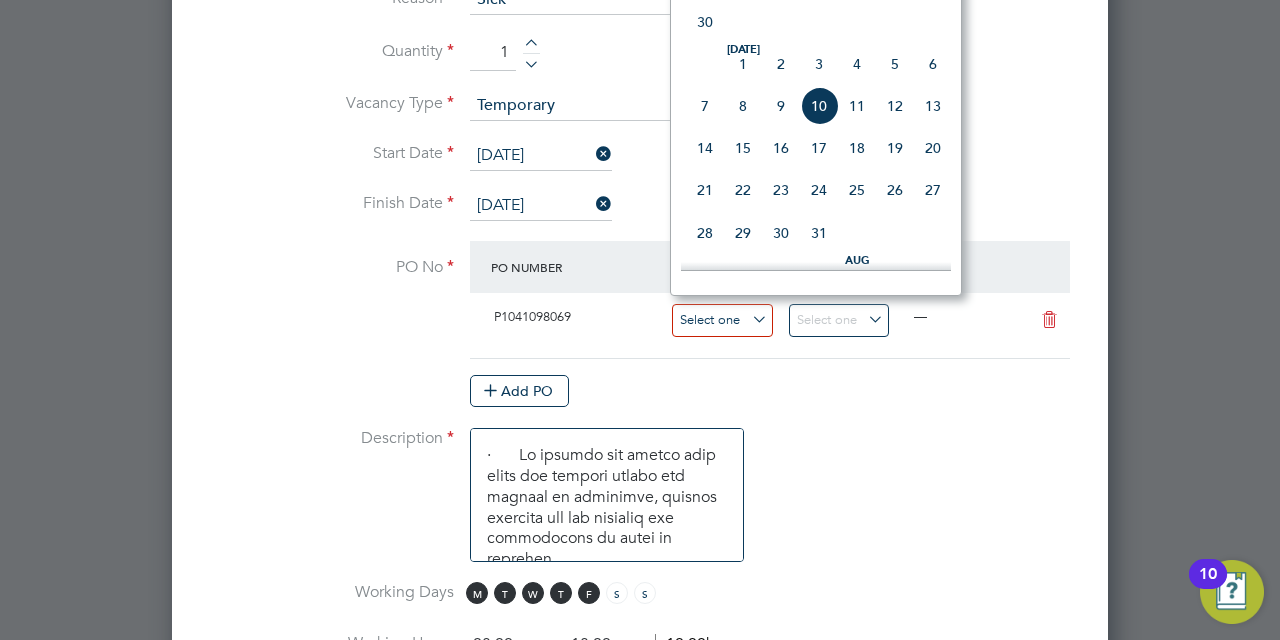 click at bounding box center [722, 320] 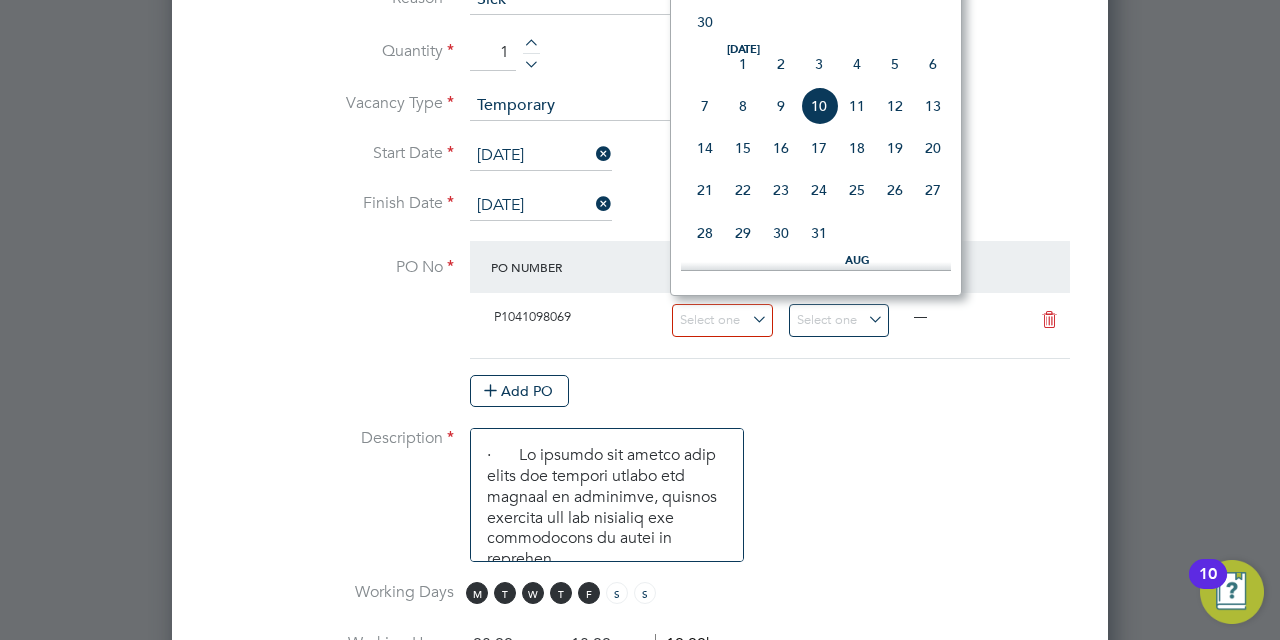 click on "9" 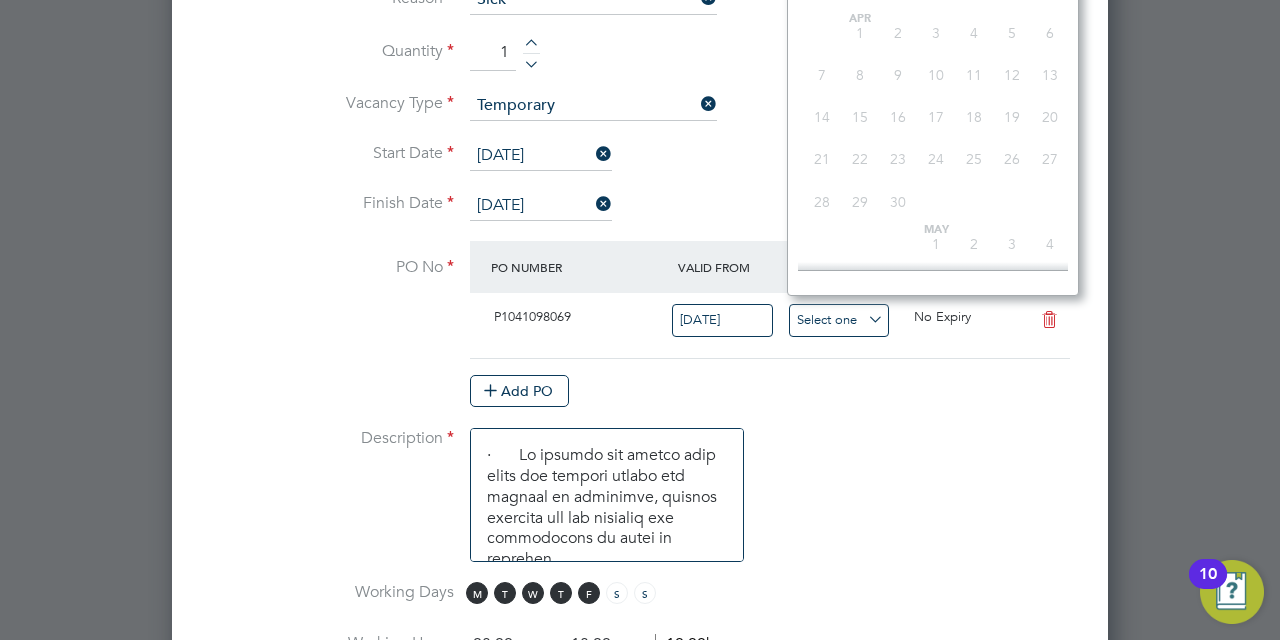 scroll, scrollTop: 644, scrollLeft: 0, axis: vertical 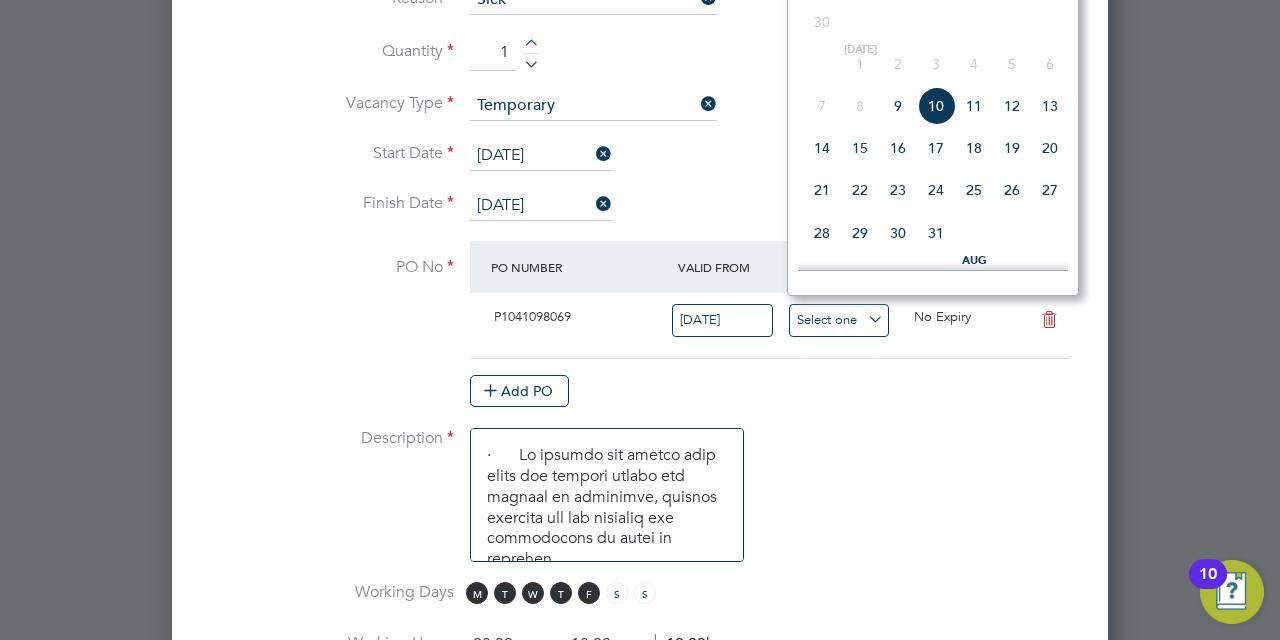 click at bounding box center [839, 320] 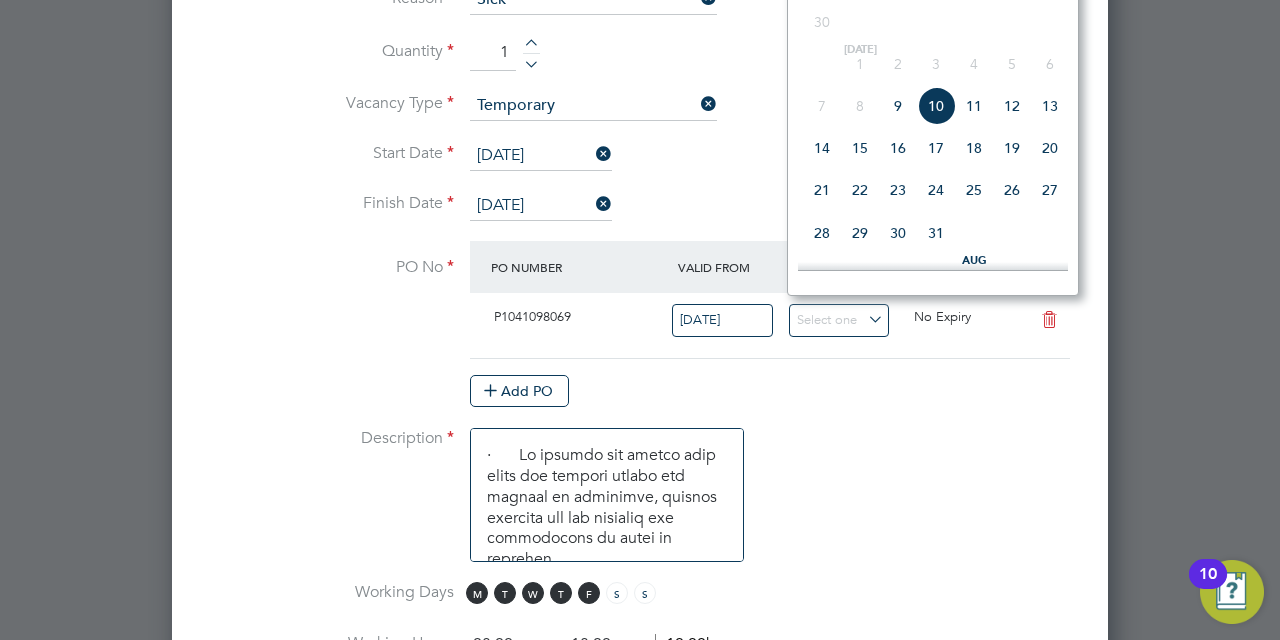 click on "9" 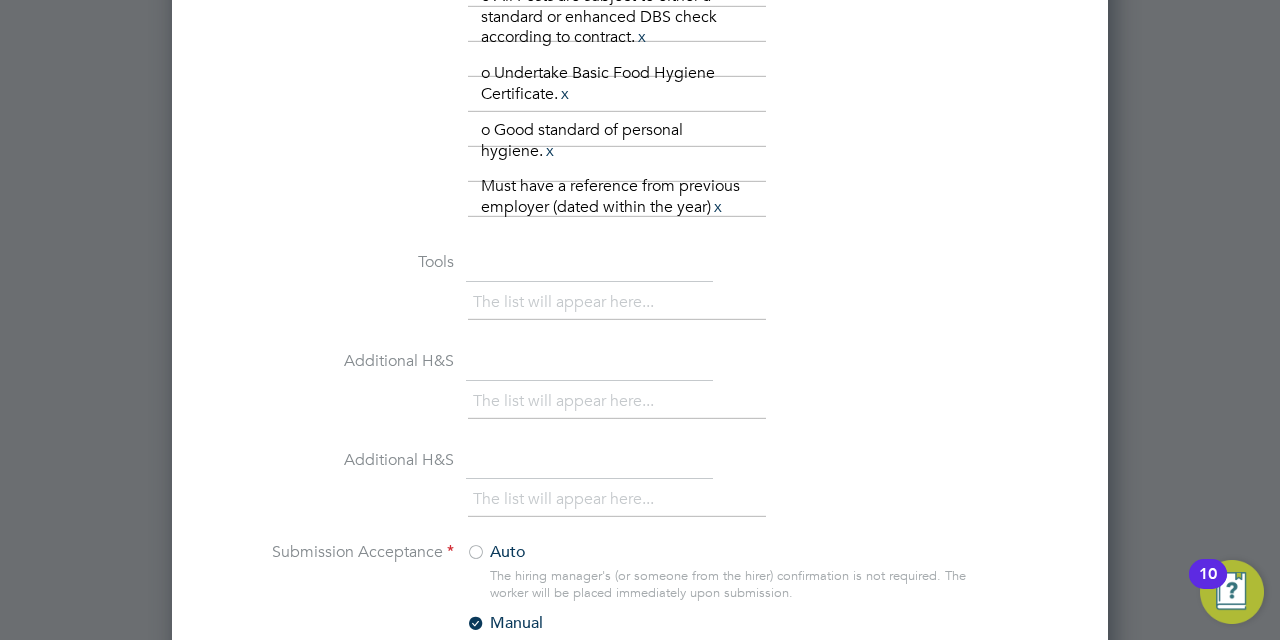 scroll, scrollTop: 1951, scrollLeft: 0, axis: vertical 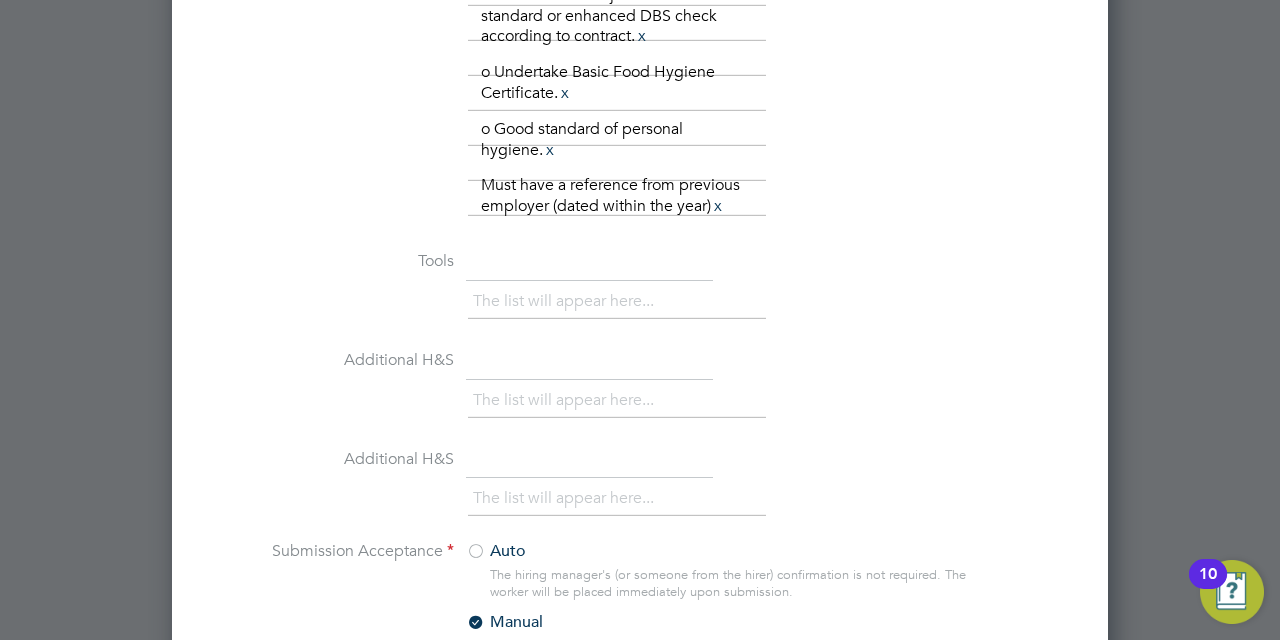 click on "The list will appear here..." at bounding box center [567, 301] 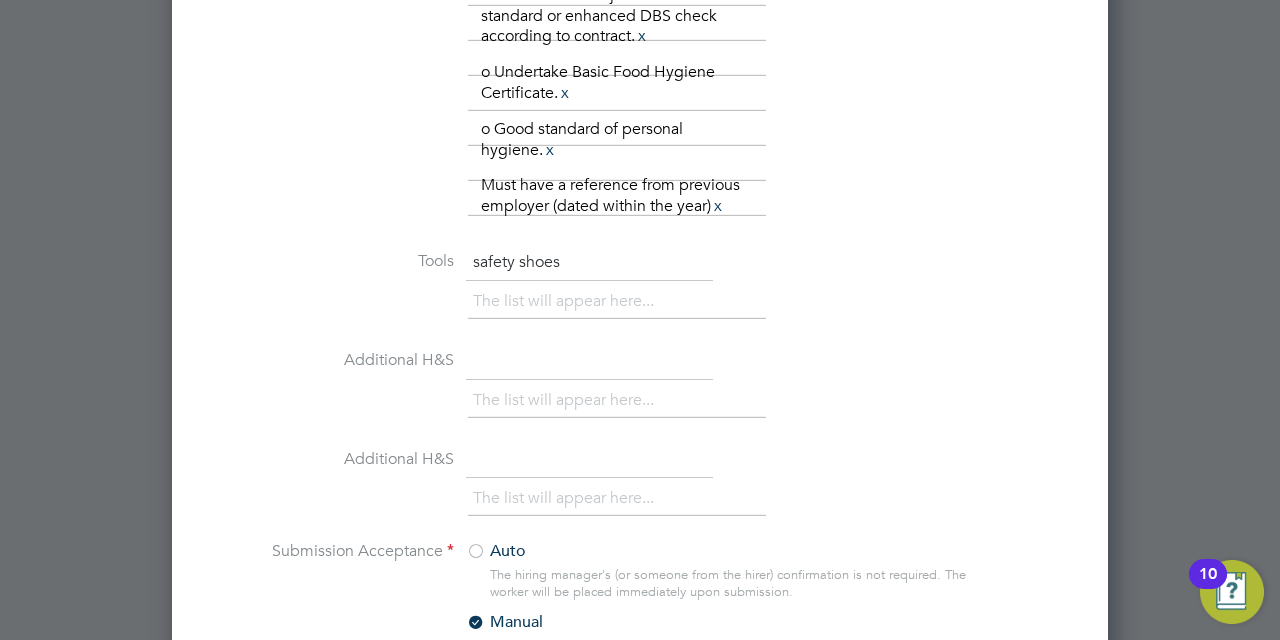 type on "safety shoes" 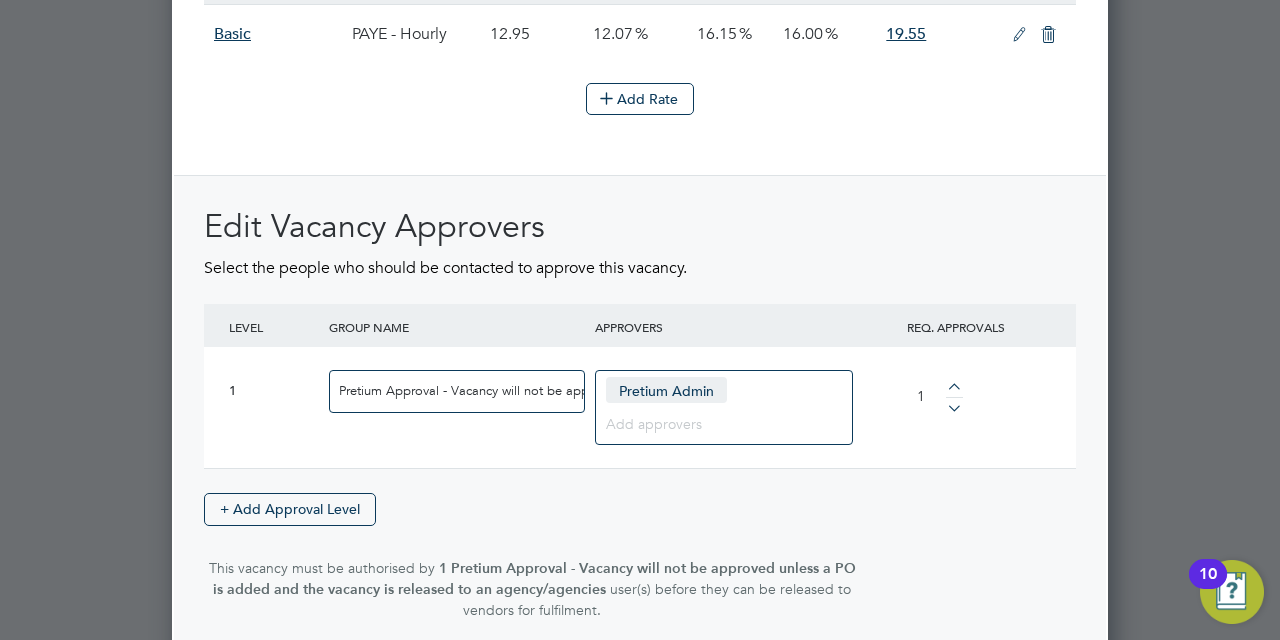 scroll, scrollTop: 2747, scrollLeft: 0, axis: vertical 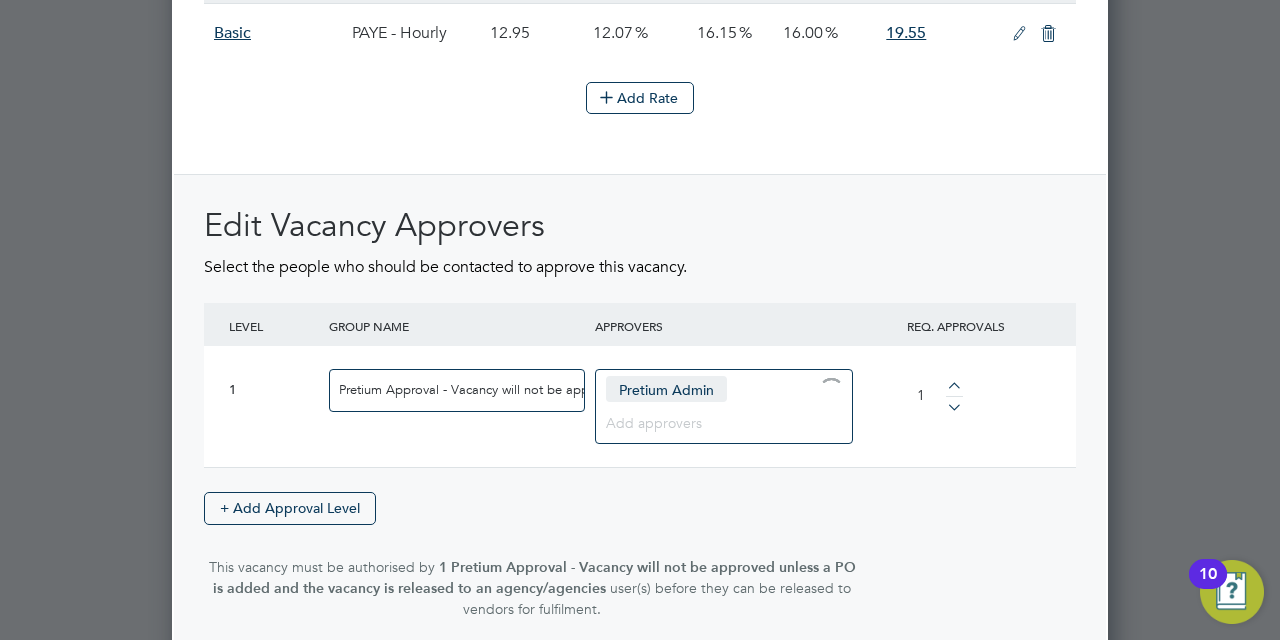 click at bounding box center [716, 422] 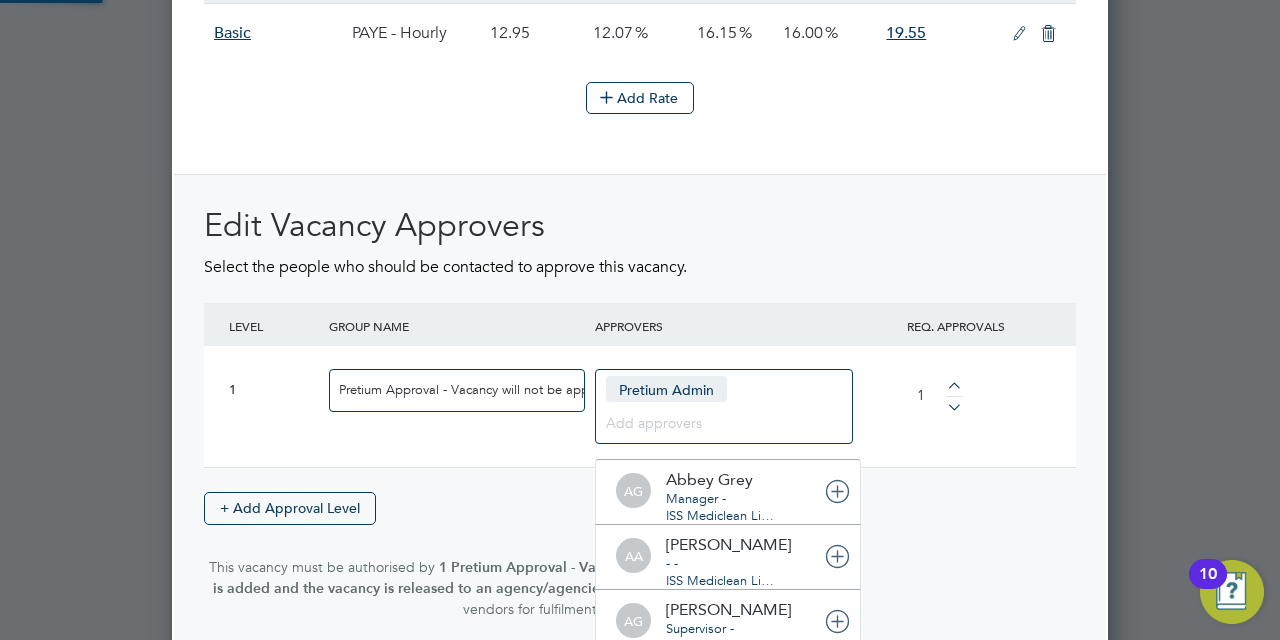 scroll, scrollTop: 10, scrollLeft: 10, axis: both 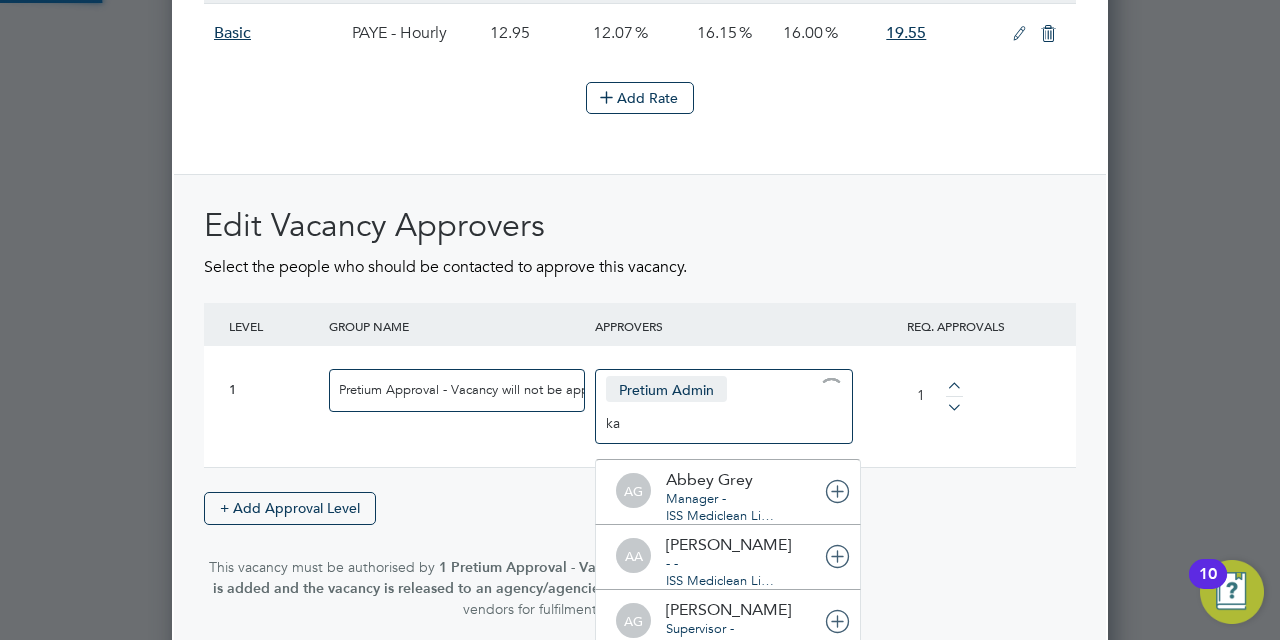 type on "kar" 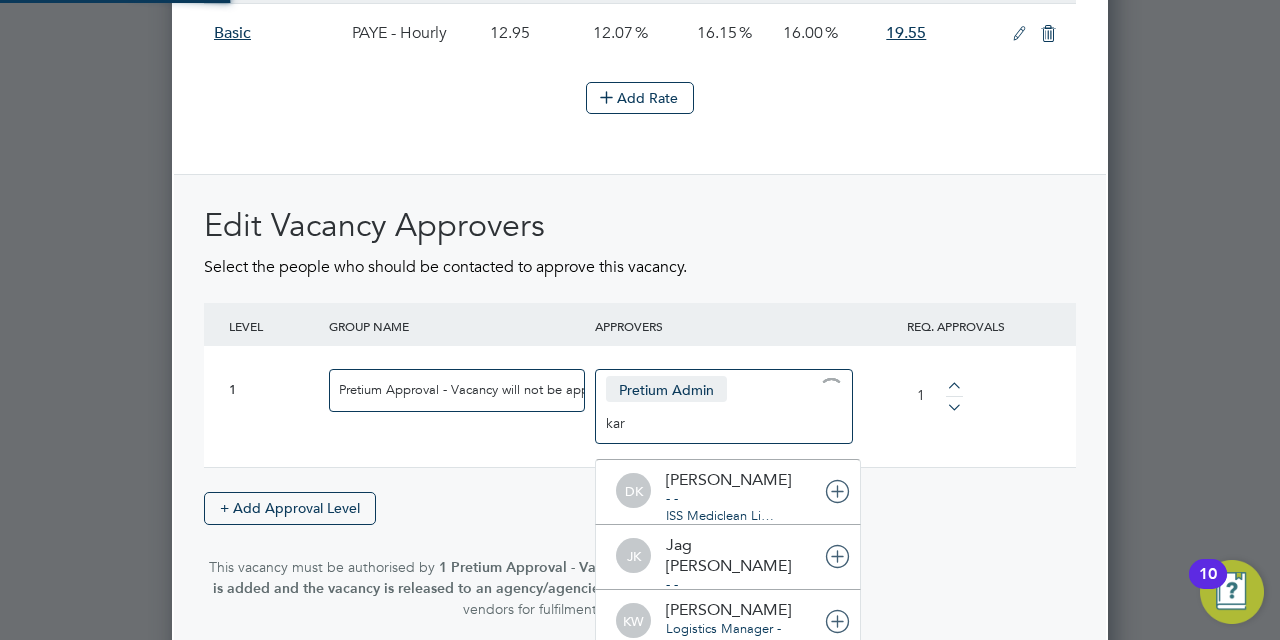 scroll, scrollTop: 10, scrollLeft: 10, axis: both 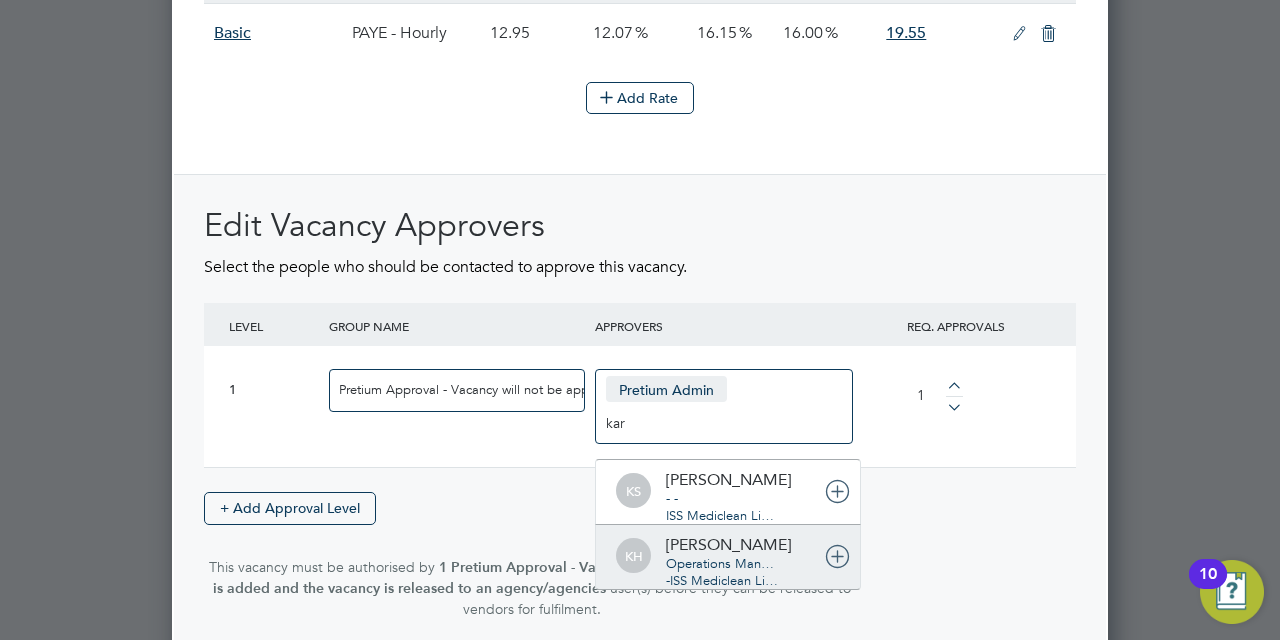type 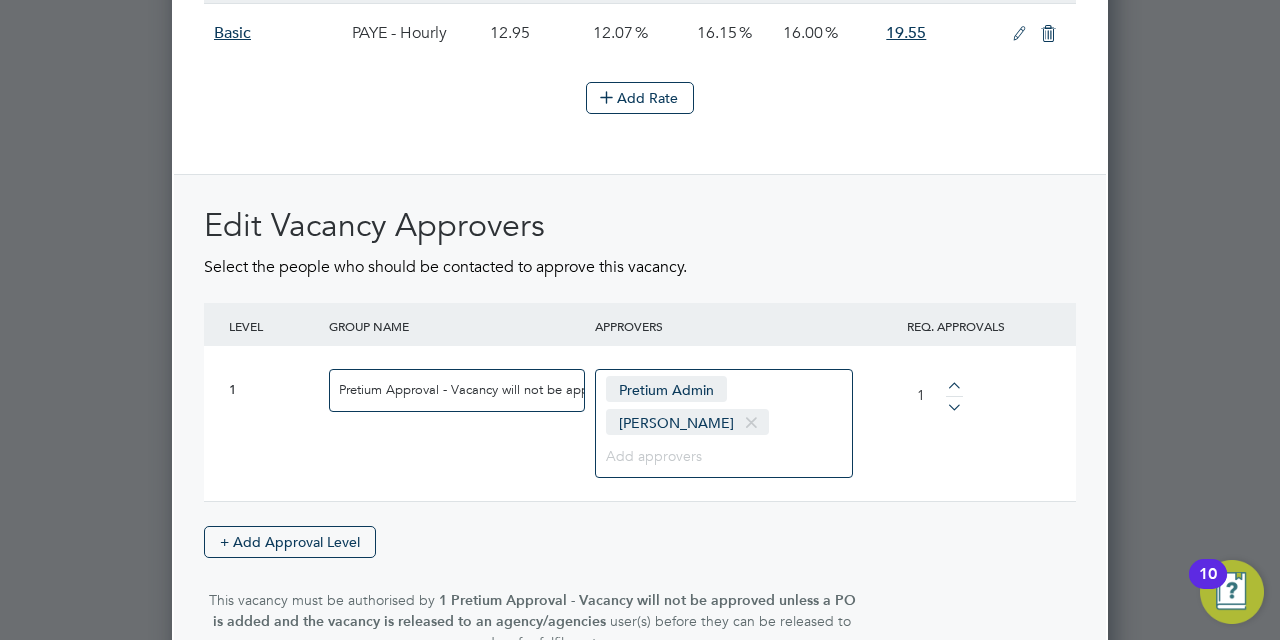 click on "Edit Vacancy Approvers Select the people who should be contacted to approve this vacancy. LEVEL GROUP NAME APPROVERS REQ. APPROVALS 1 Pretium Approval - Vacancy will not be approved unless a PO is added and the vacancy is released to an agency/agencies Pretium Admin [PERSON_NAME] 1 + Add Approval Level This vacancy must be authorised by   1 Pretium Approval - Vacancy will not be approved unless a PO is added and the vacancy is released to an agency/agencies   user(s) before they can be released to vendors for fulfilment." at bounding box center [640, 428] 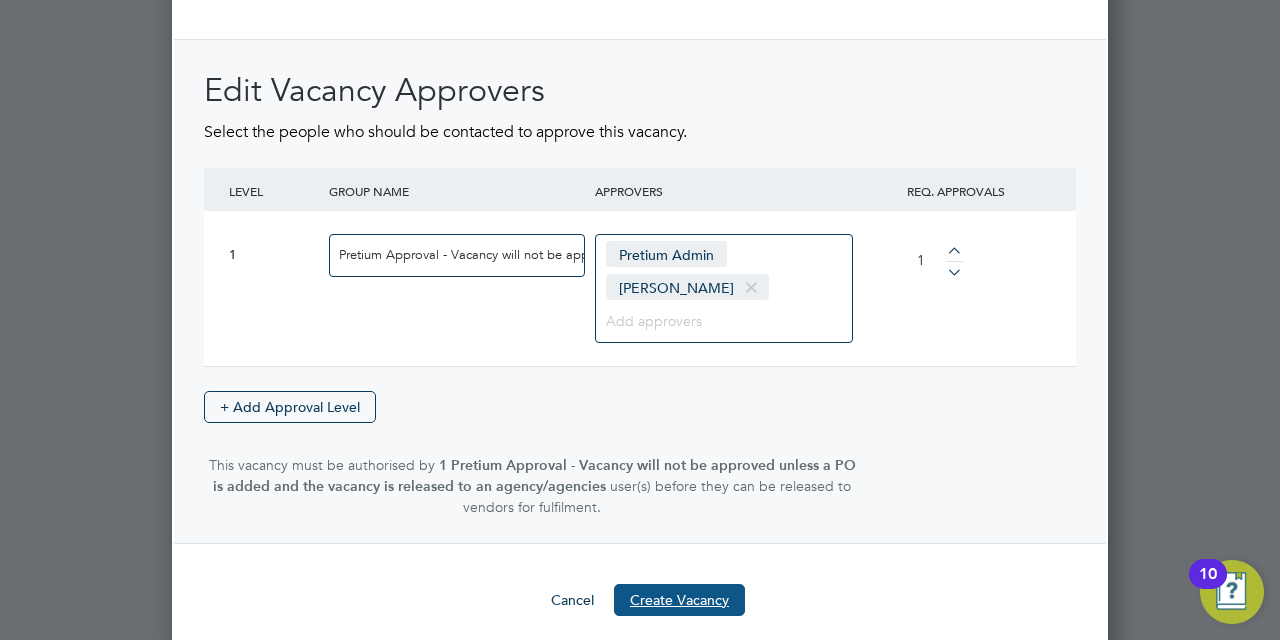 click on "Create Vacancy" at bounding box center [679, 600] 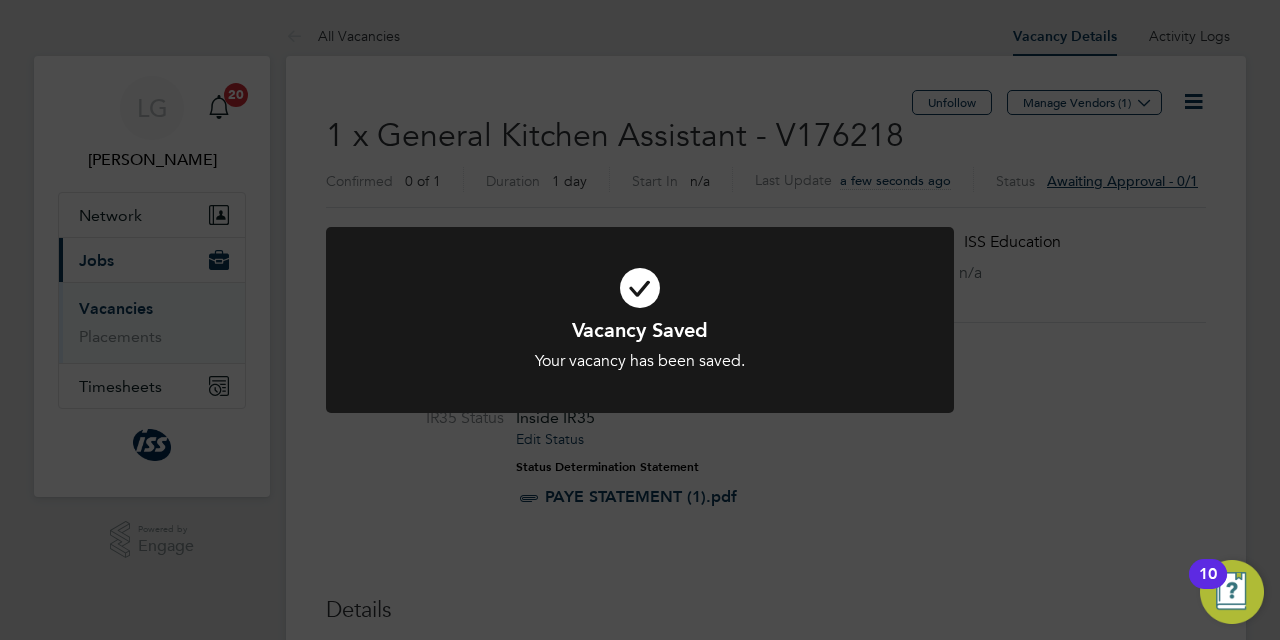 drag, startPoint x: 1184, startPoint y: 205, endPoint x: 1134, endPoint y: 102, distance: 114.494545 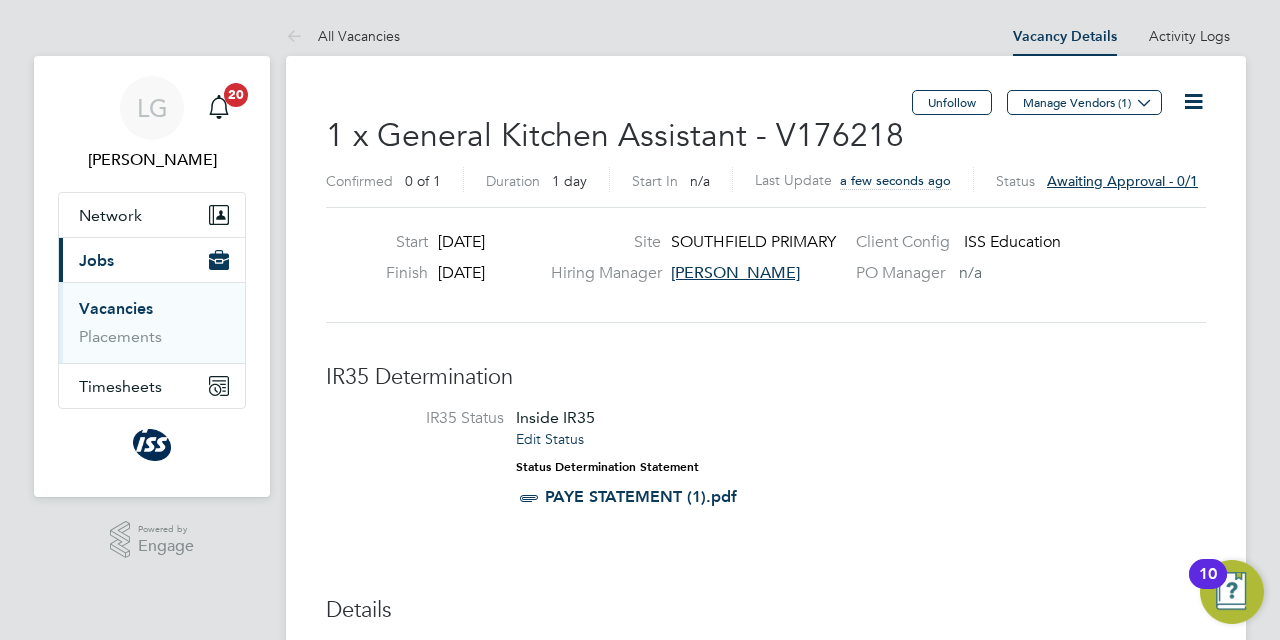 click on "All Vacancies Vacancy Details   Activity Logs   Vacancy Details Activity Logs All Vacancies   Unfollow Manage Vendors (1)   1 x General Kitchen Assistant - V176218 Confirmed   0 of 1 Duration   1 day Start In   n/a   Last Update a few seconds ago Status     Awaiting approval - 0/1 Start [DATE] Finish [DATE] Site SOUTHFIELD PRIMARY Hiring Manager [PERSON_NAME] Client Config   ISS Education PO Manager     n/a IR35 Determination IR35 Status Inside IR35 Edit Status Status Determination Statement   PAYE STATEMENT (1).pdf Details PO No PO Number Valid From Valid To Expiry   P1041098069   [DATE]   [DATE] PO Expired Reason   Sick Description ·       To prepare the dining area which may include moving and setting up furniture, setting trolleys and the cleaning and dismantling of these as required.
·       To prepare the service area, hot cupboards and other equipment in the dining centre for the efficient and effective service of the meal.
Tools n/a" 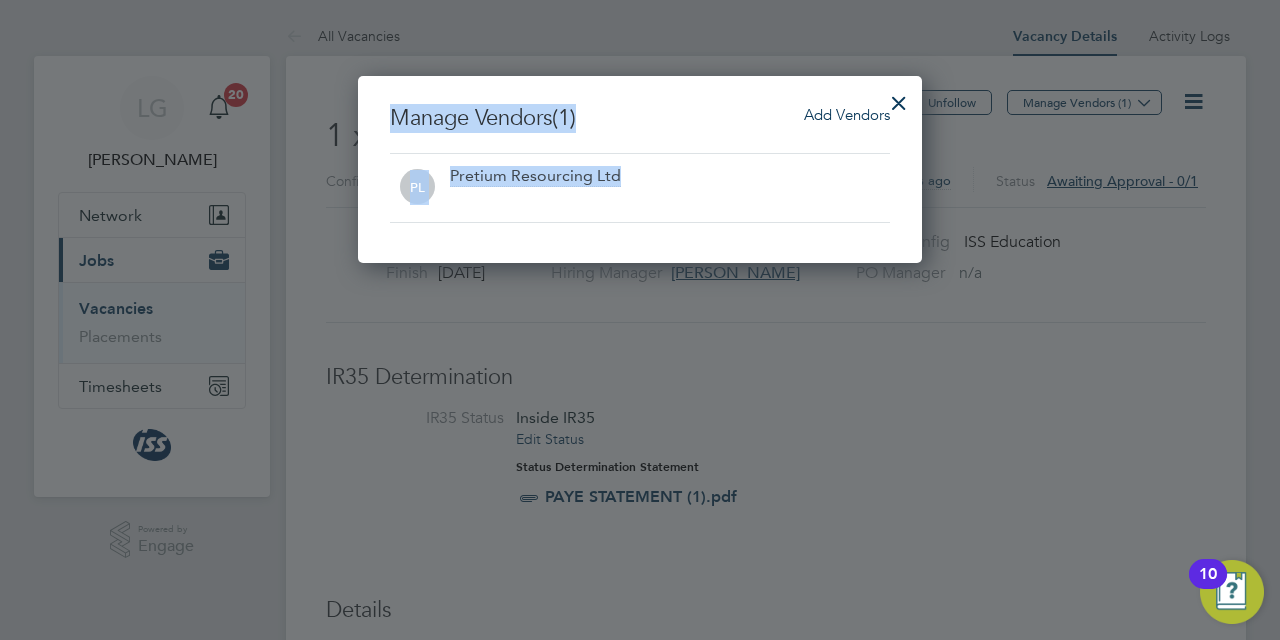 click on "Add Vendors" at bounding box center (847, 114) 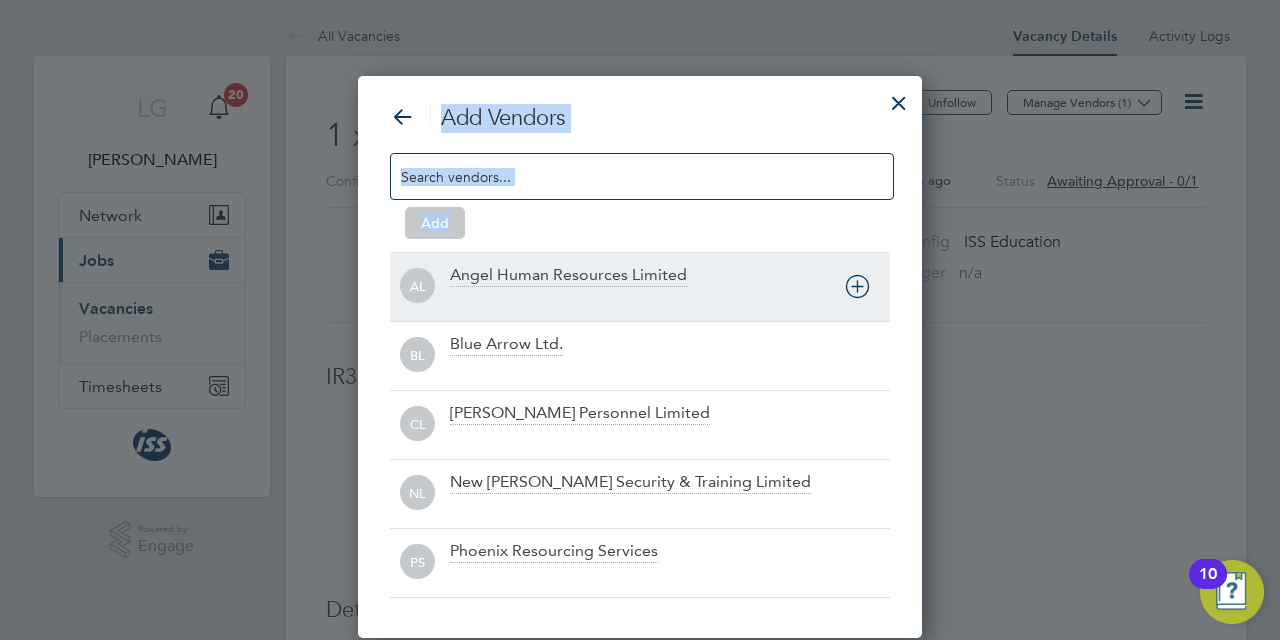 click on "Angel Human Resources Limited" at bounding box center [568, 276] 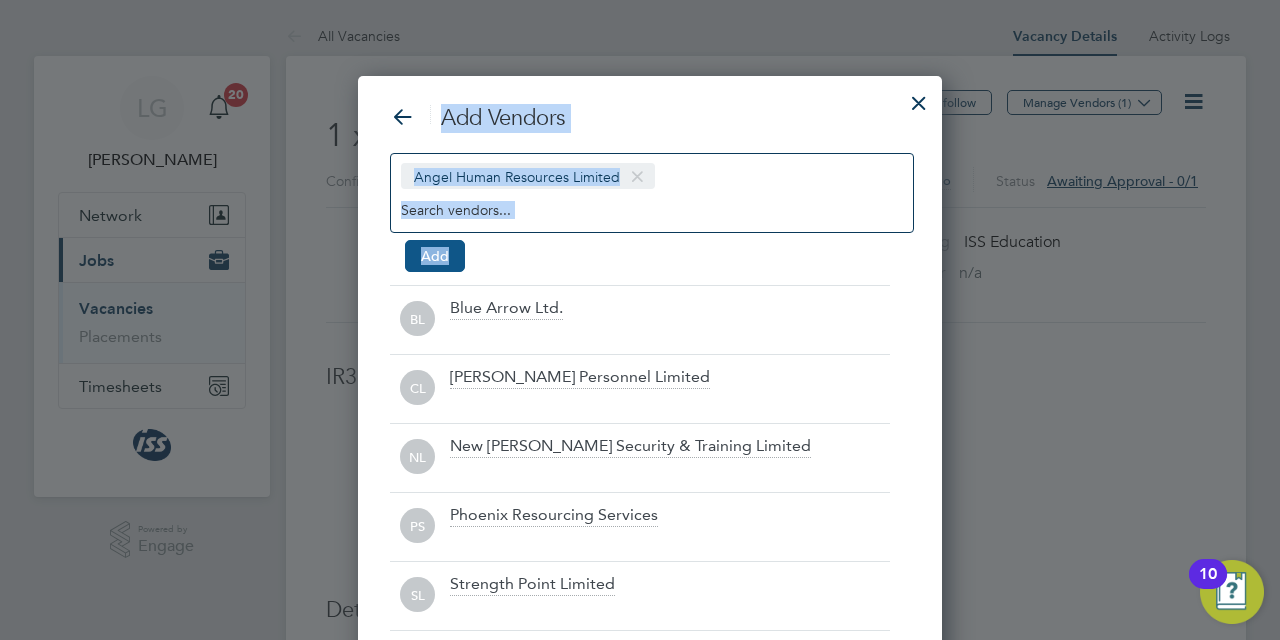click on "Add" at bounding box center [435, 256] 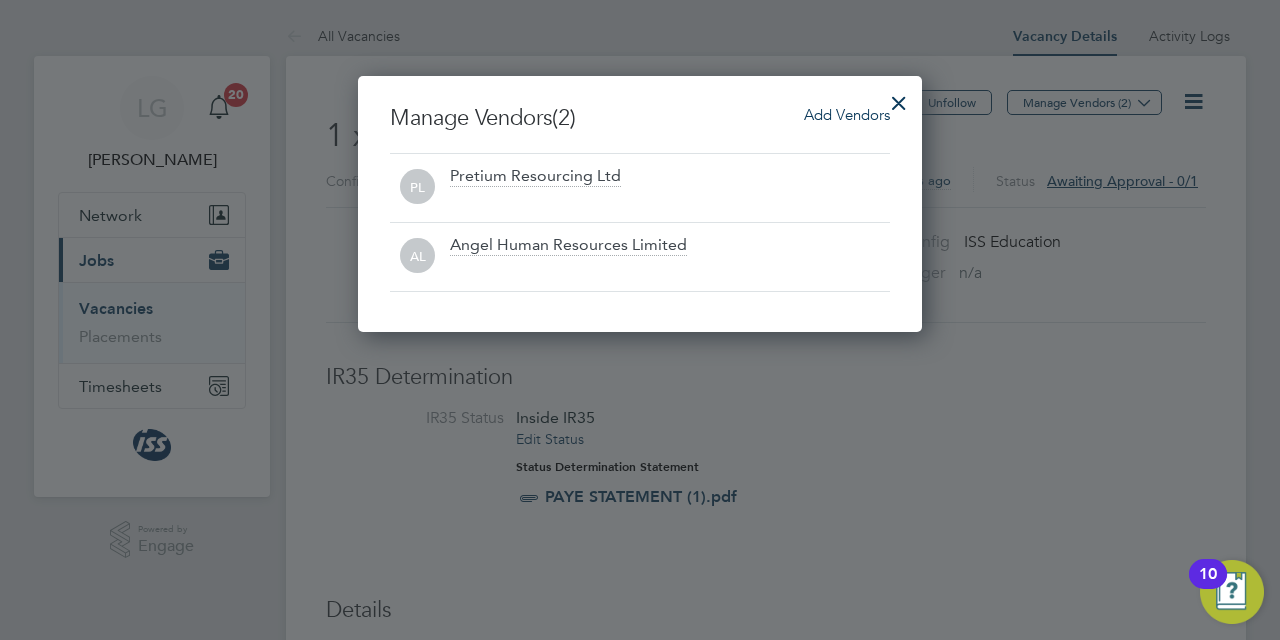 click 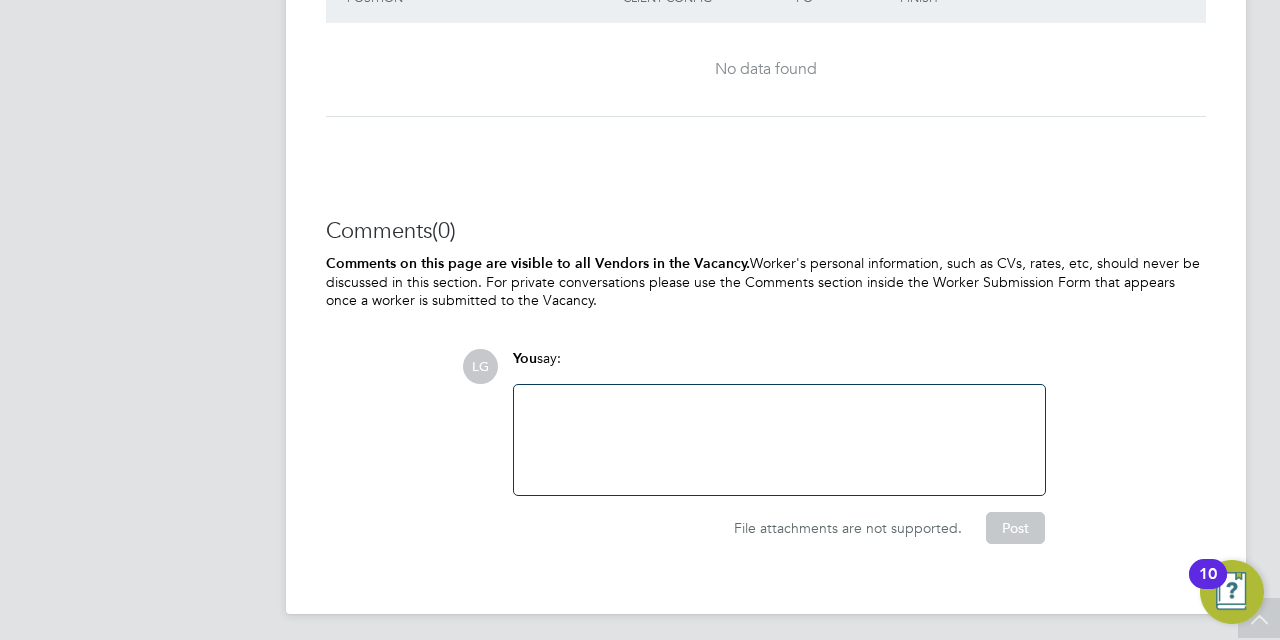 click 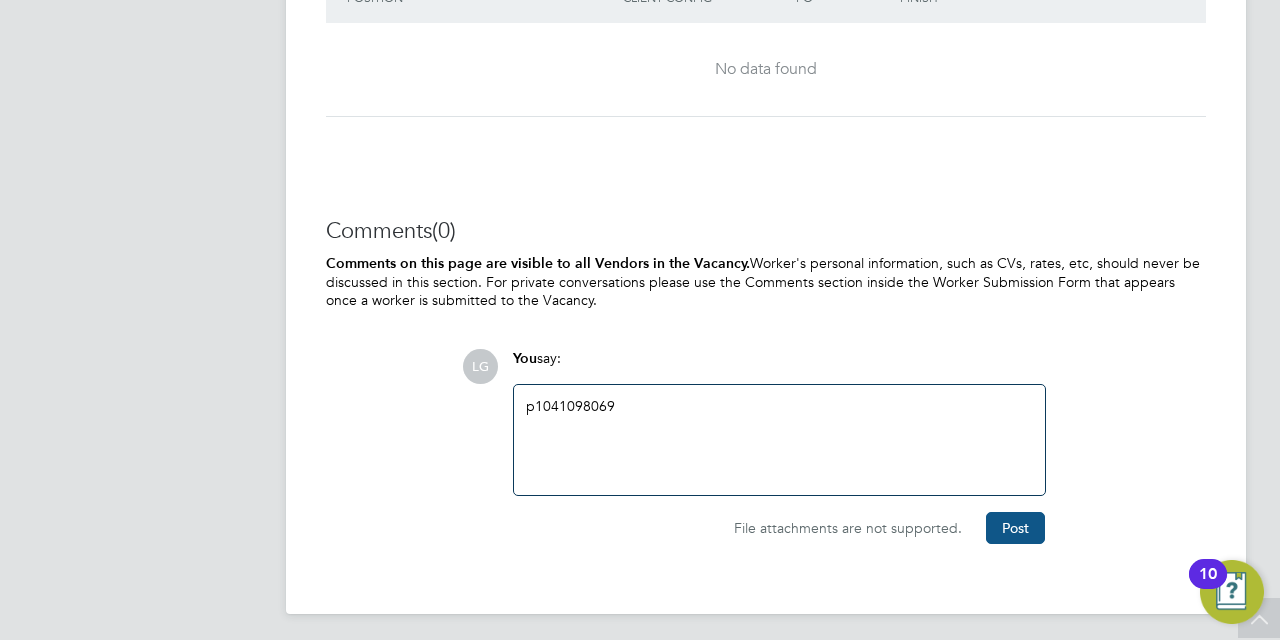 click on "Post" 